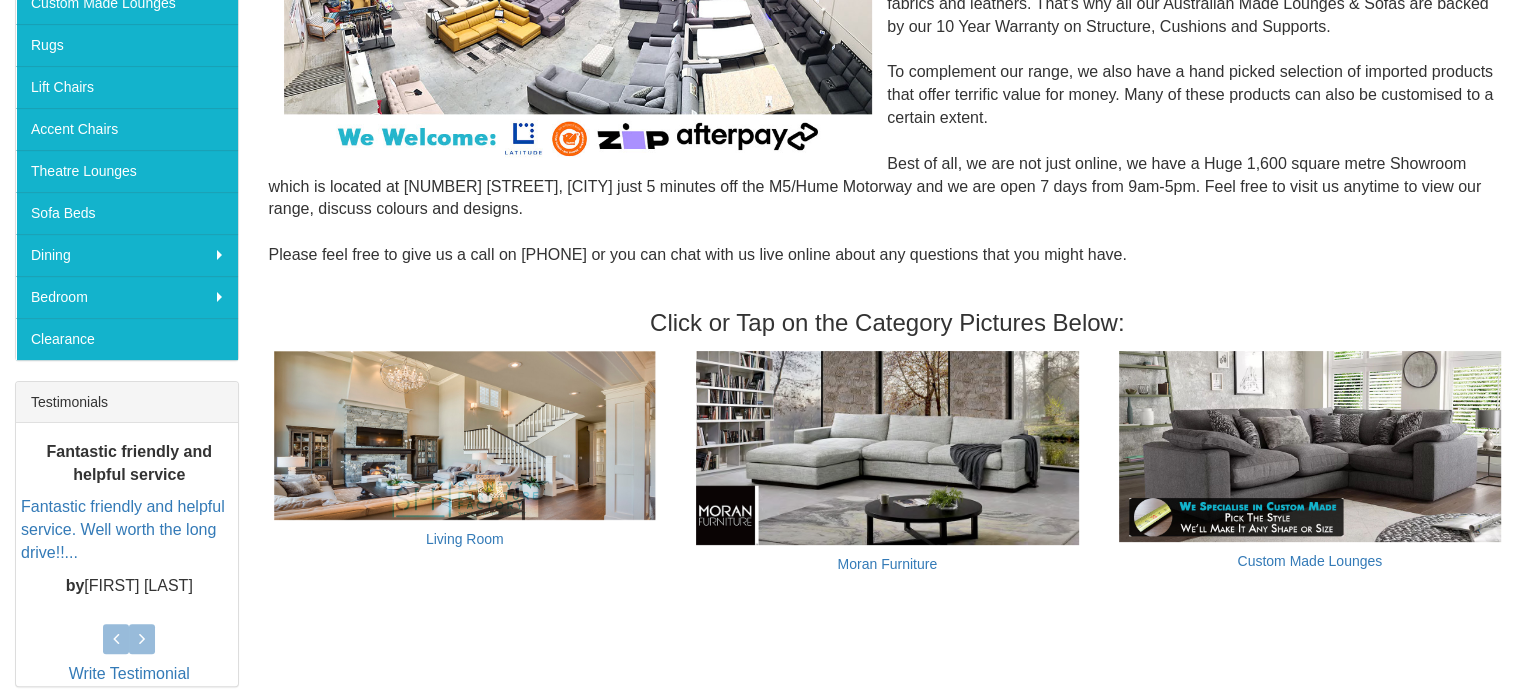 scroll, scrollTop: 500, scrollLeft: 0, axis: vertical 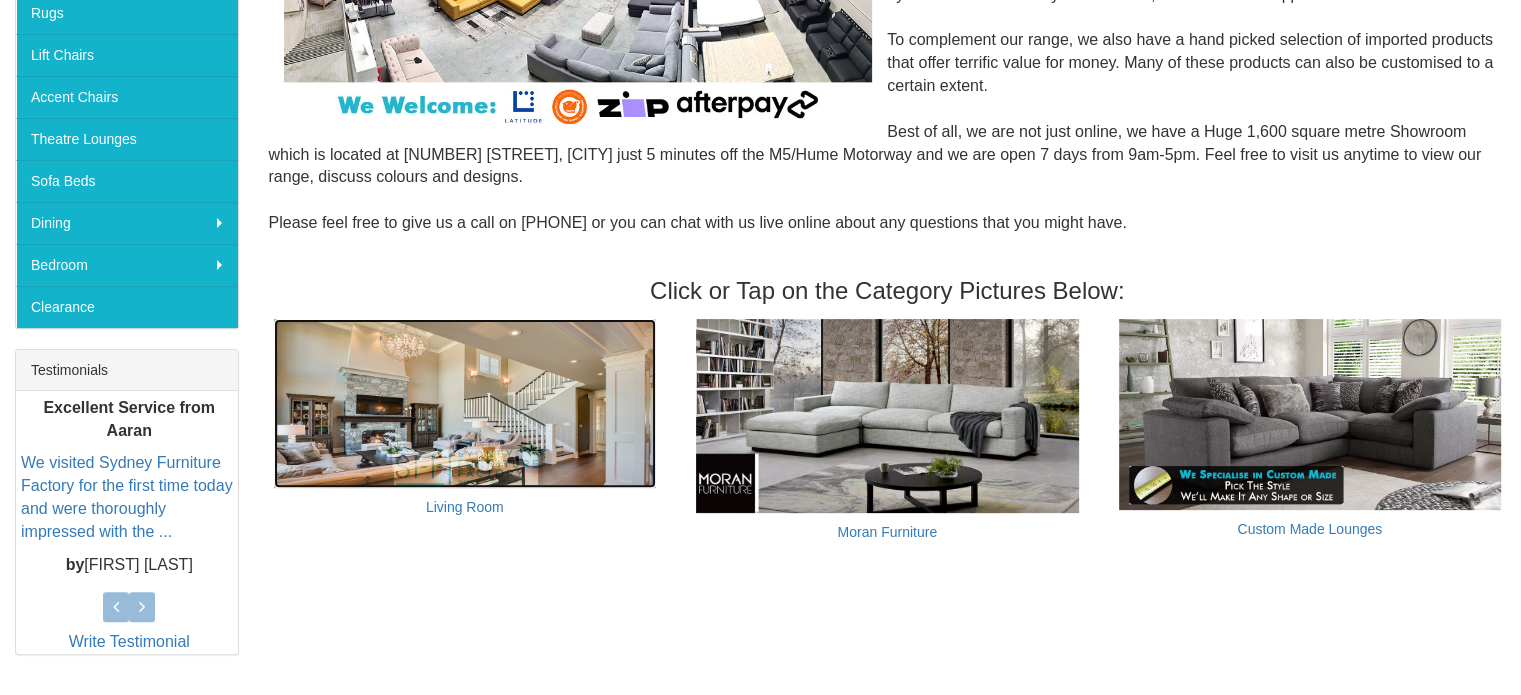 click at bounding box center [465, 403] 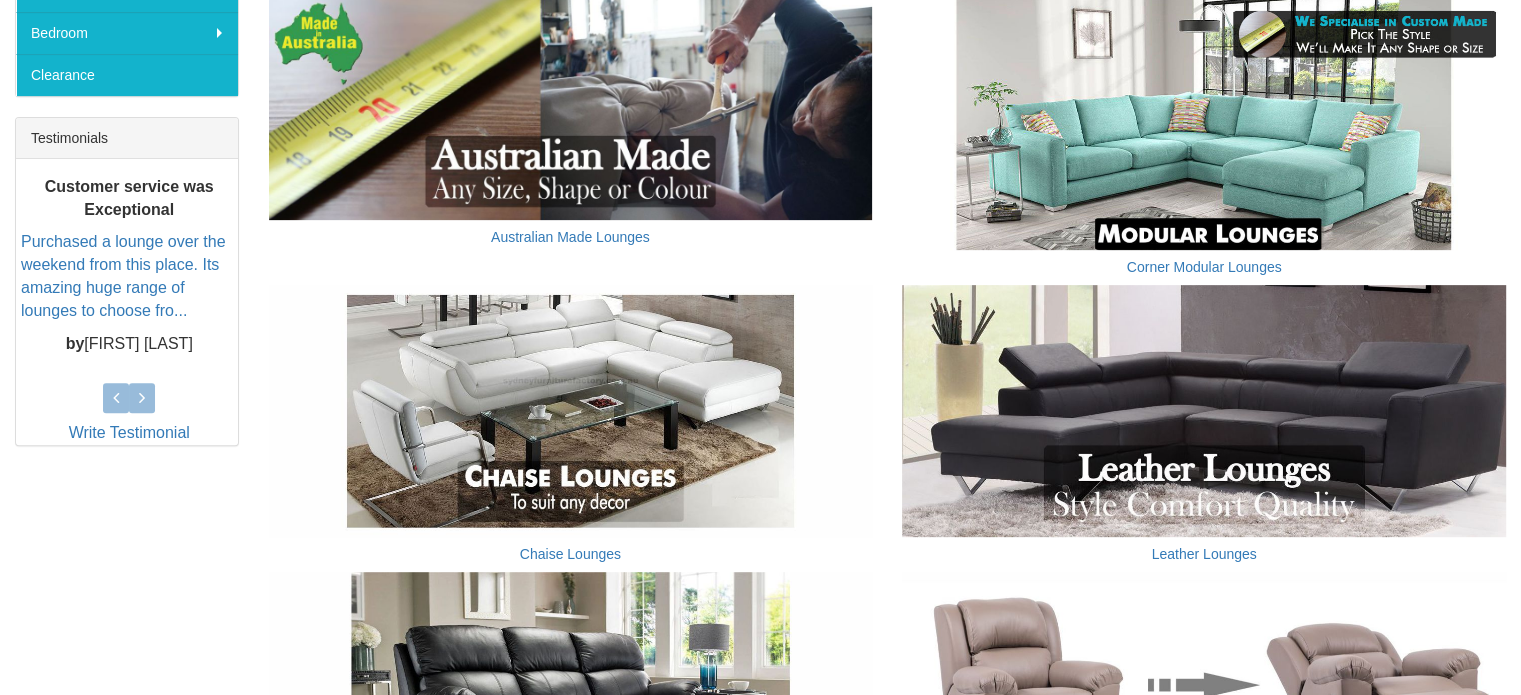 scroll, scrollTop: 600, scrollLeft: 0, axis: vertical 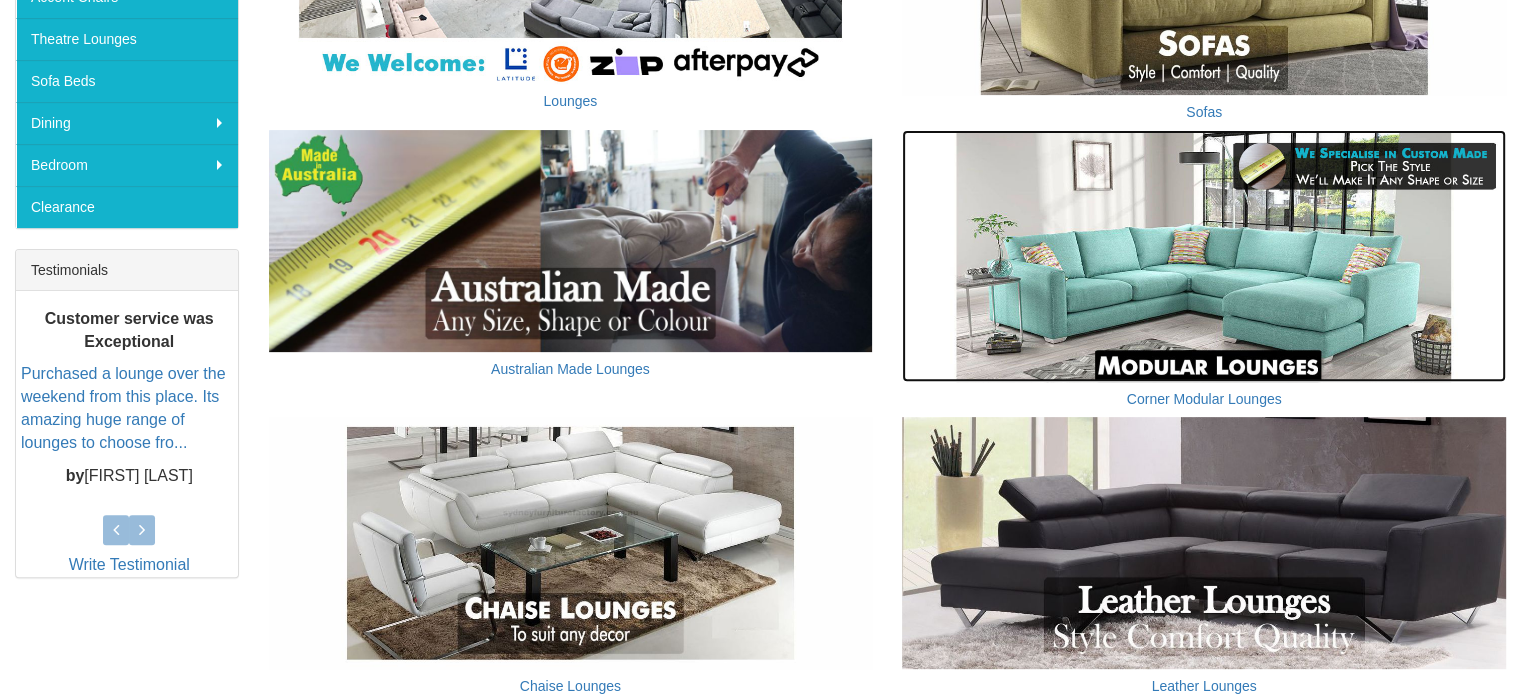 click at bounding box center [1204, 256] 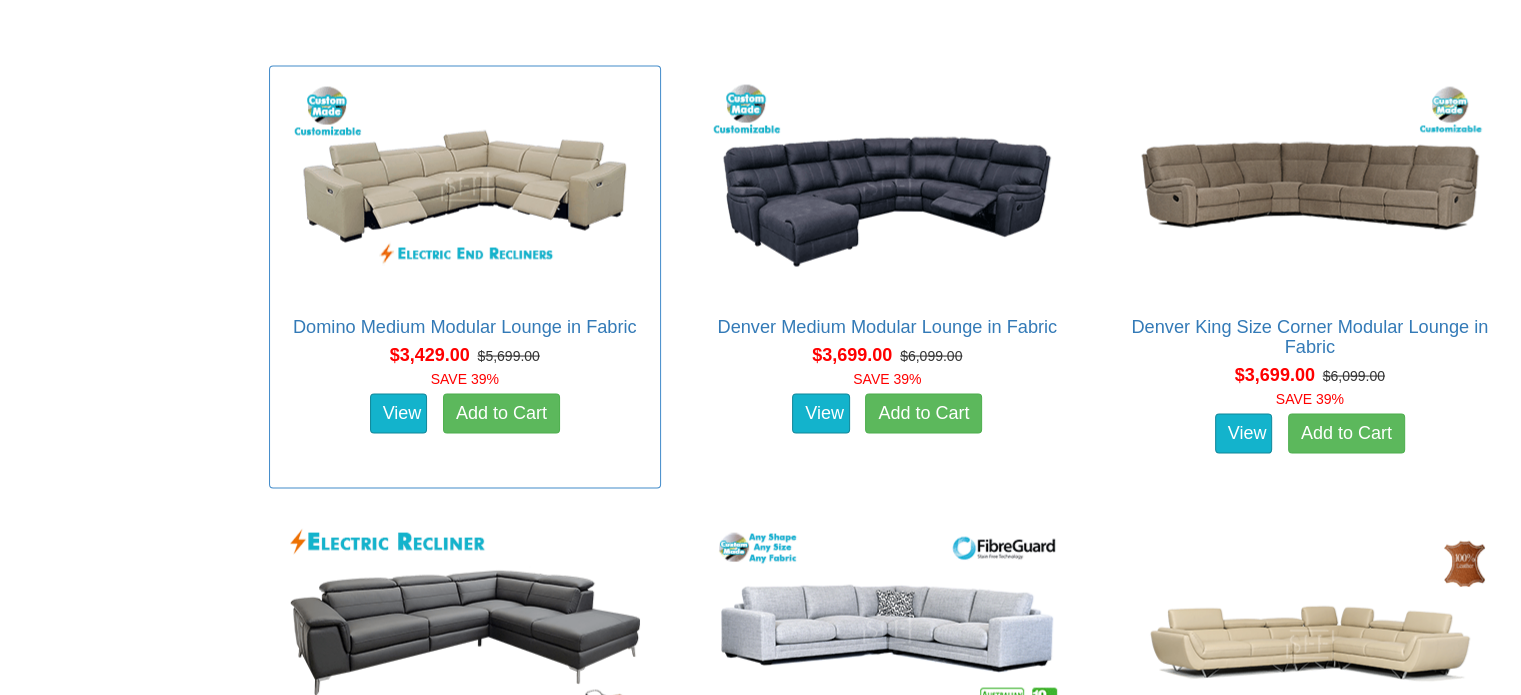 scroll, scrollTop: 3600, scrollLeft: 0, axis: vertical 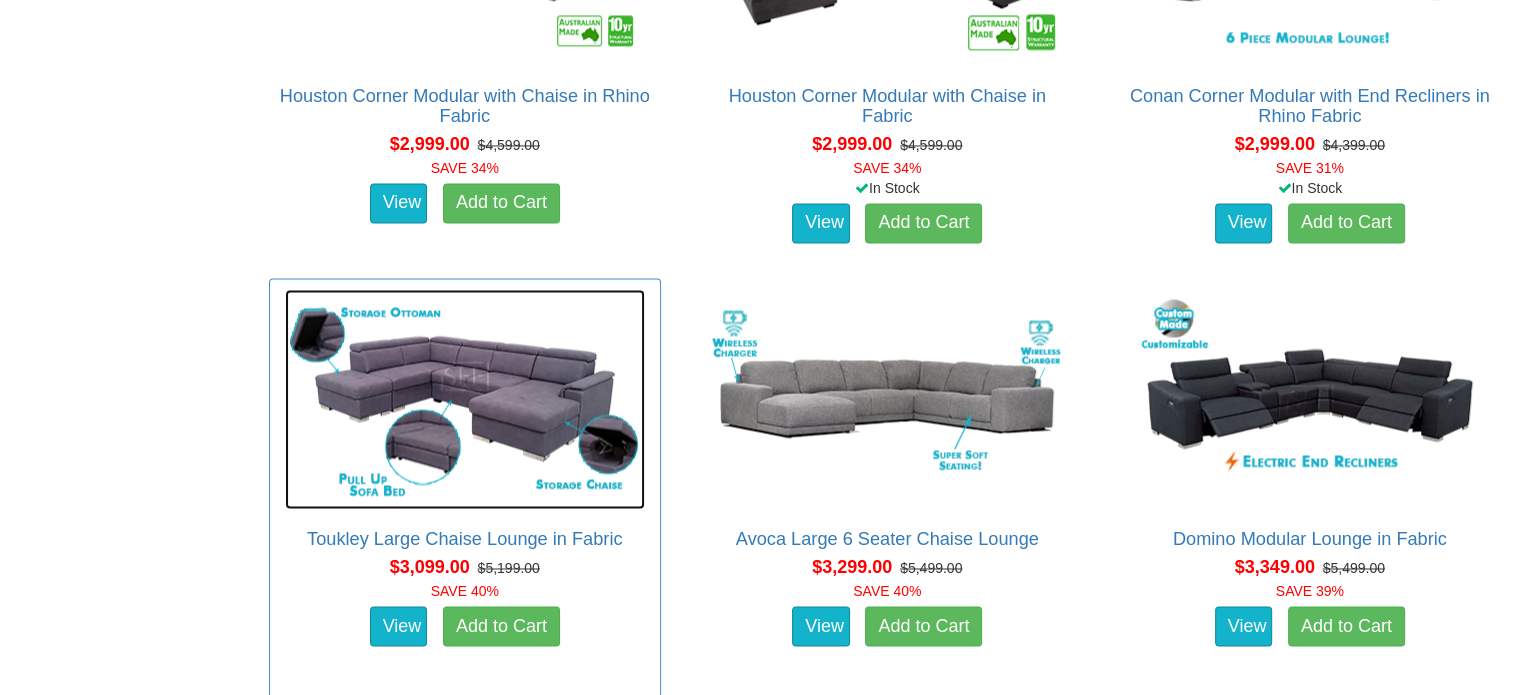 click at bounding box center [465, 399] 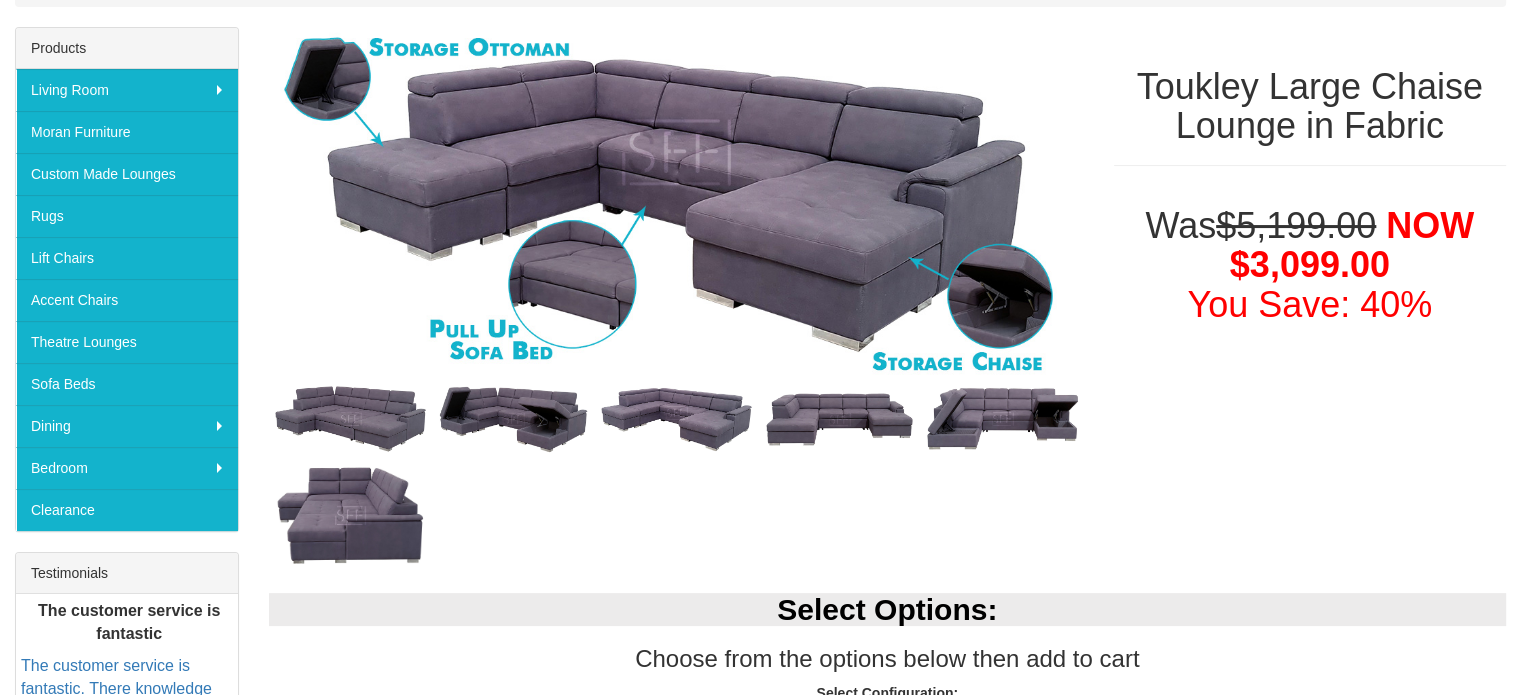 scroll, scrollTop: 300, scrollLeft: 0, axis: vertical 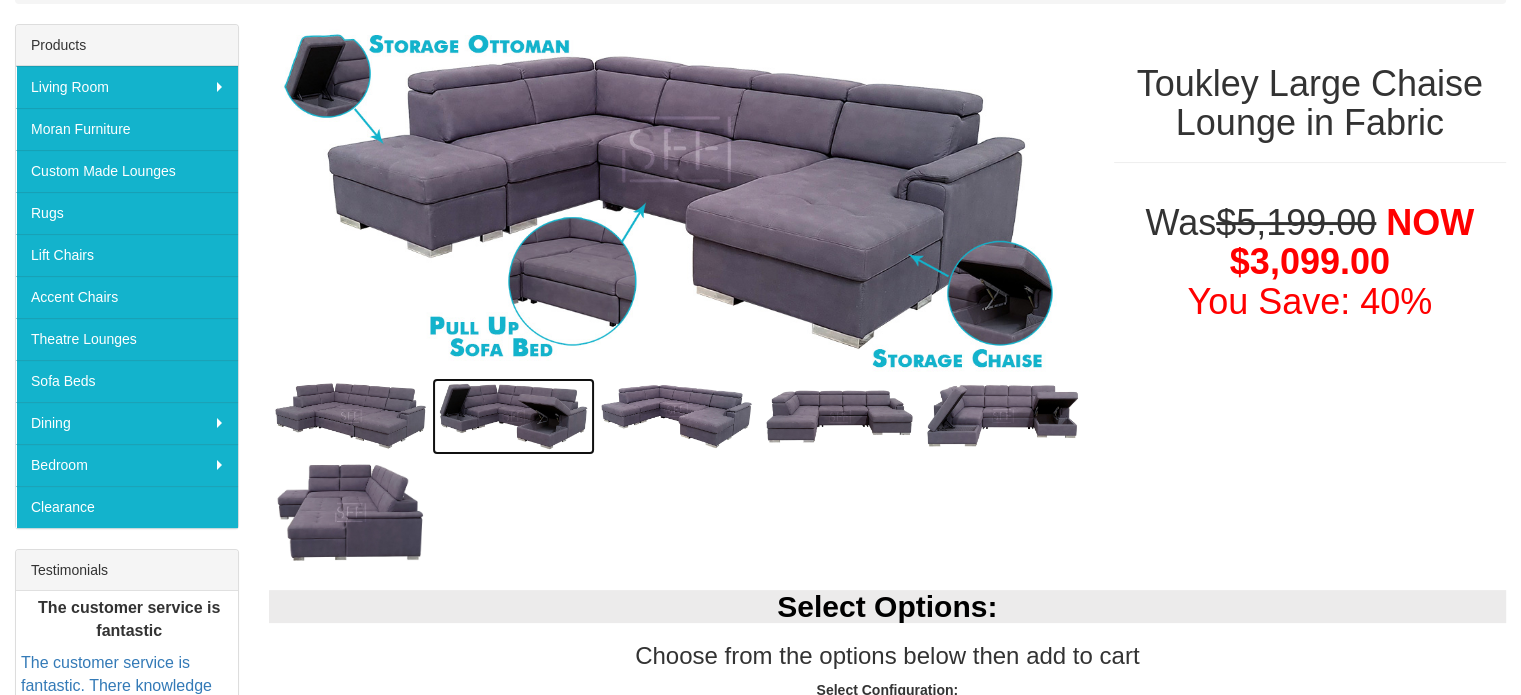 click at bounding box center (513, 416) 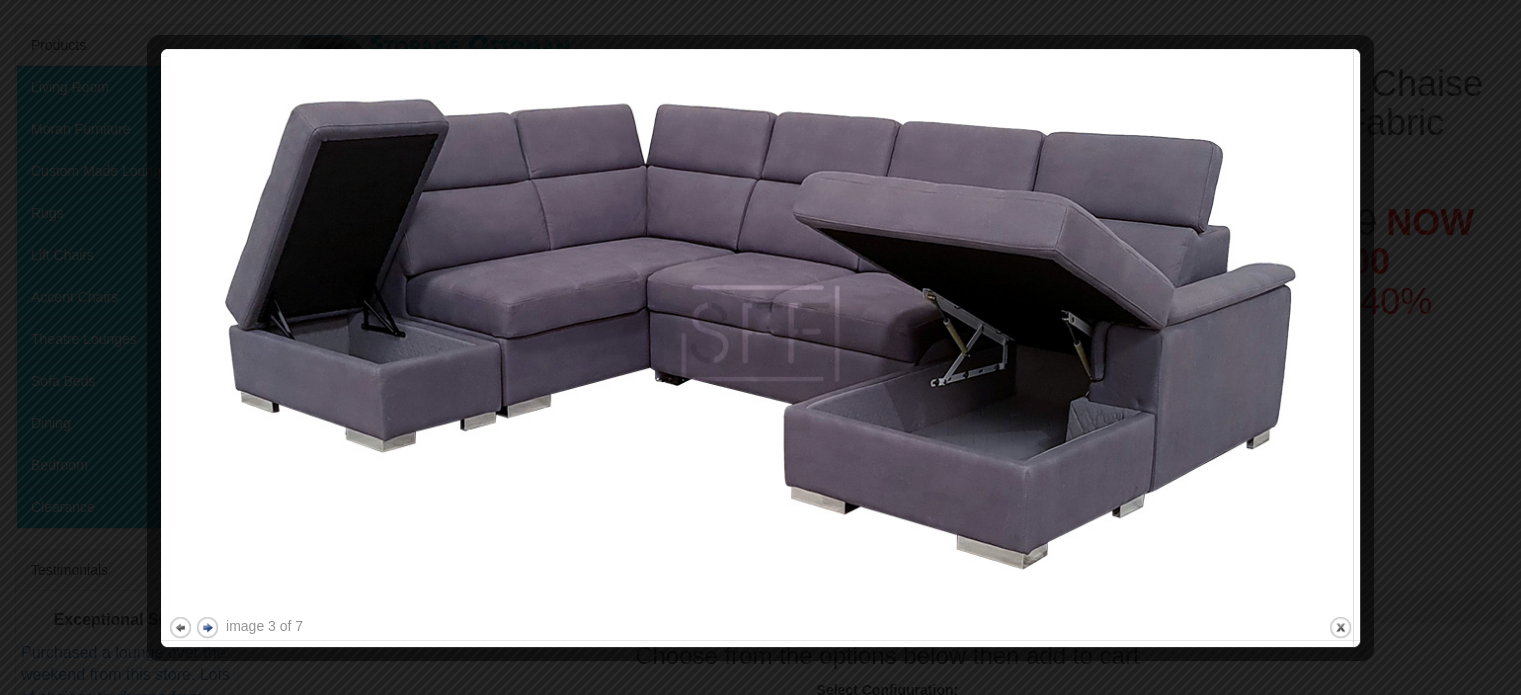 click on "next" at bounding box center (207, 627) 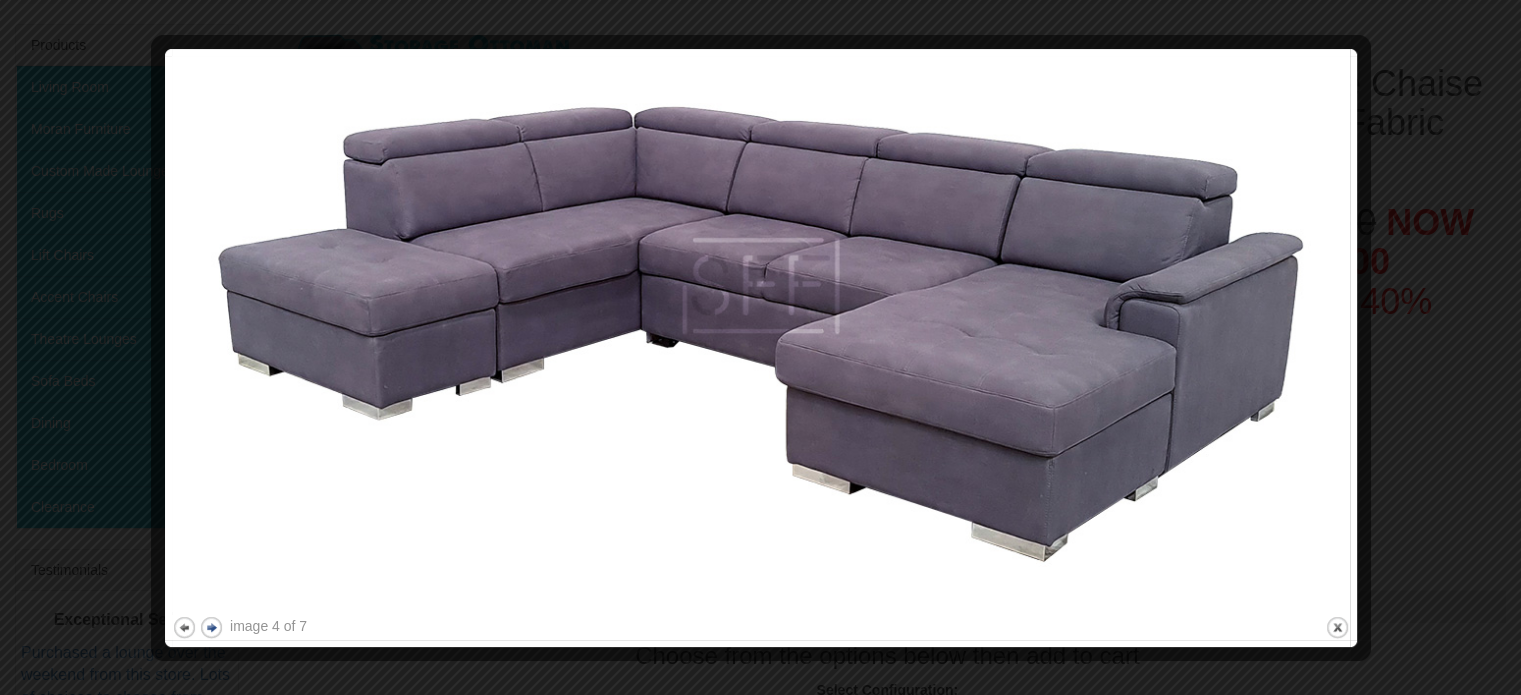 click on "next" at bounding box center [211, 627] 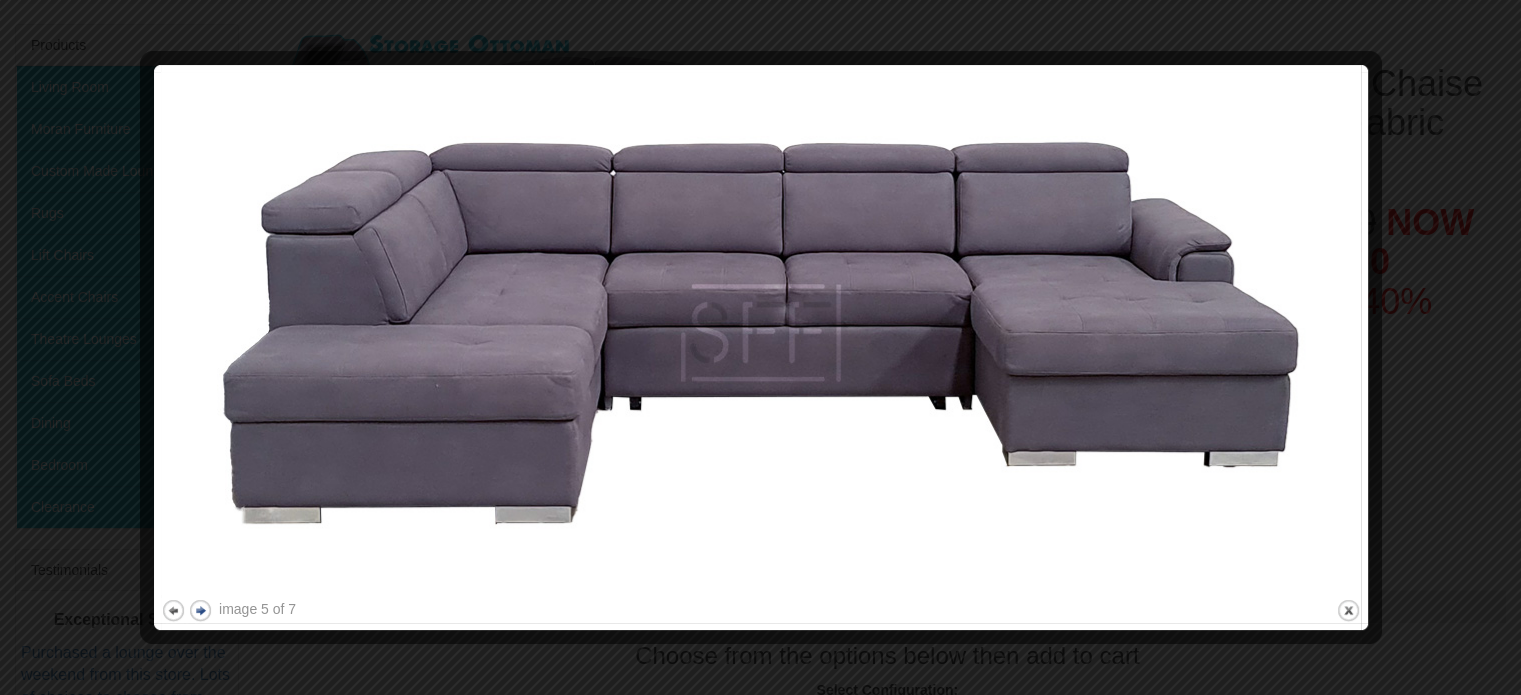 click at bounding box center (761, 633) 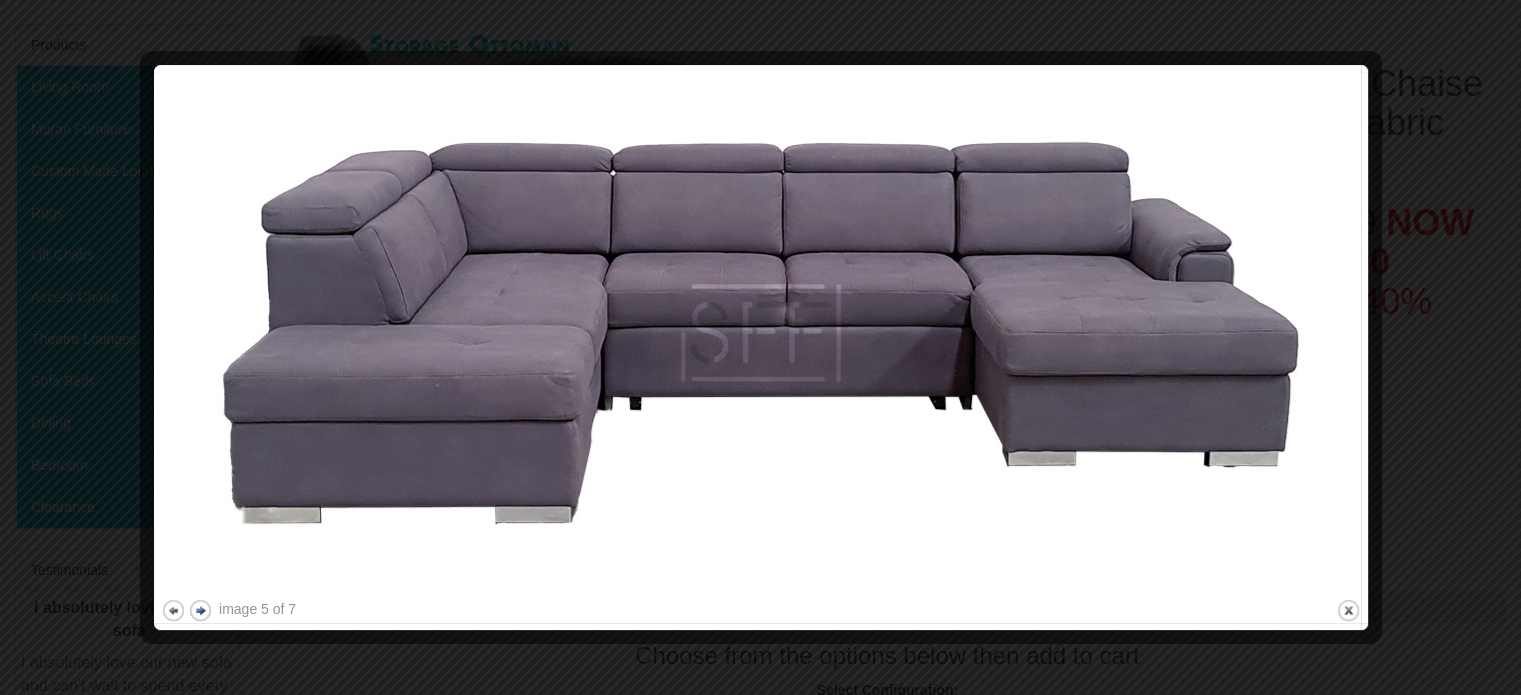 click at bounding box center (761, 633) 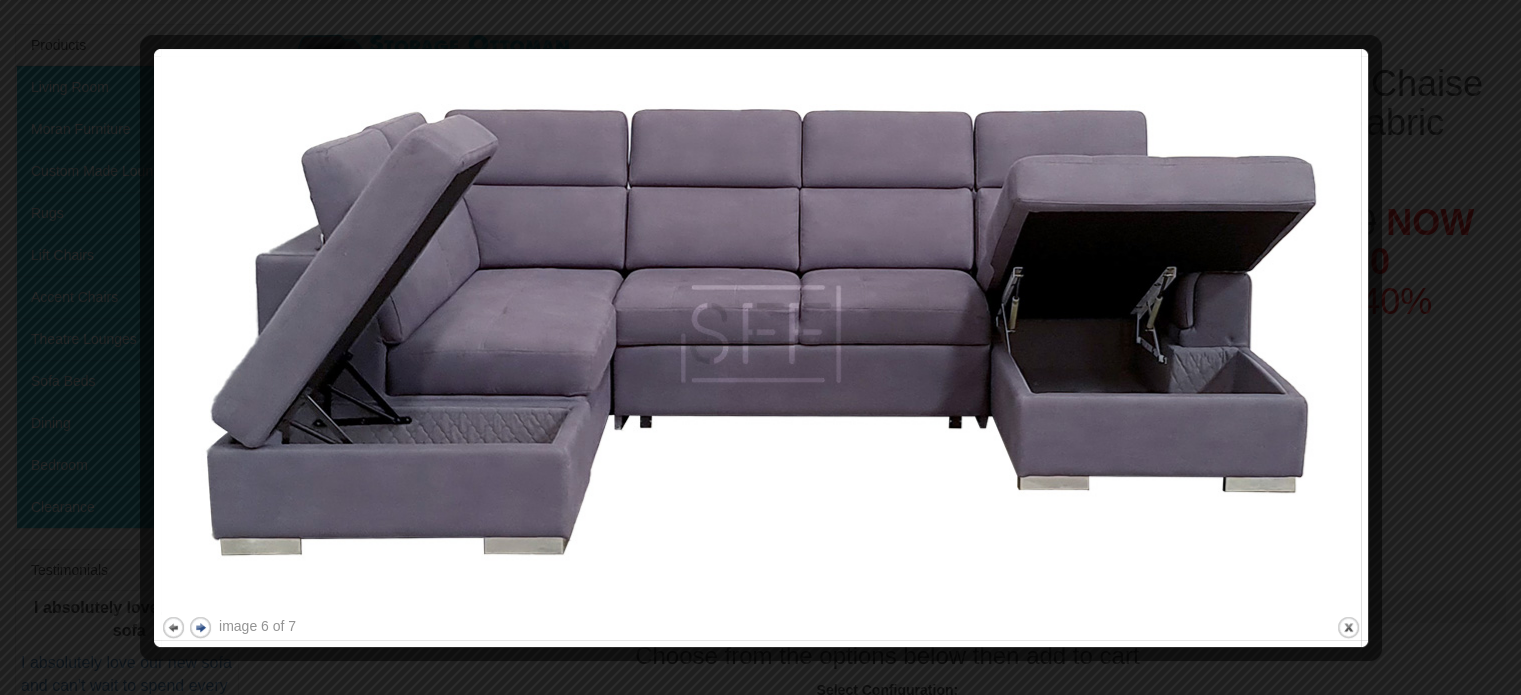 click at bounding box center (761, 334) 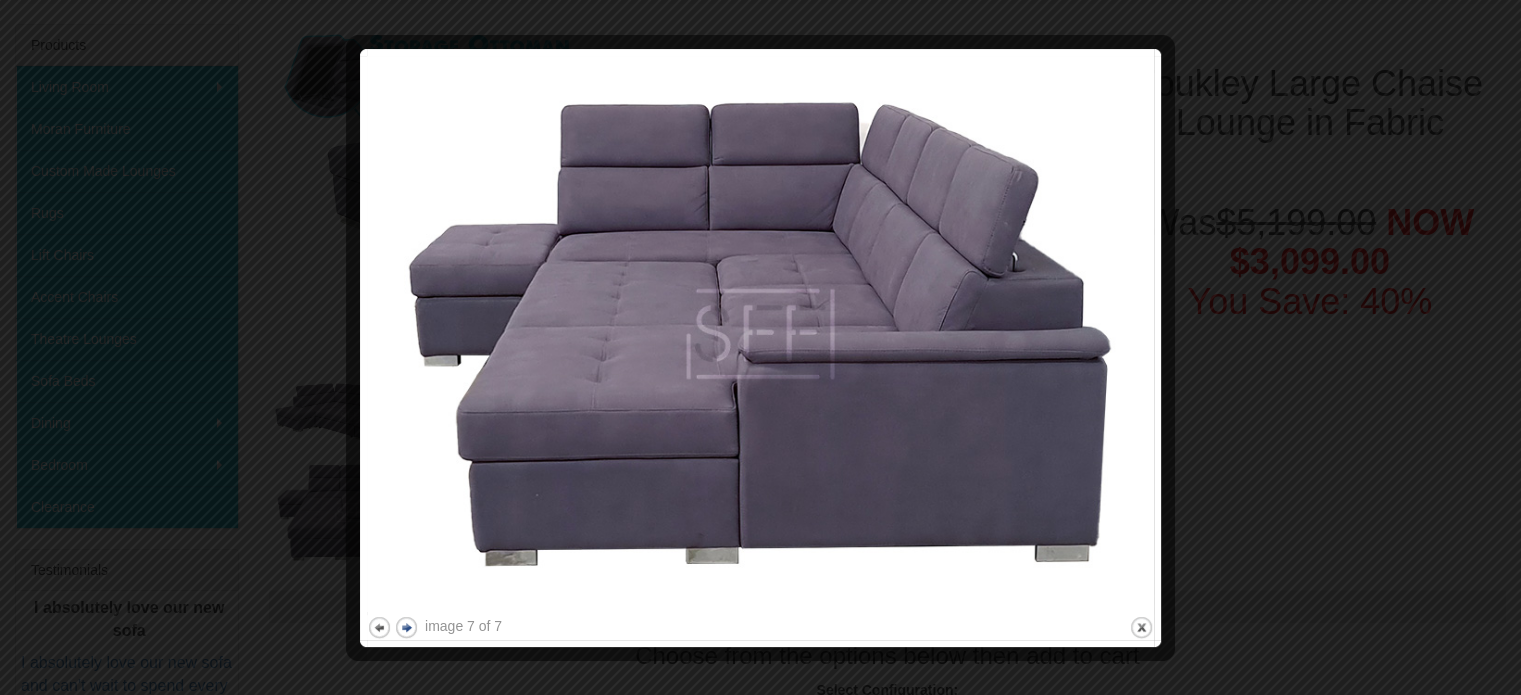 click at bounding box center [760, 347] 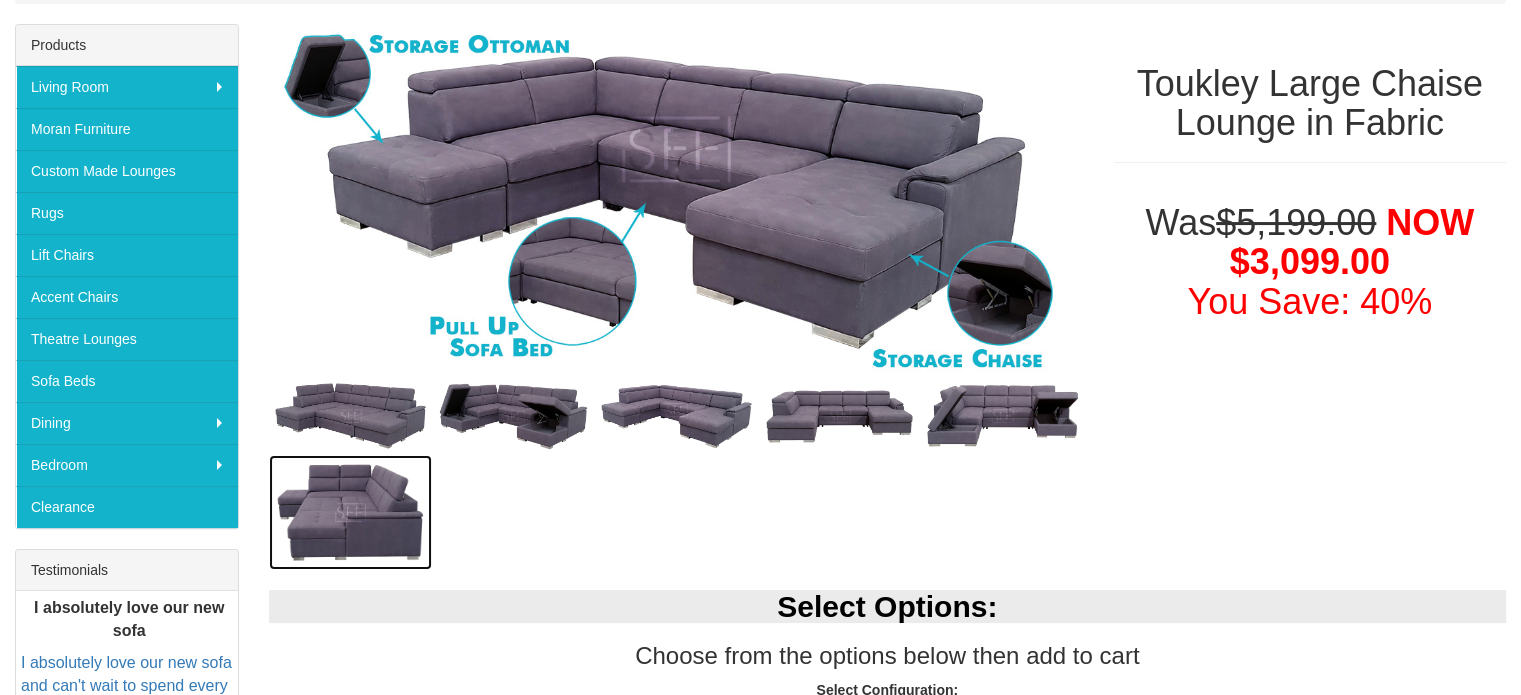 click at bounding box center (350, 512) 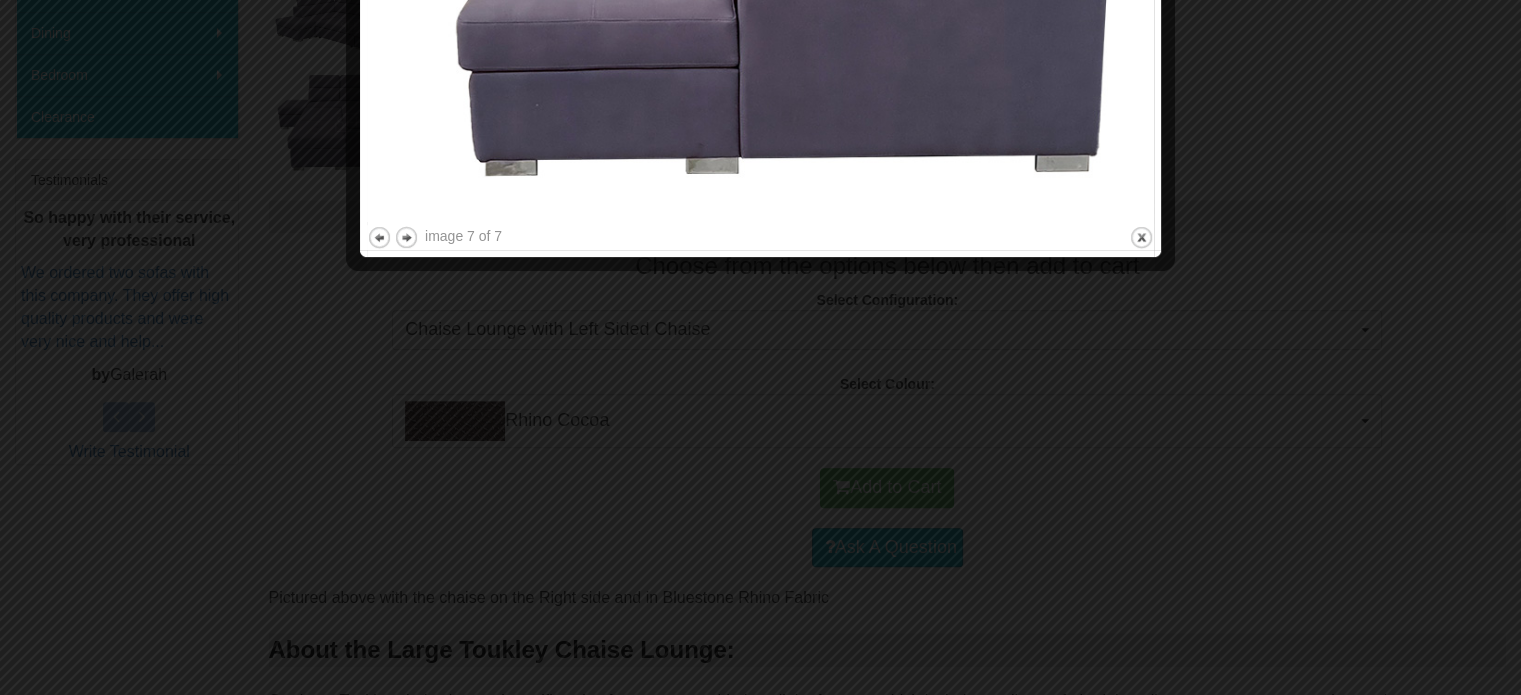 scroll, scrollTop: 700, scrollLeft: 0, axis: vertical 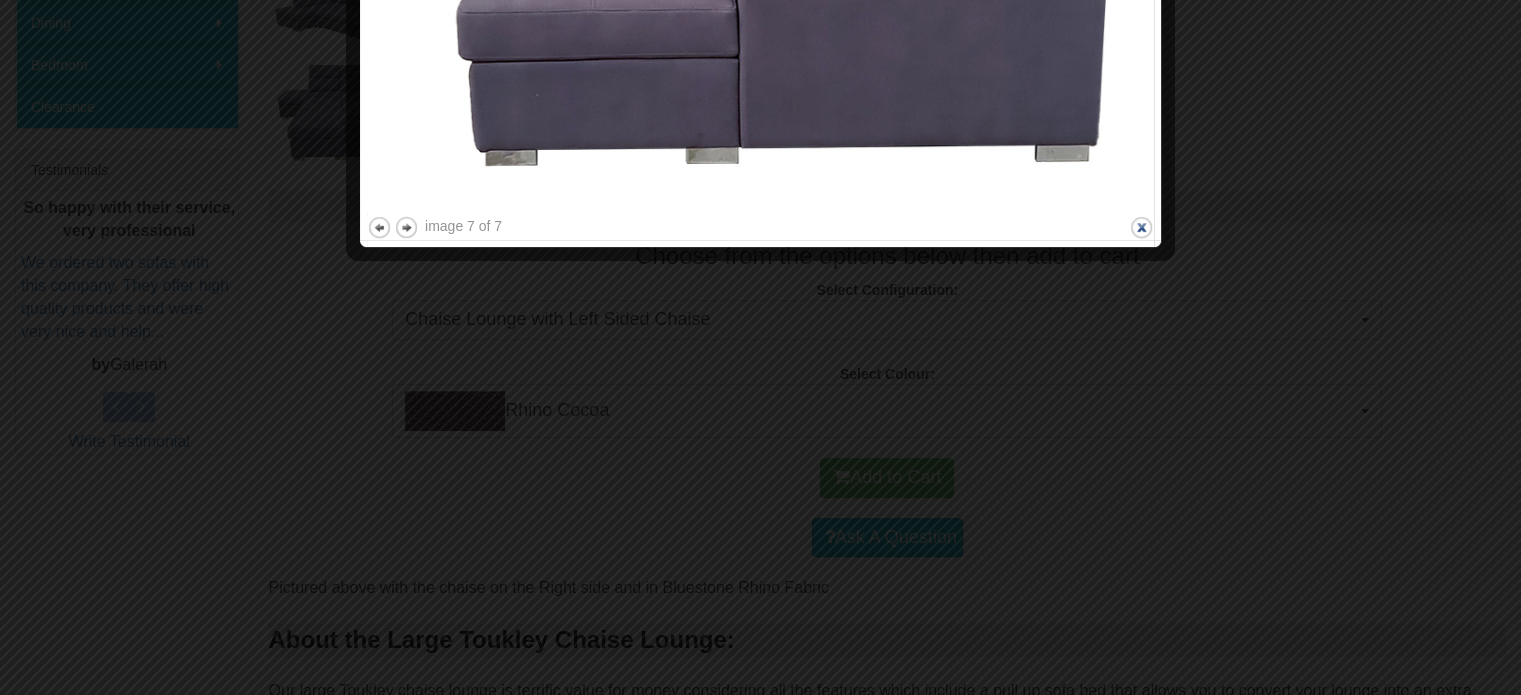 click on "close" at bounding box center [1141, 227] 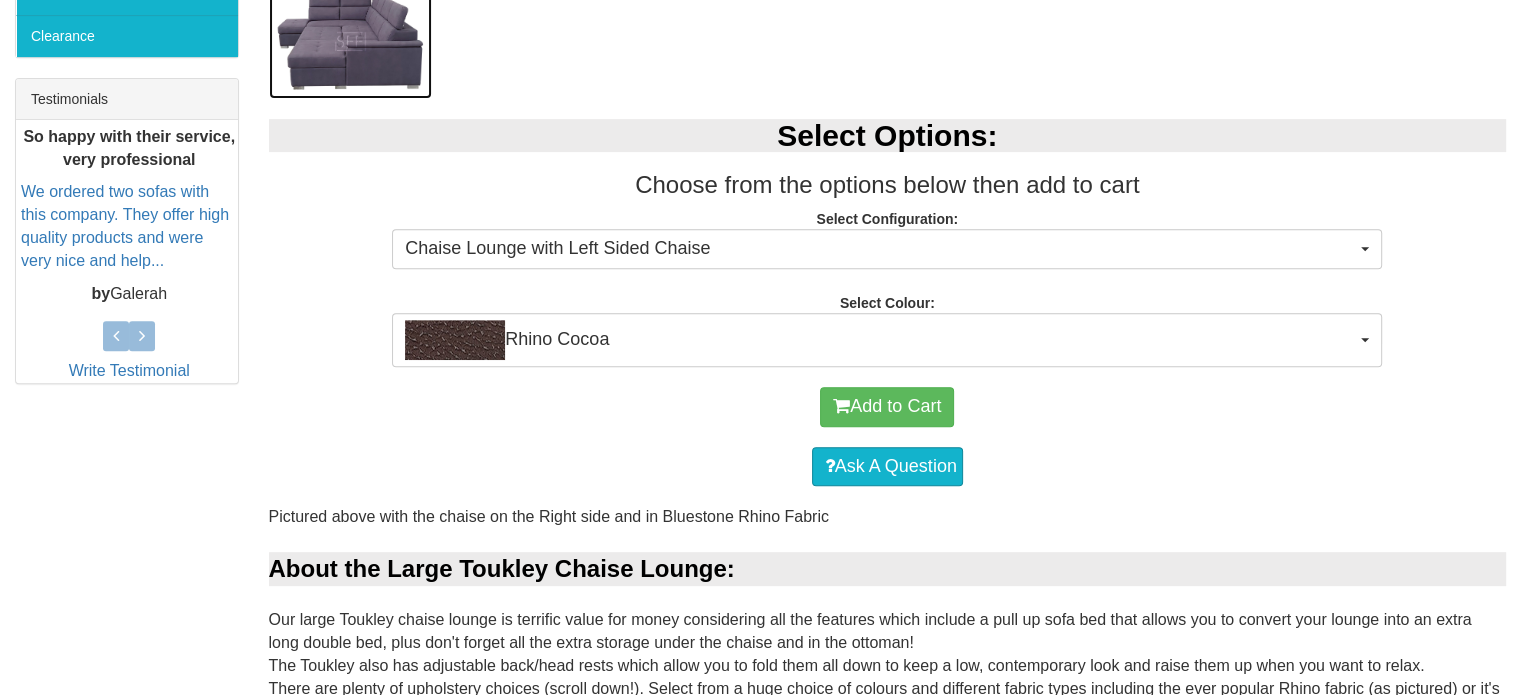 scroll, scrollTop: 800, scrollLeft: 0, axis: vertical 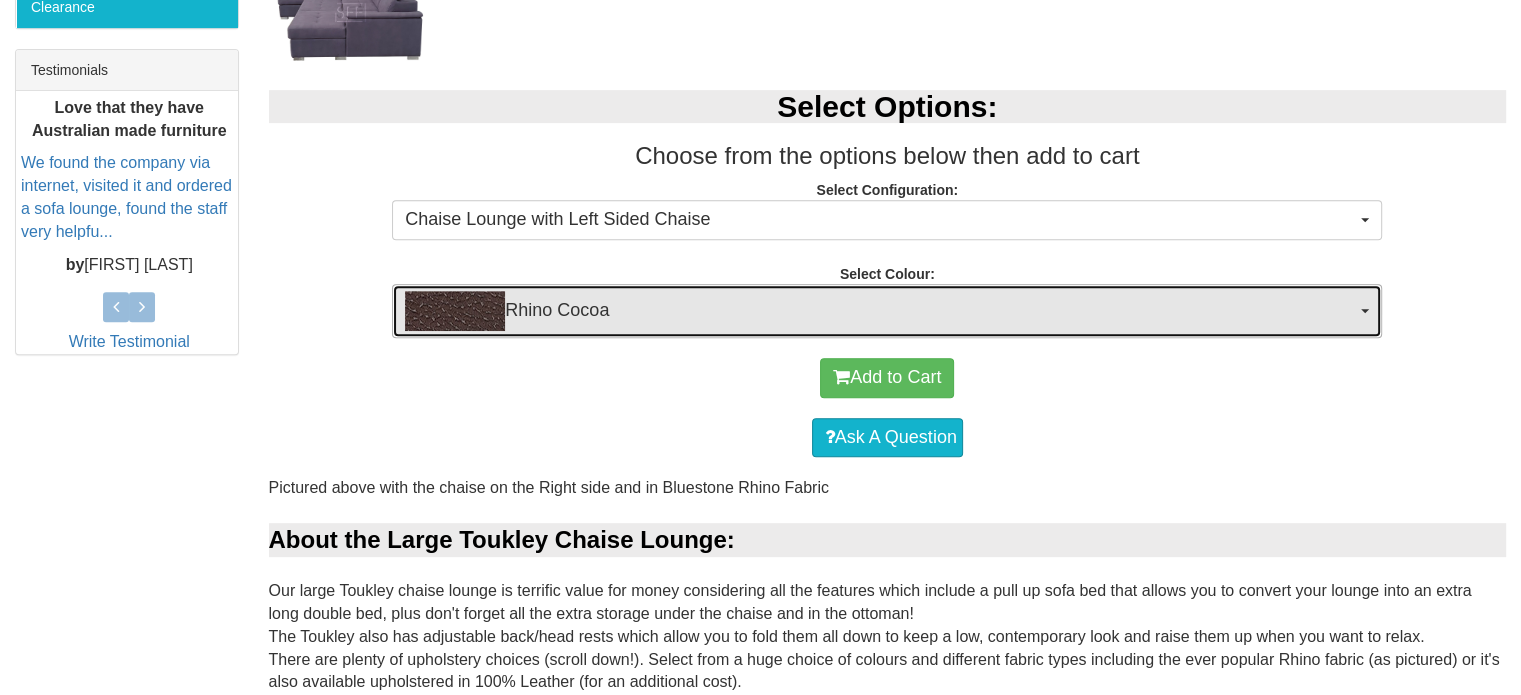 click on "Rhino Cocoa" at bounding box center [880, 311] 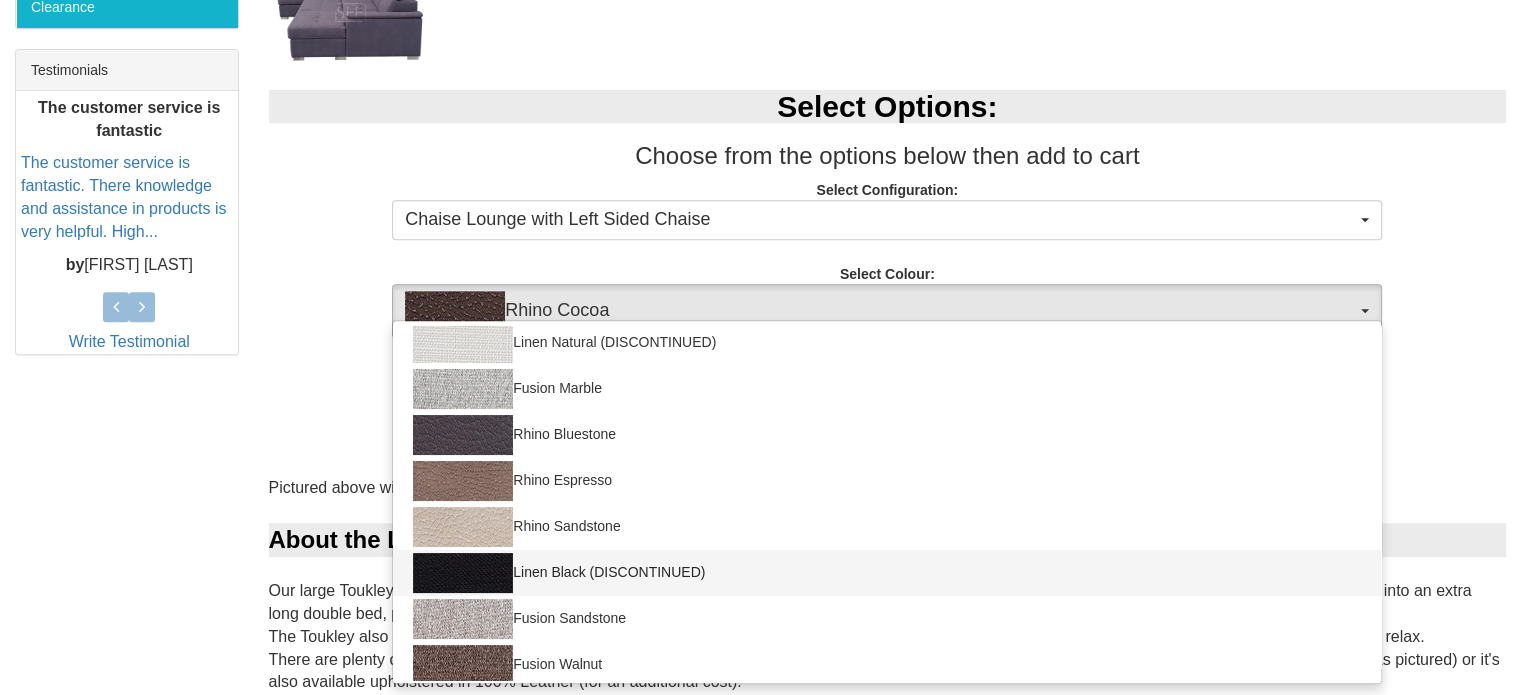 scroll, scrollTop: 427, scrollLeft: 0, axis: vertical 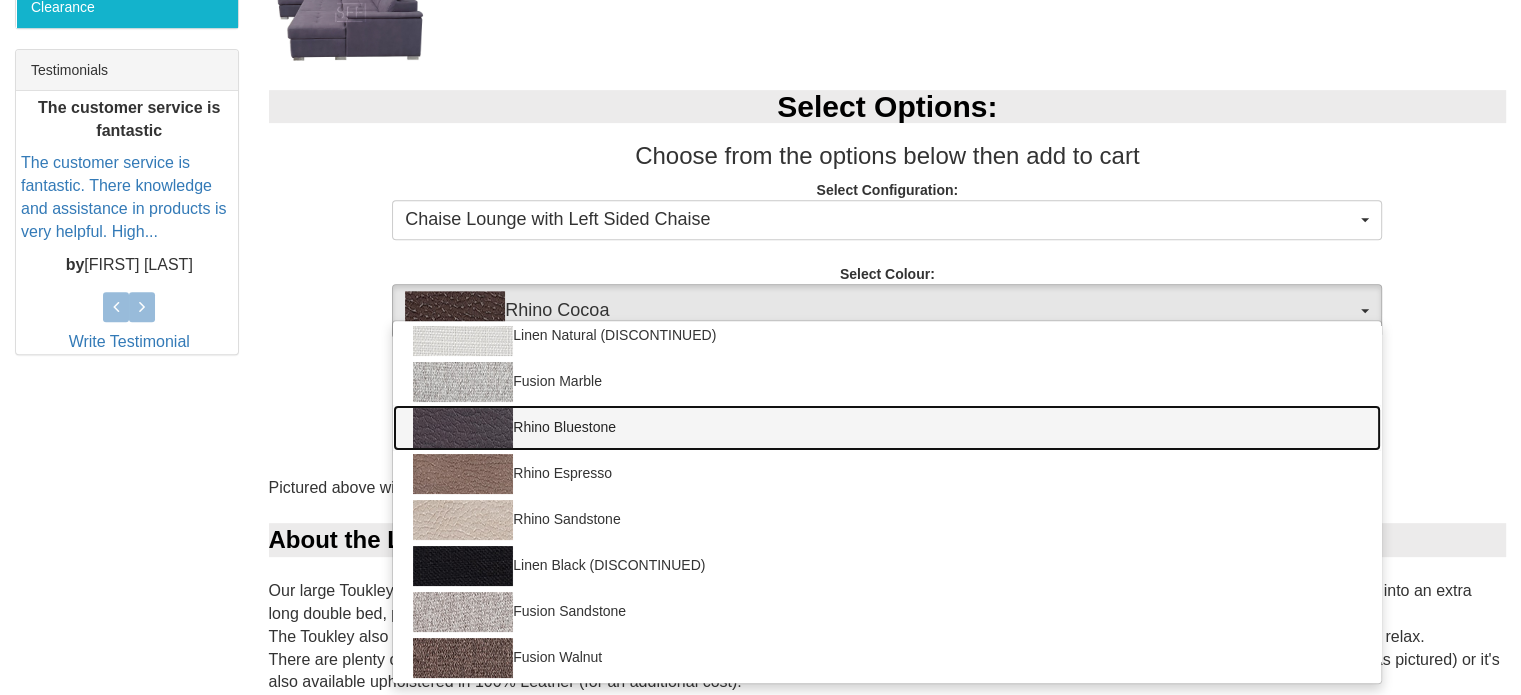 click on "Rhino Bluestone" at bounding box center (887, 428) 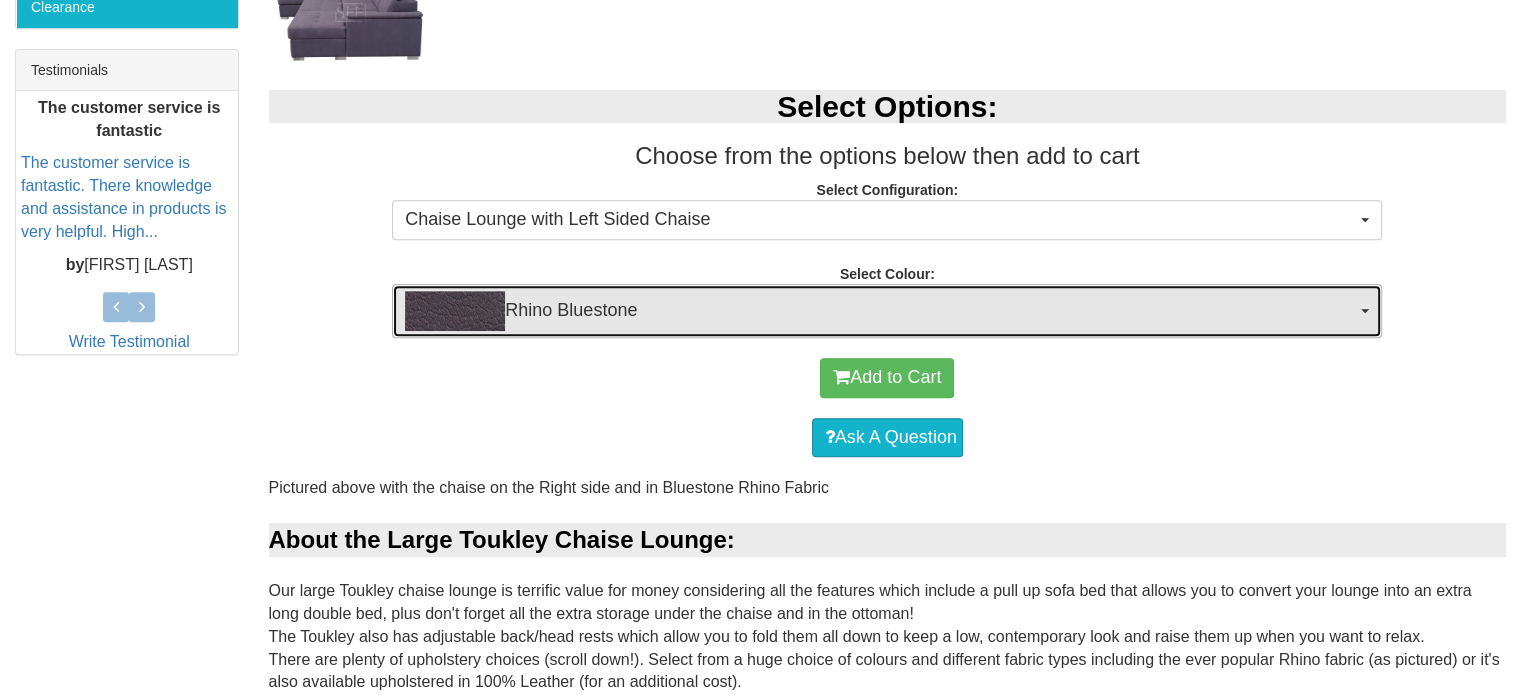 click on "Rhino Bluestone" at bounding box center (880, 311) 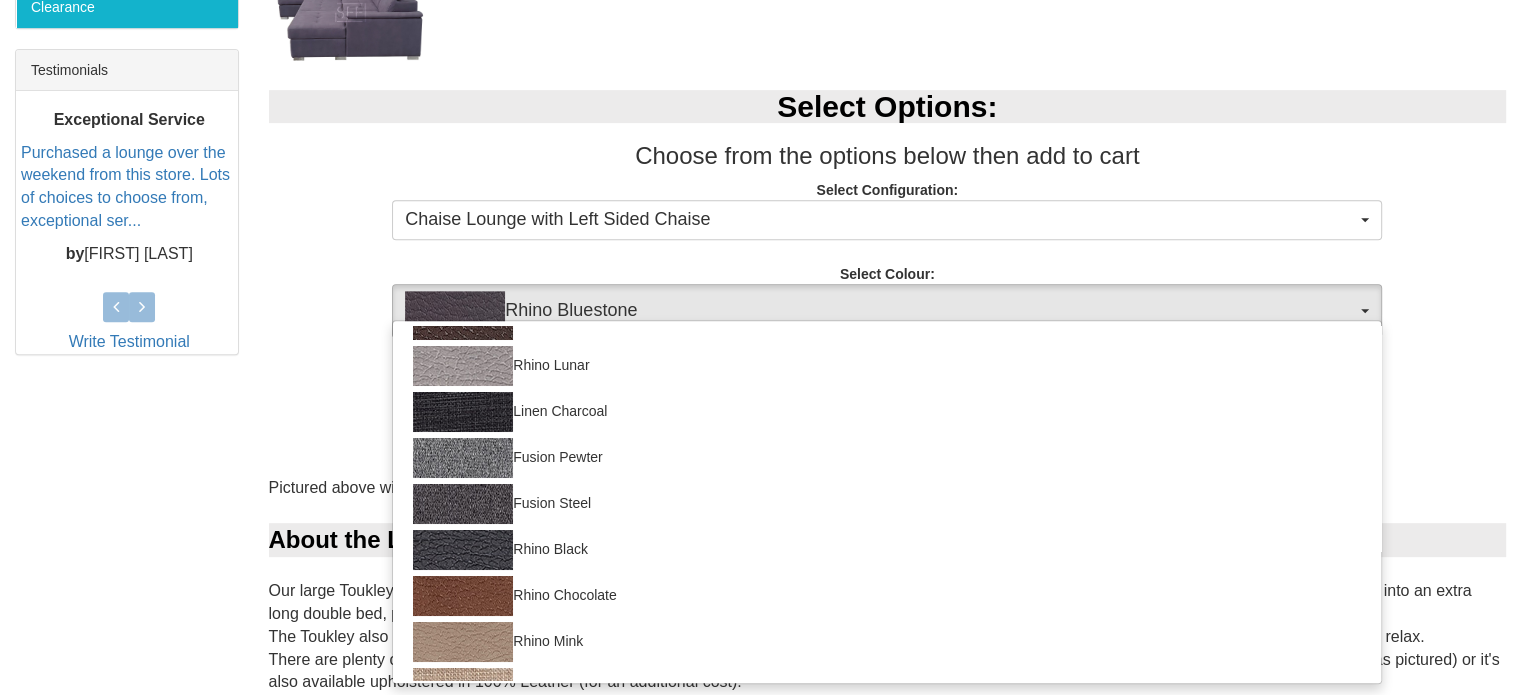 scroll, scrollTop: 0, scrollLeft: 0, axis: both 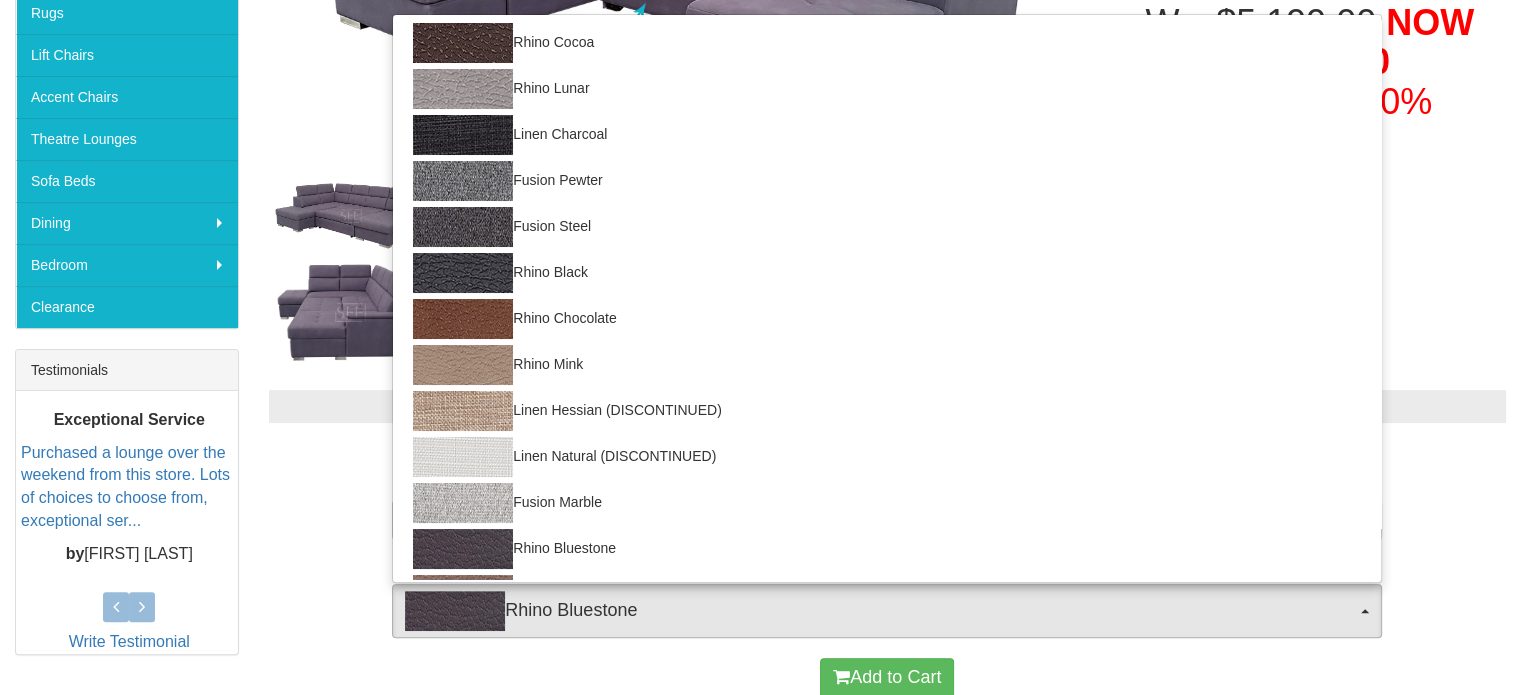 click on "Select Configuration: Chaise Lounge with Left Sided Chaise   Chaise Lounge with Left Sided Chaise Chaise Lounge with Right Sided Chaise (As Pictured) Chaise Lounge with Left Sided Chaise Chaise Lounge with Right Sided Chaise (As Pictured)" at bounding box center [888, 507] 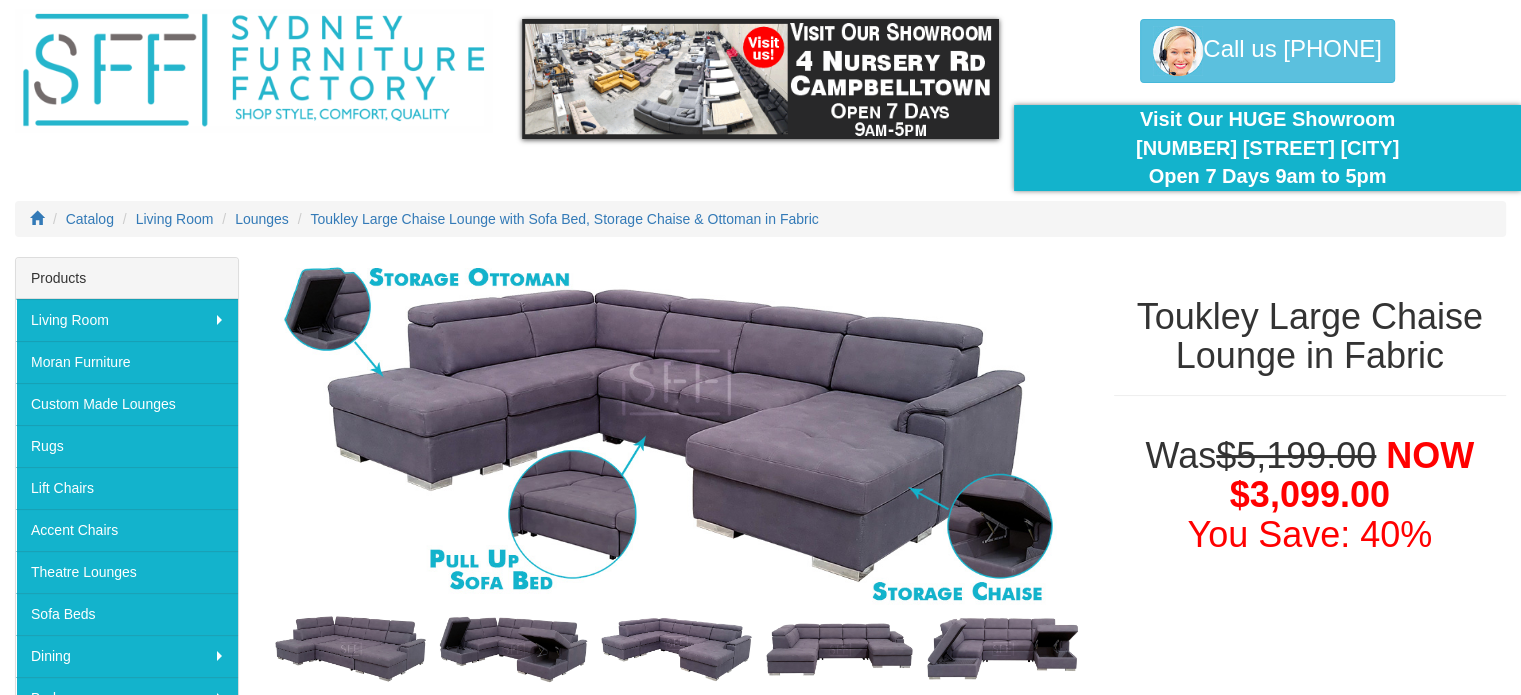 scroll, scrollTop: 0, scrollLeft: 0, axis: both 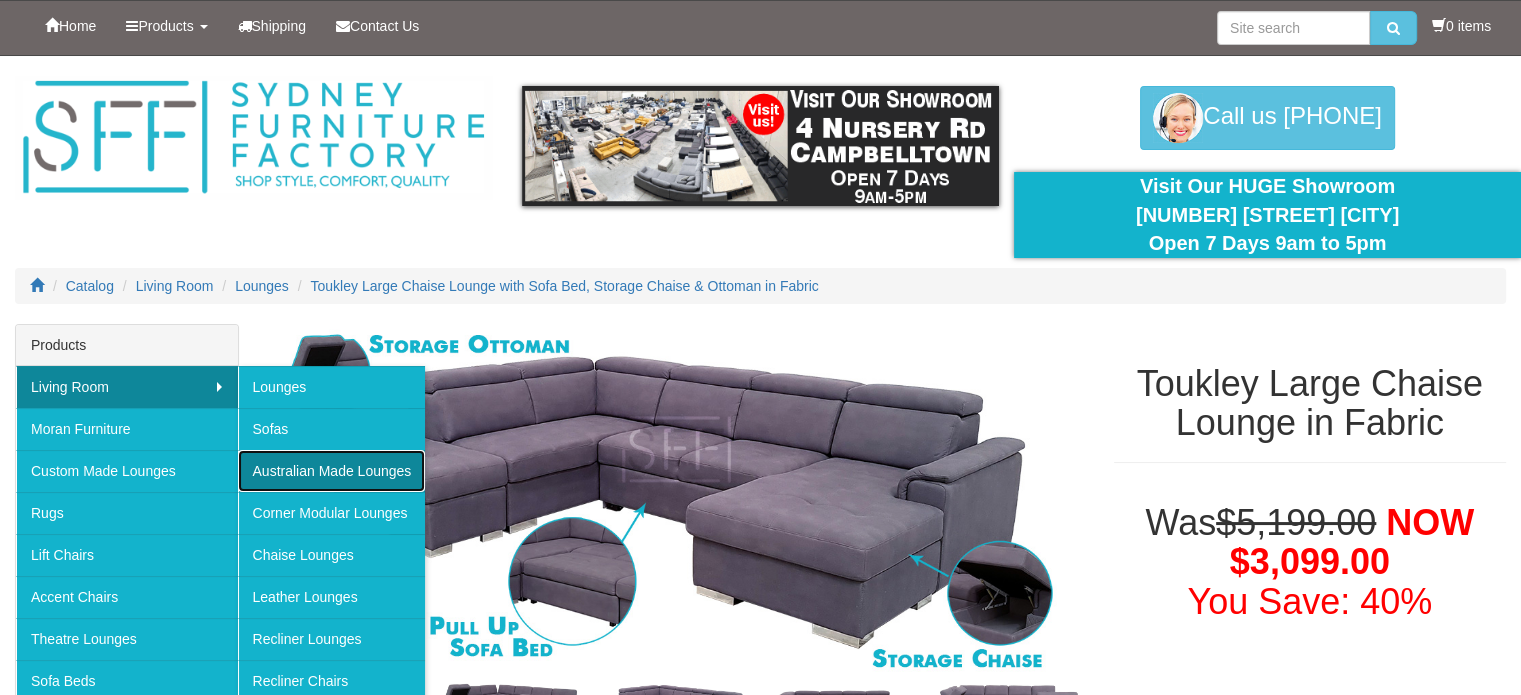 click on "Australian Made Lounges" at bounding box center [332, 471] 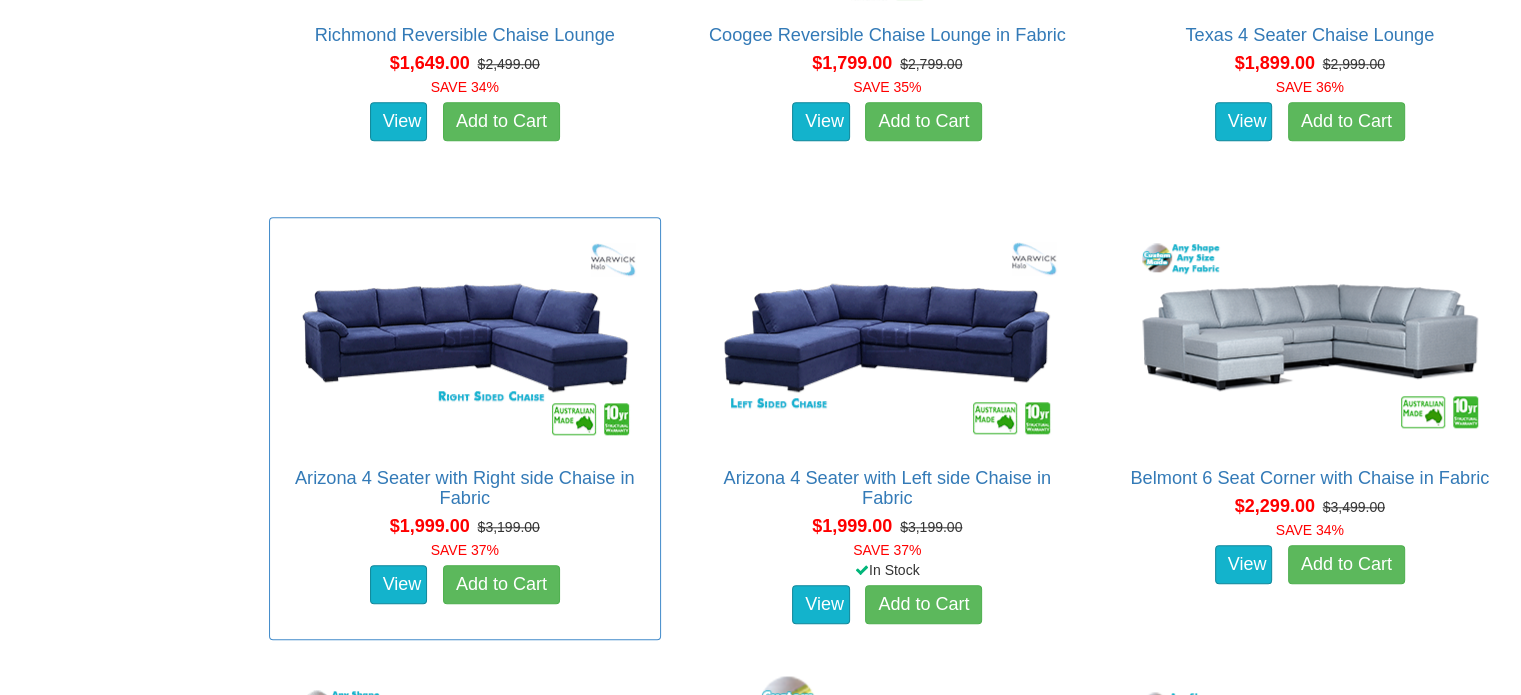 scroll, scrollTop: 1857, scrollLeft: 0, axis: vertical 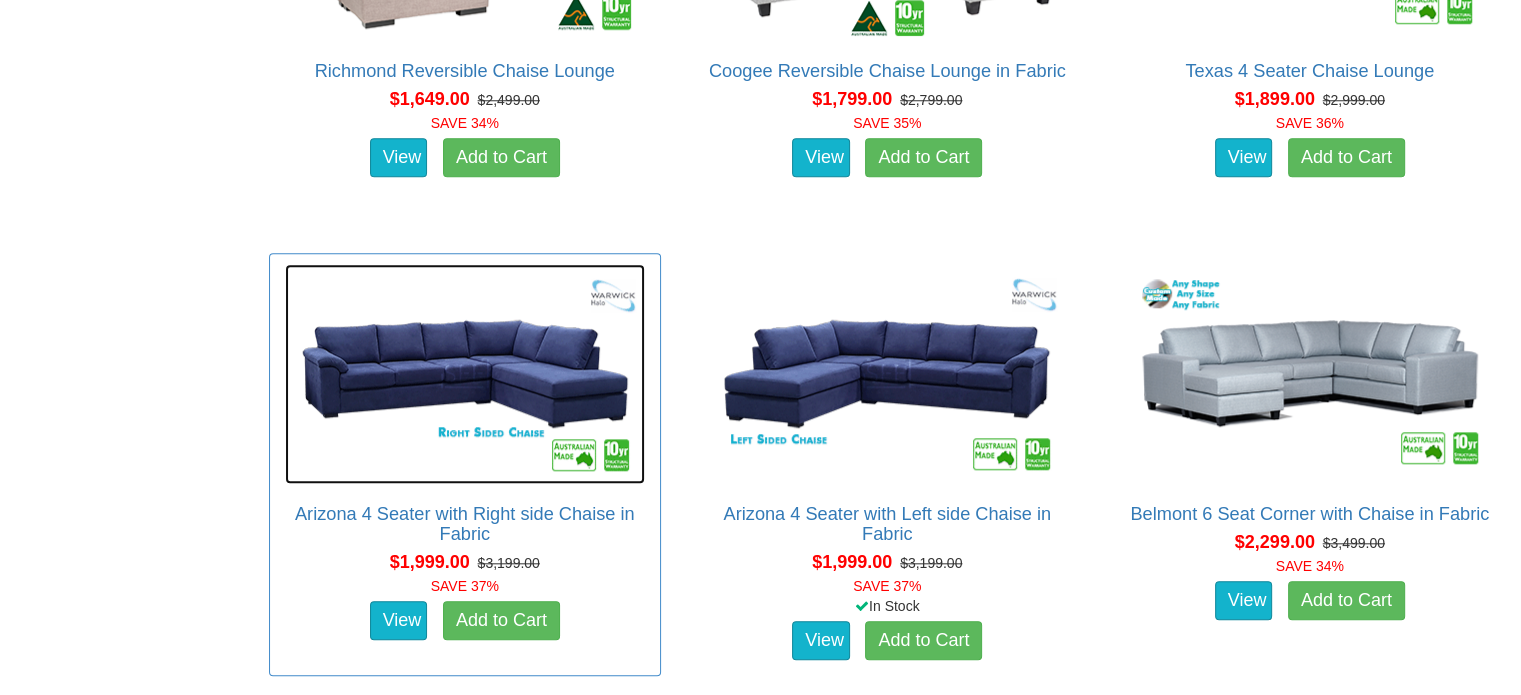 click at bounding box center (465, 374) 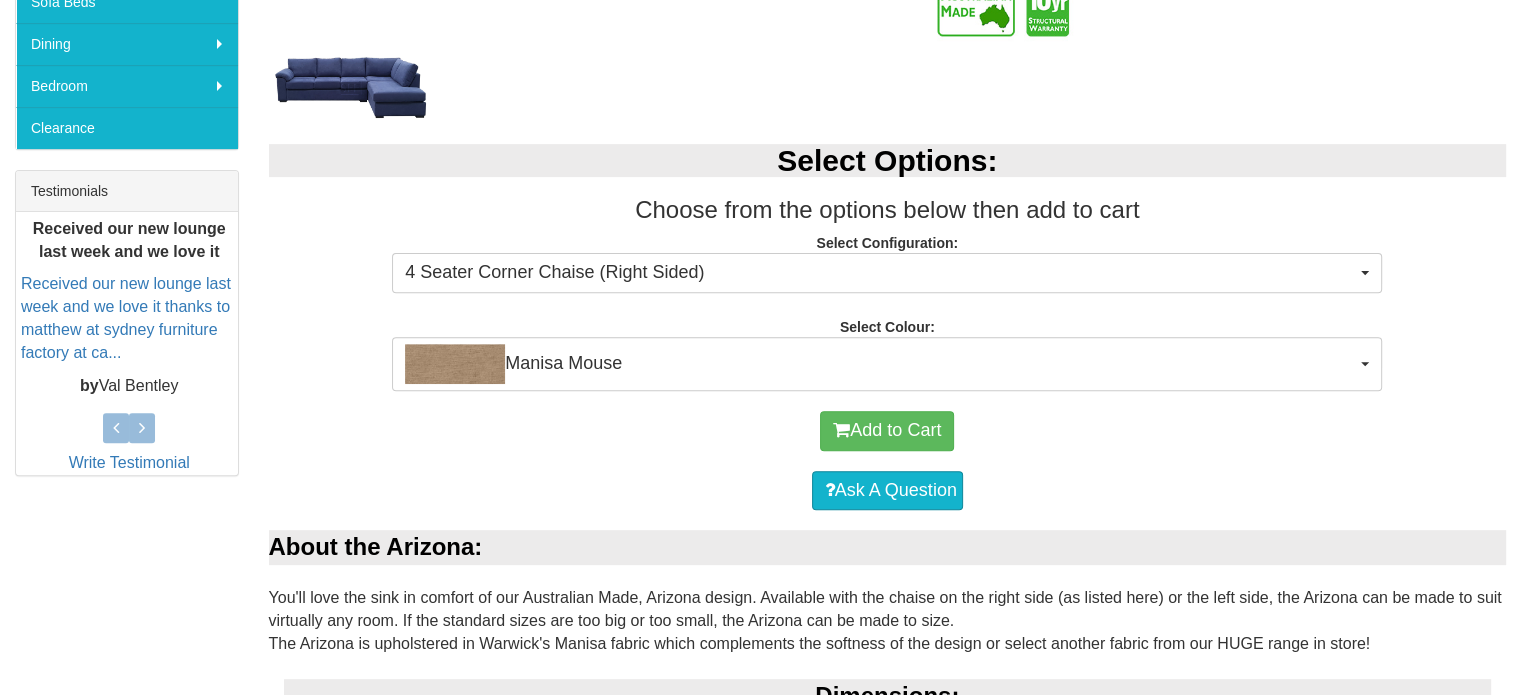 scroll, scrollTop: 700, scrollLeft: 0, axis: vertical 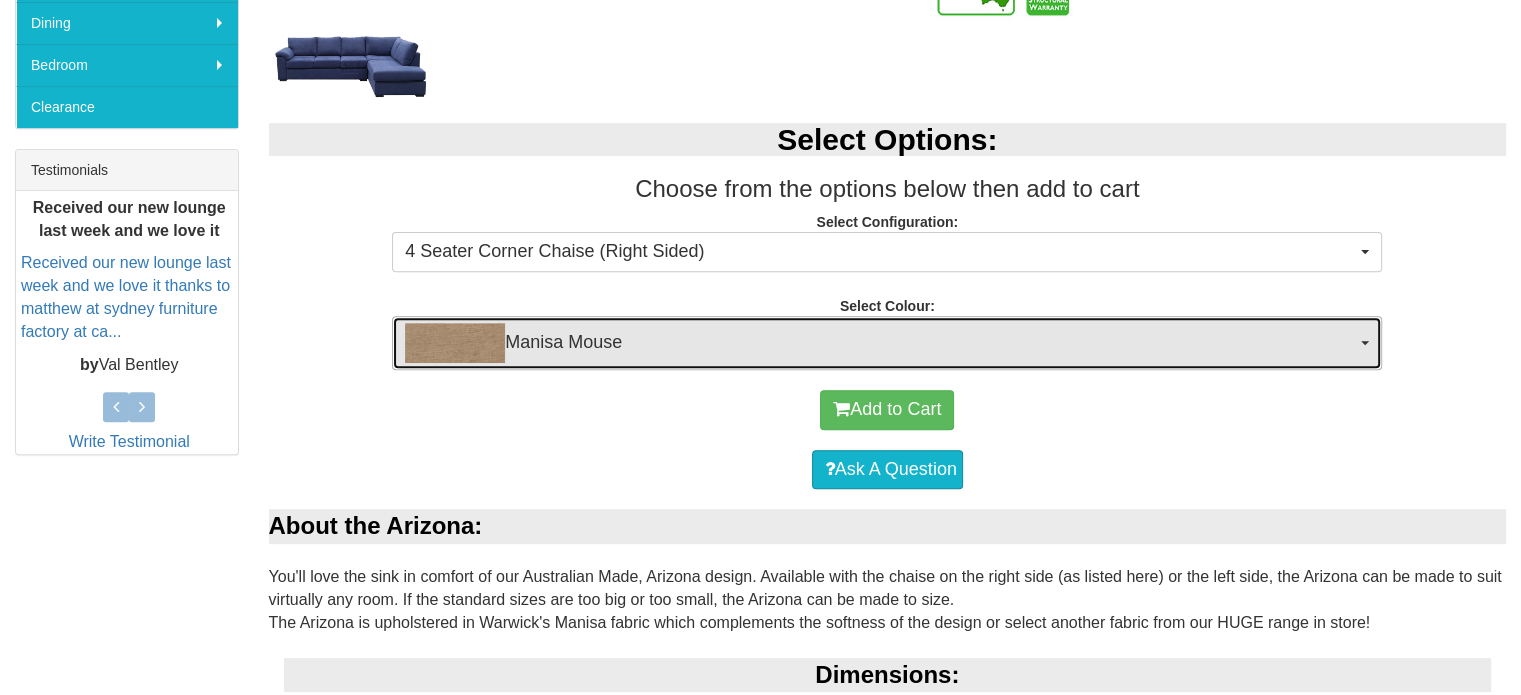 click on "Manisa Mouse" at bounding box center [880, 343] 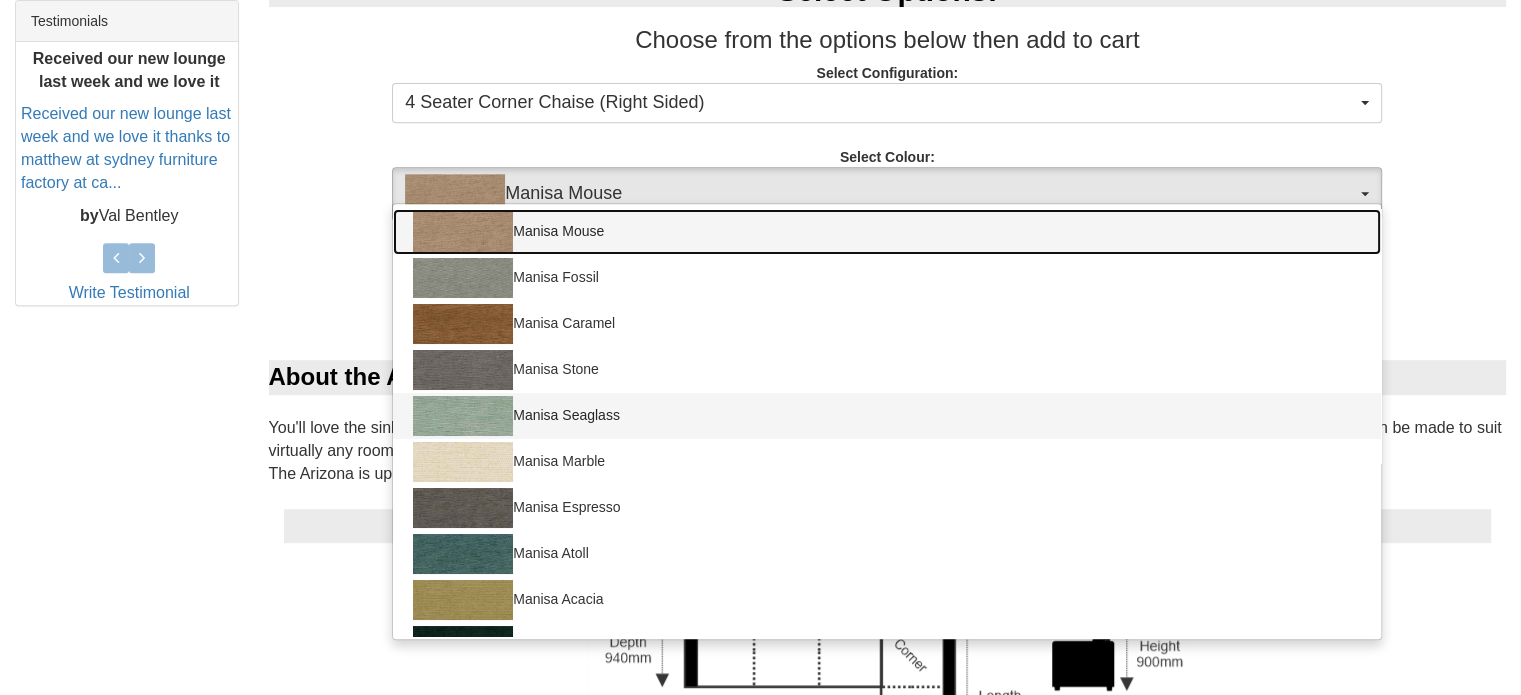 scroll, scrollTop: 900, scrollLeft: 0, axis: vertical 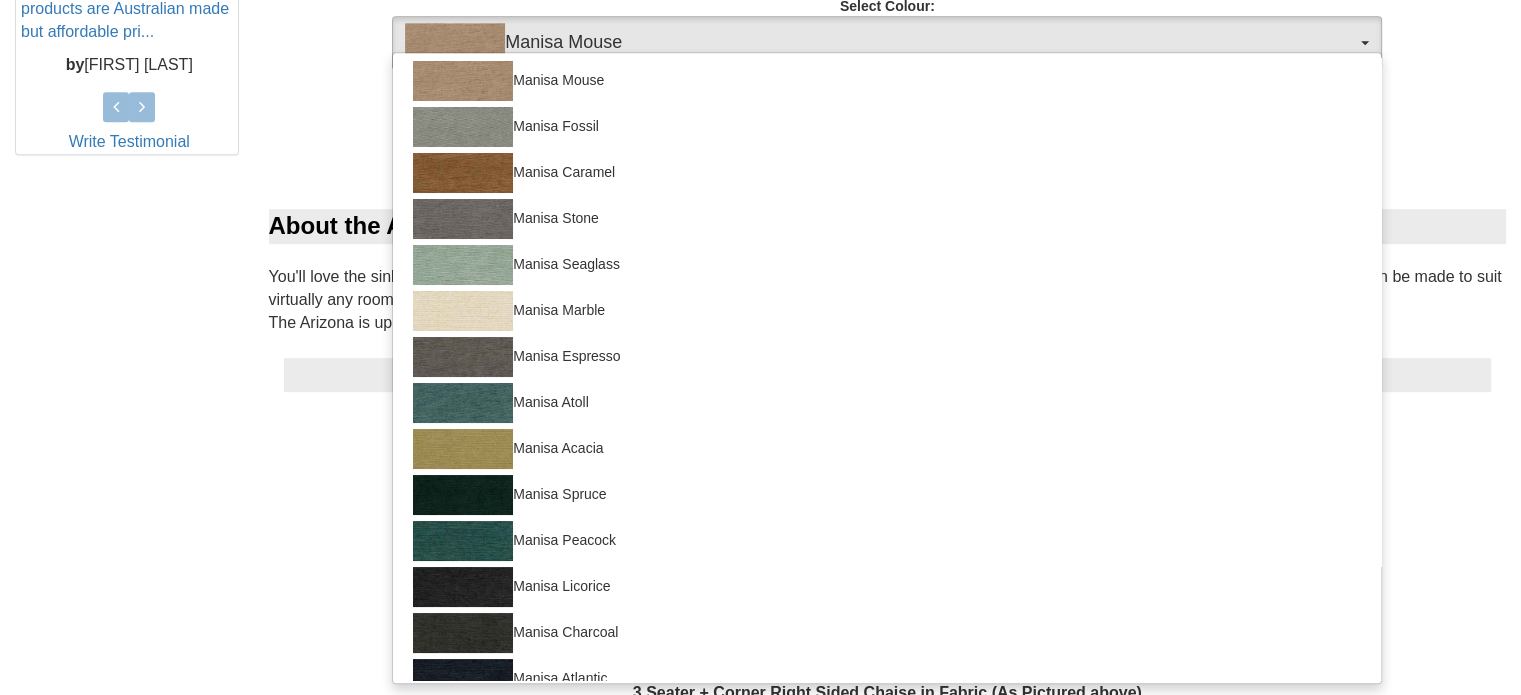 click on "Add to Cart" at bounding box center [888, 110] 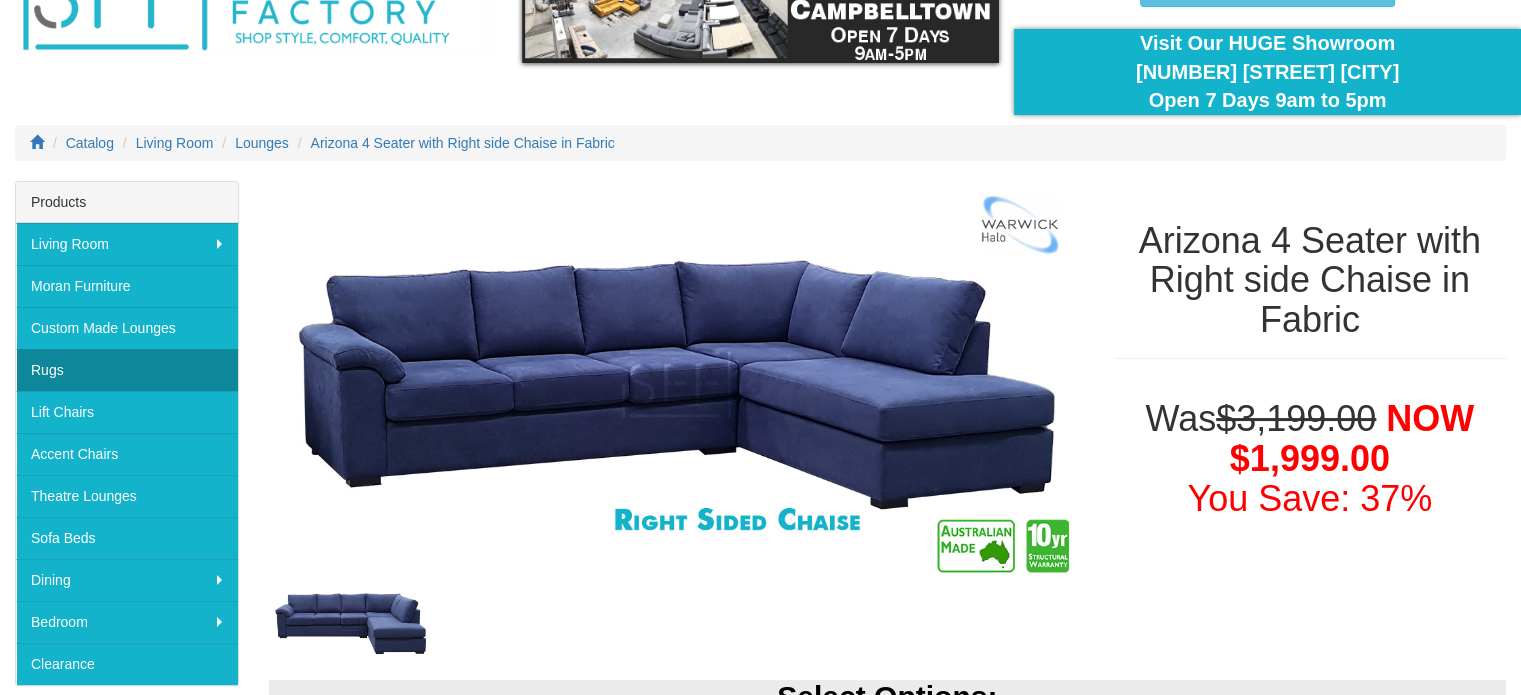 scroll, scrollTop: 200, scrollLeft: 0, axis: vertical 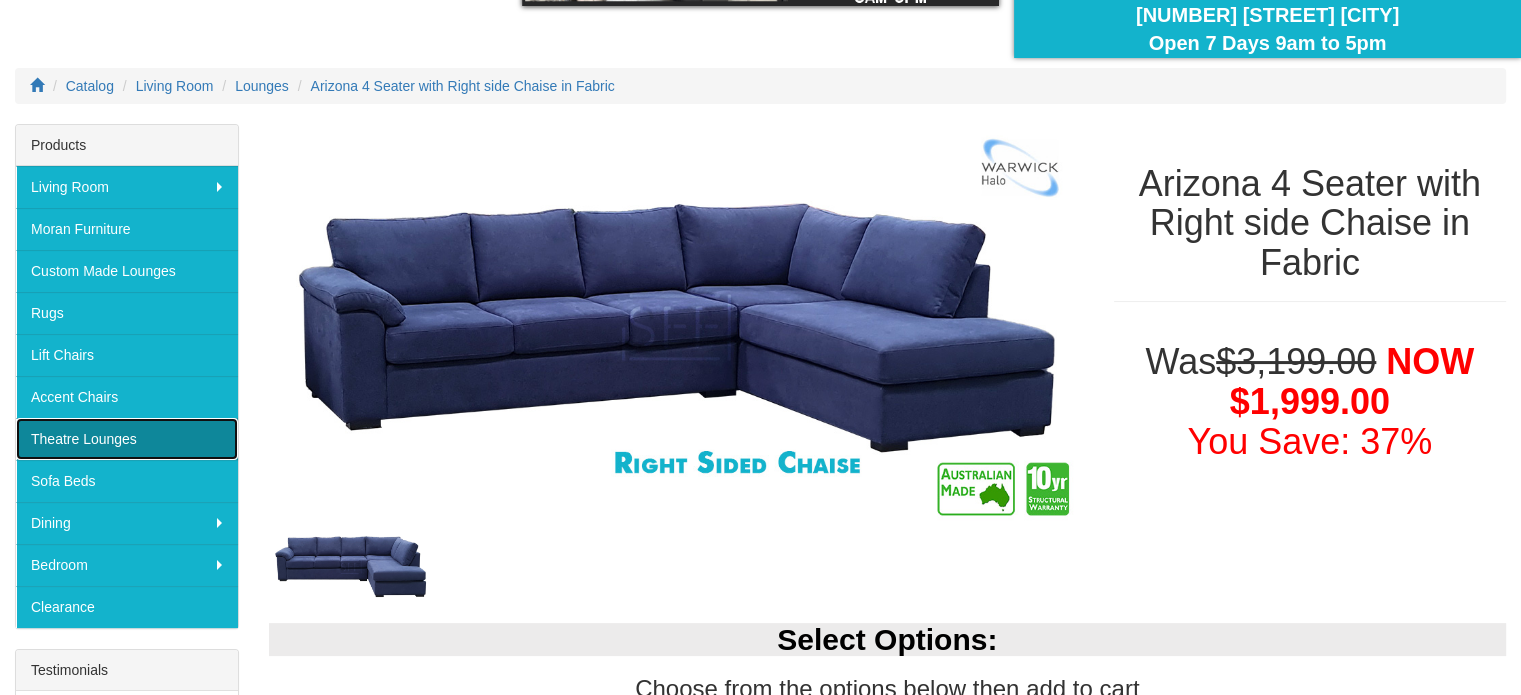 click on "Theatre Lounges" at bounding box center [127, 439] 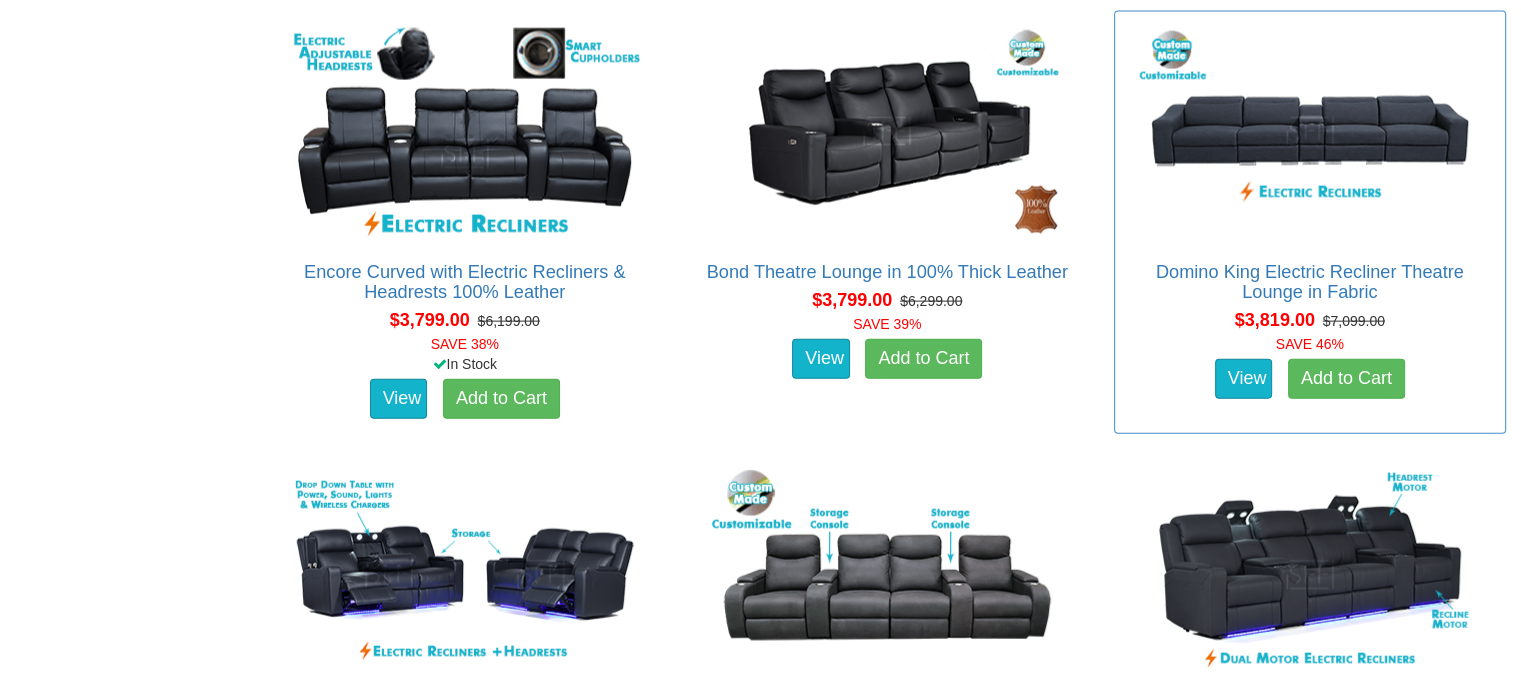 scroll, scrollTop: 4183, scrollLeft: 0, axis: vertical 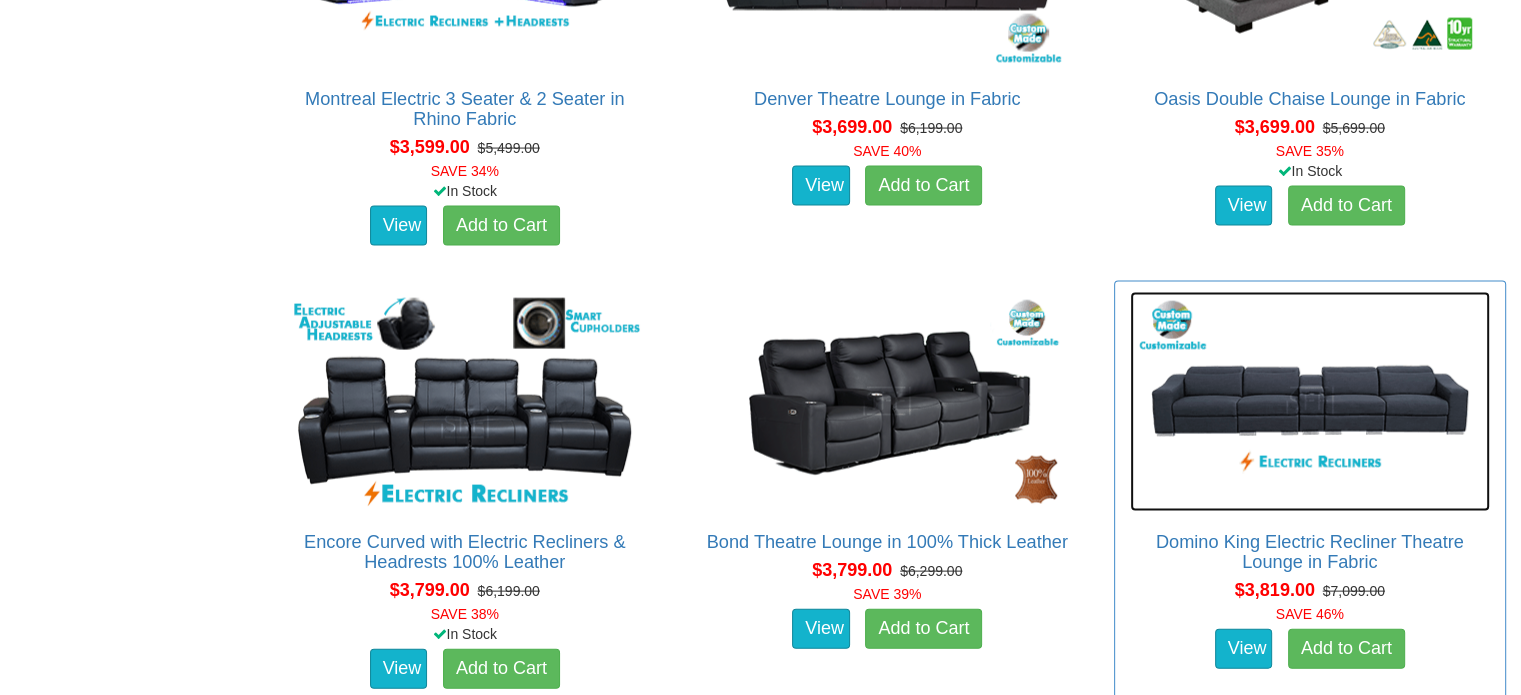 click at bounding box center [1310, 402] 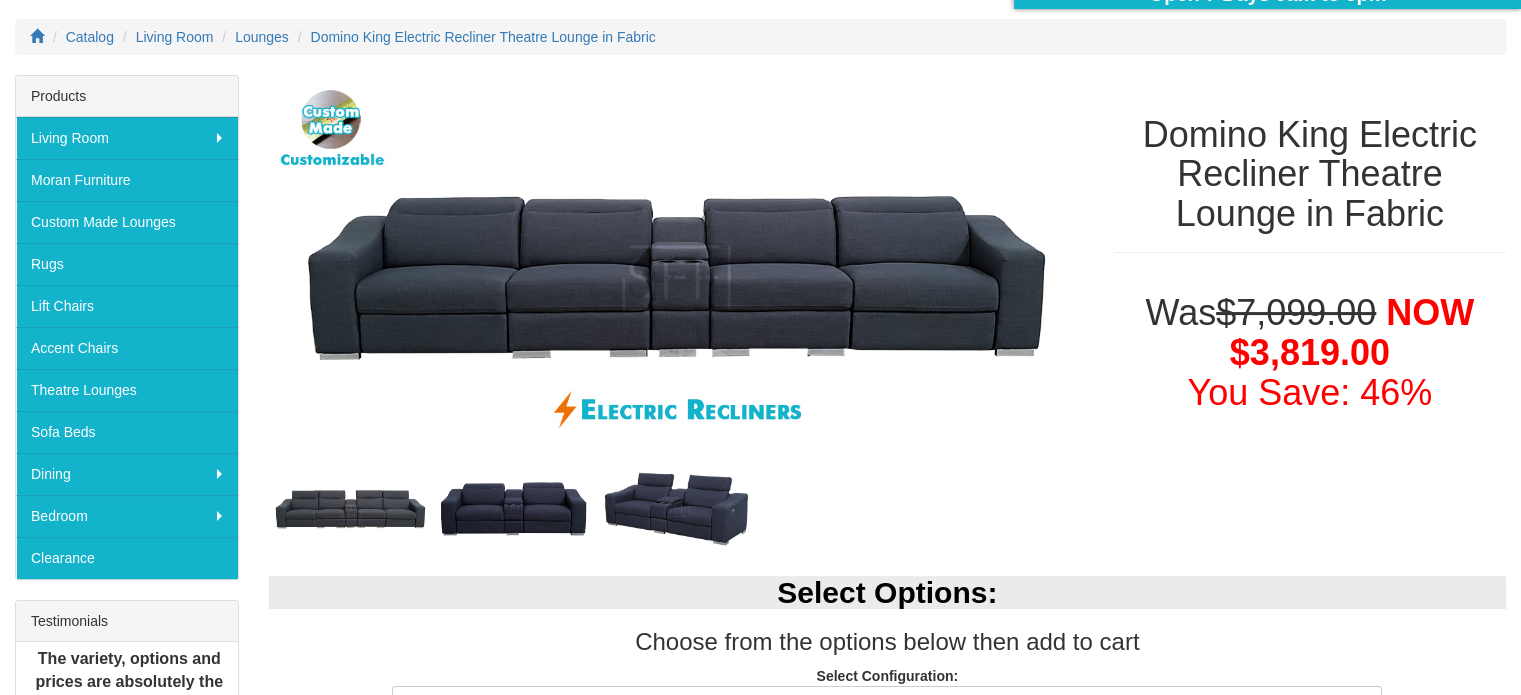 scroll, scrollTop: 300, scrollLeft: 0, axis: vertical 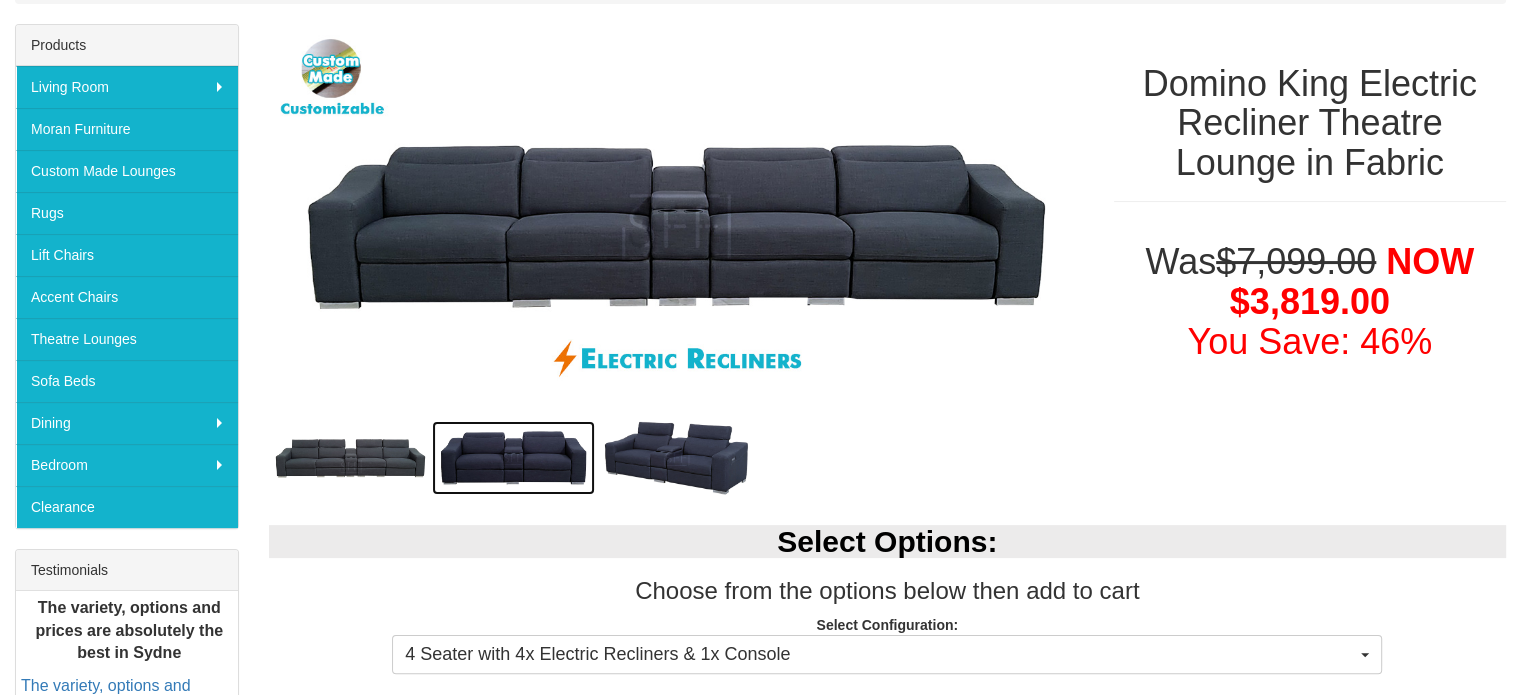 click at bounding box center (513, 458) 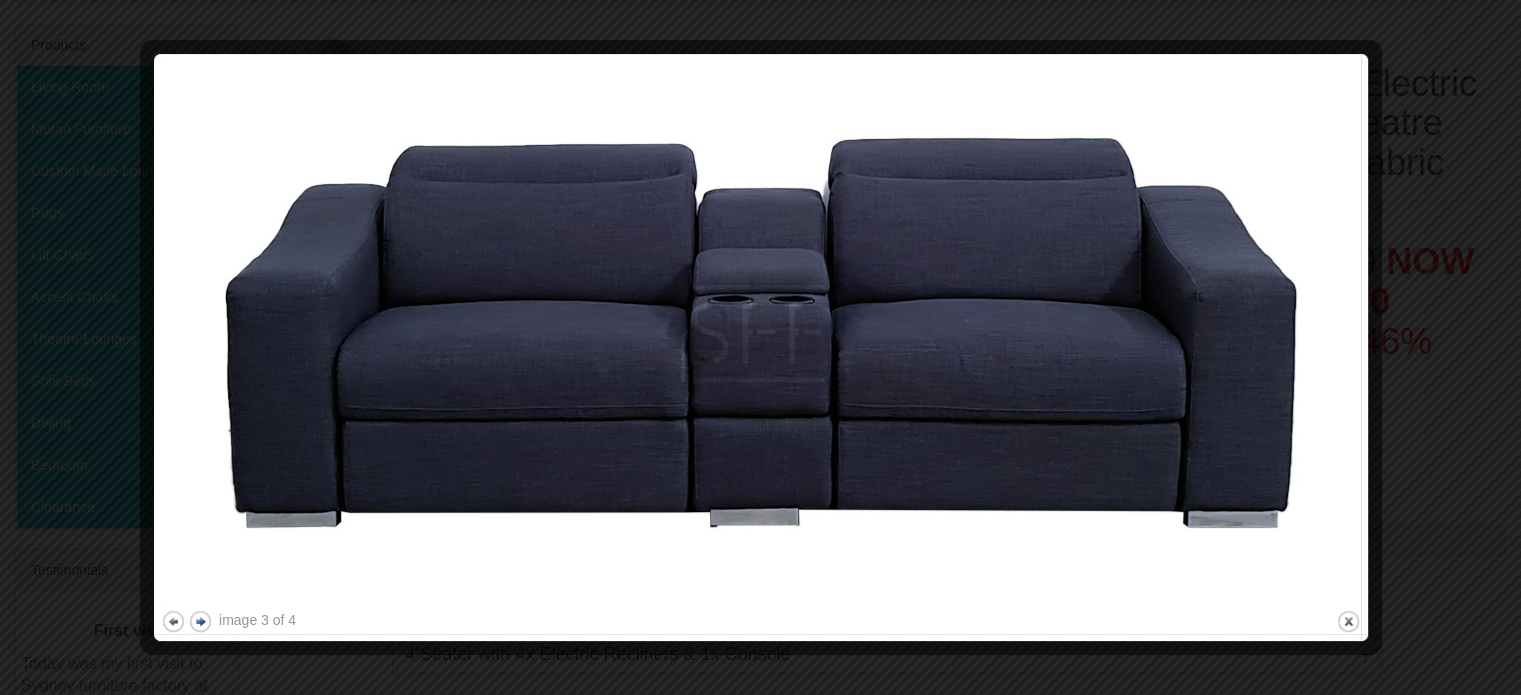 click on "next" at bounding box center [200, 621] 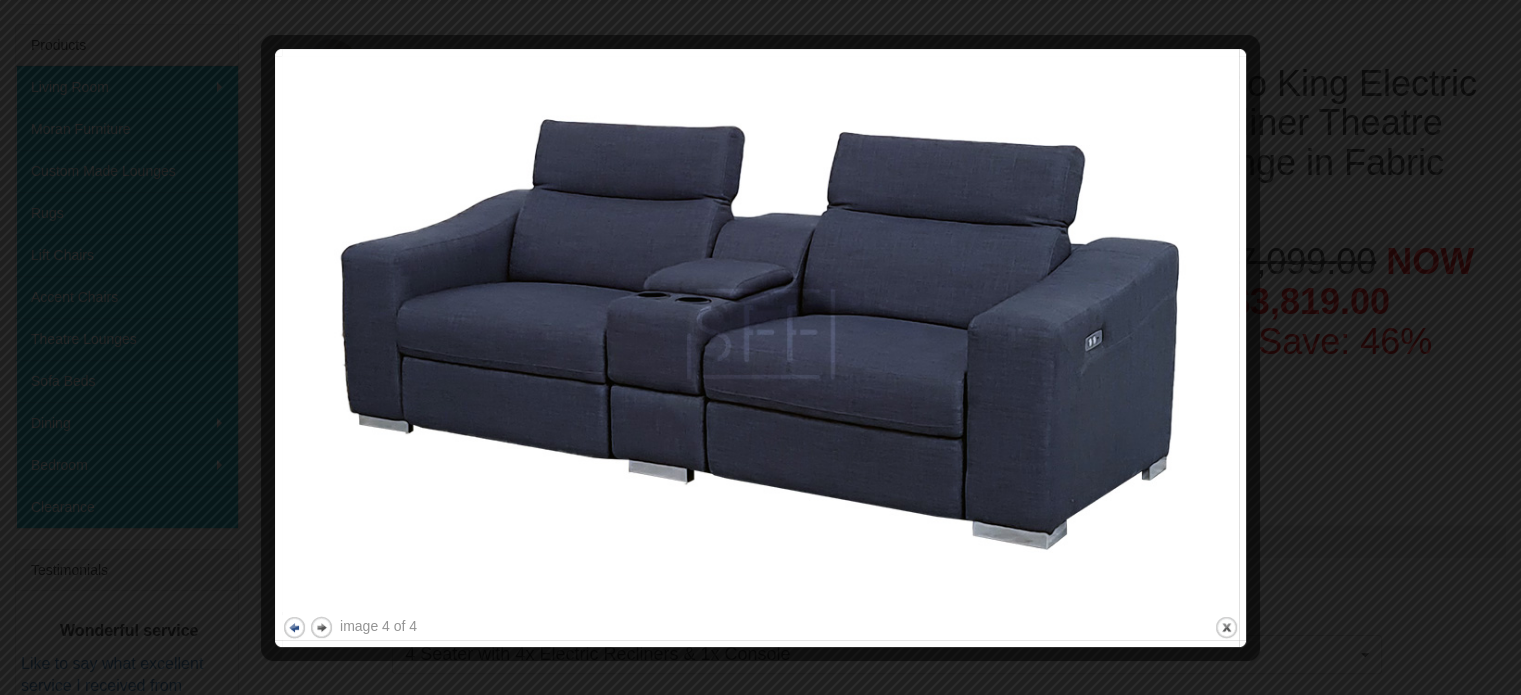 click on "previous" at bounding box center (294, 627) 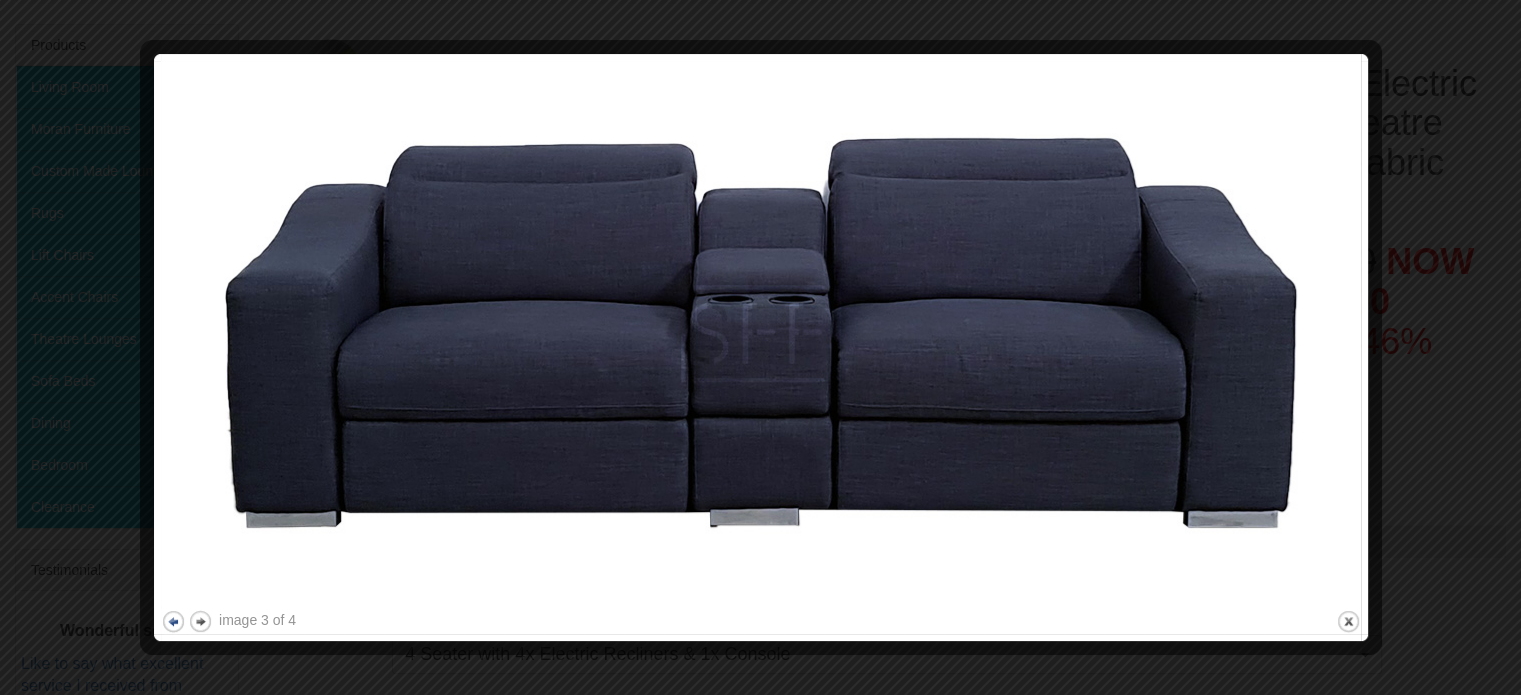 click on "image 3 of 4" at bounding box center [257, 620] 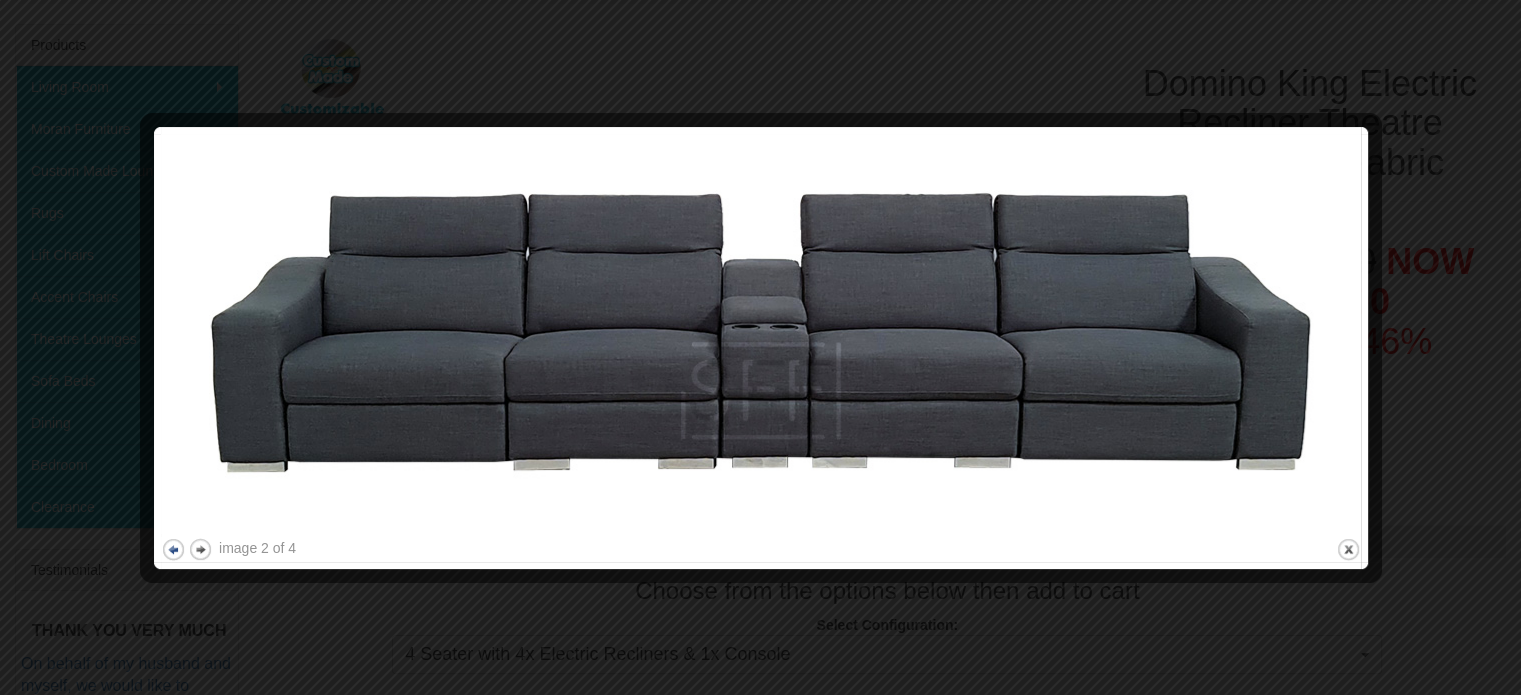 click on "previous" at bounding box center [173, 549] 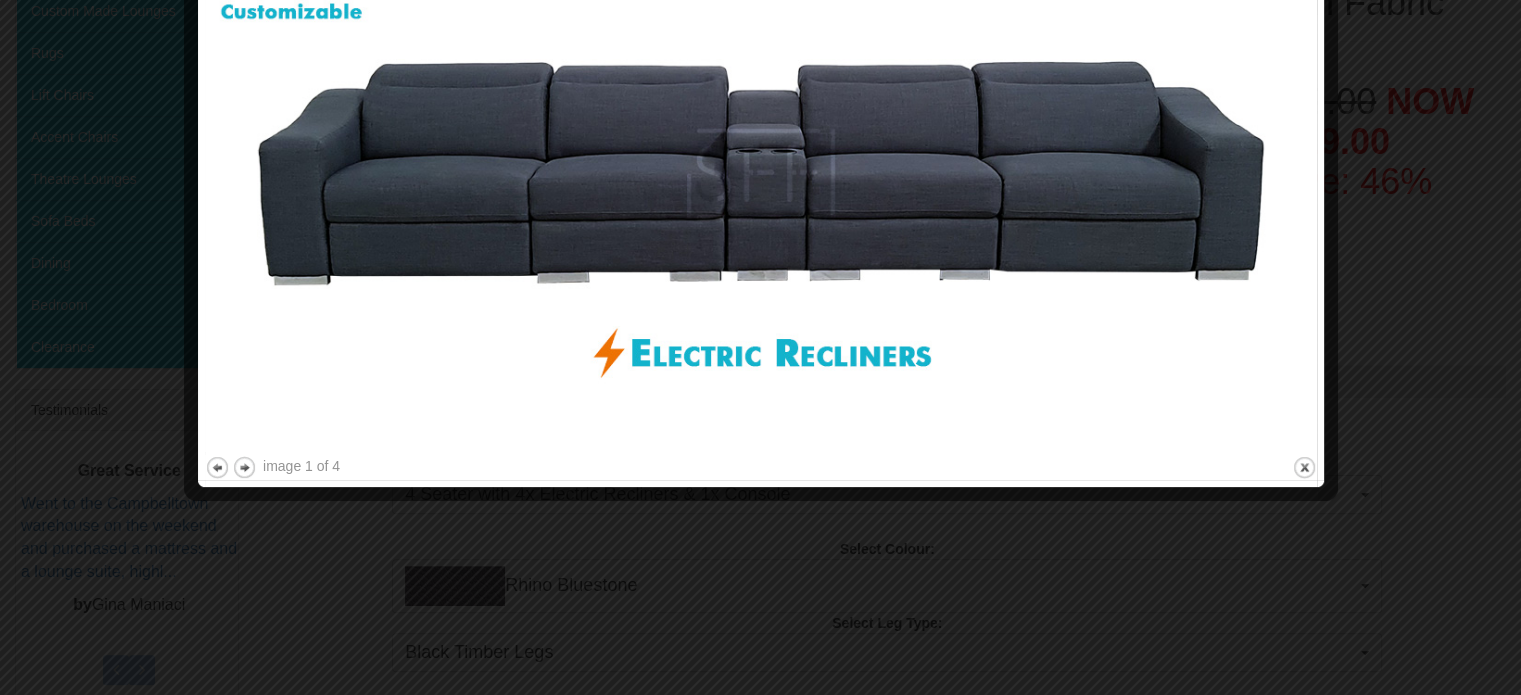 scroll, scrollTop: 100, scrollLeft: 0, axis: vertical 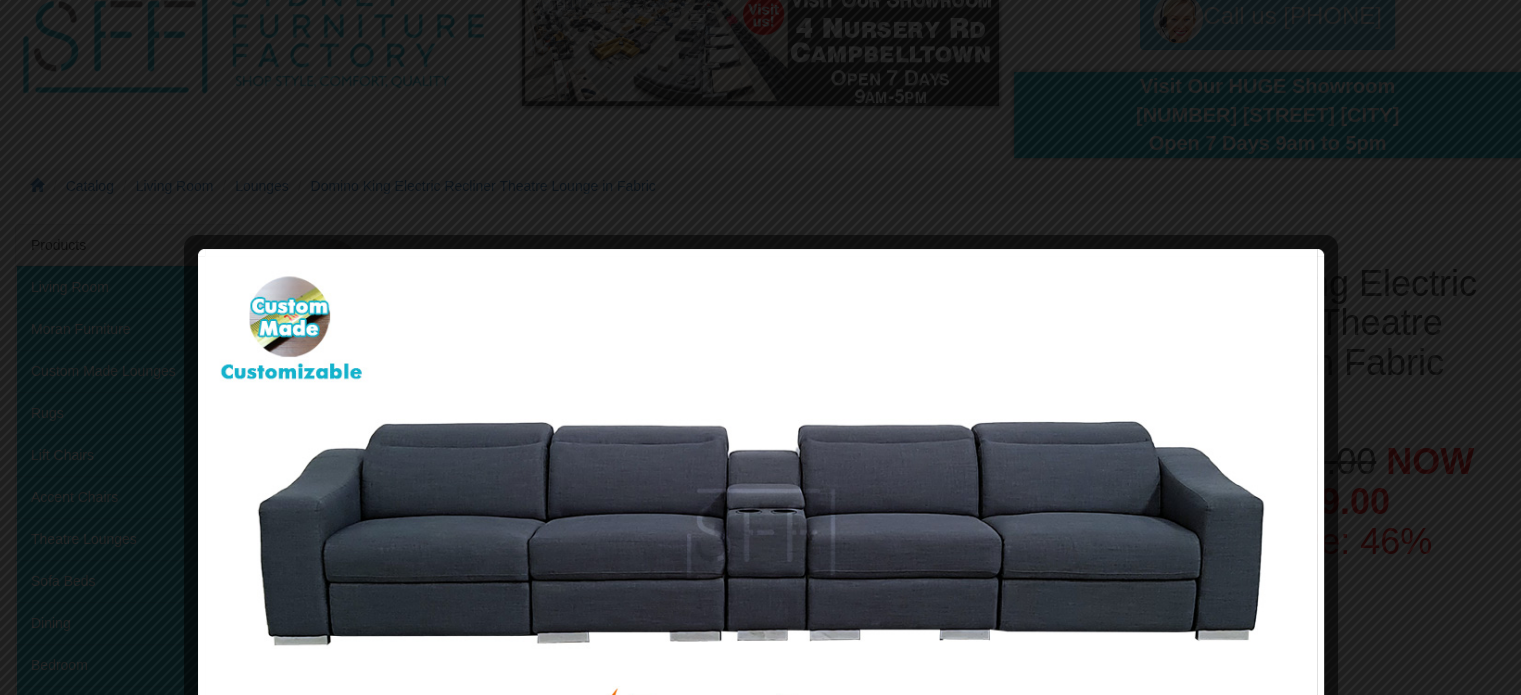 click at bounding box center (760, 347) 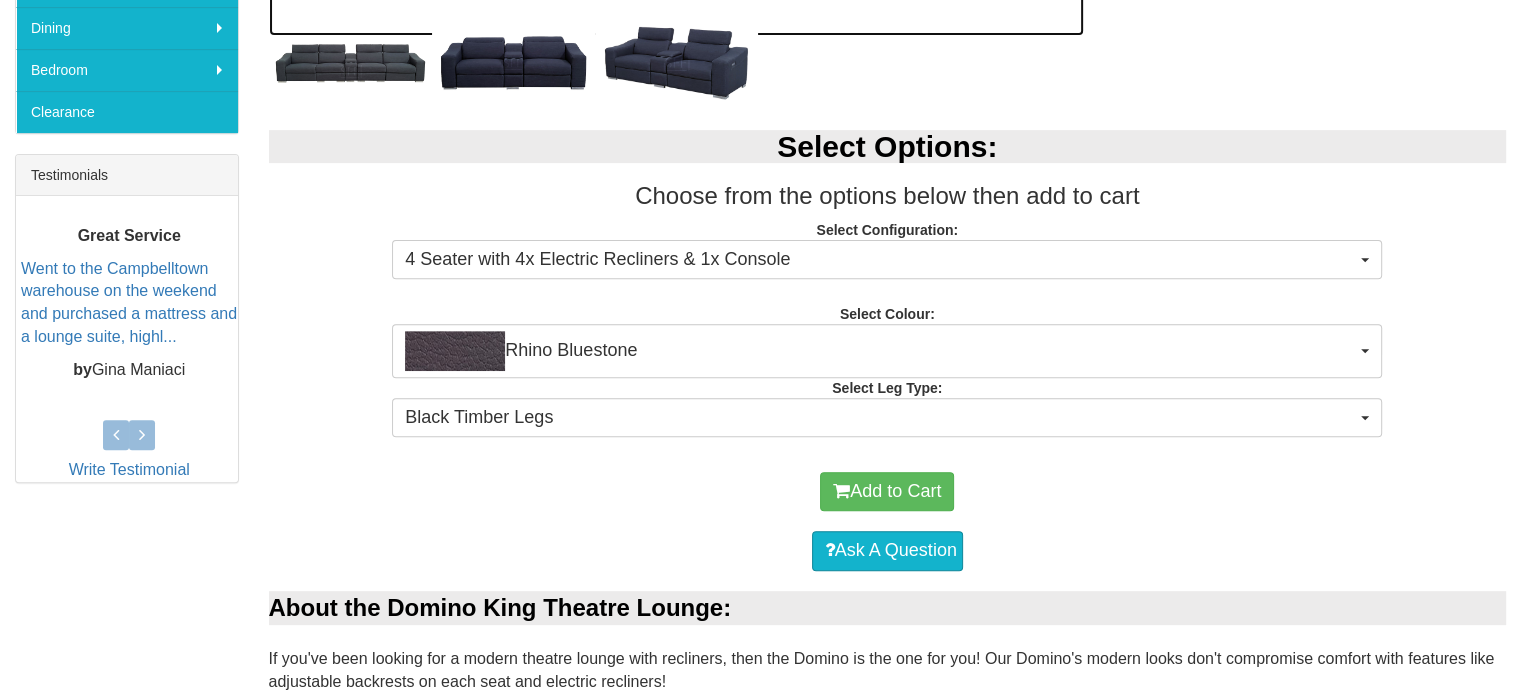 scroll, scrollTop: 700, scrollLeft: 0, axis: vertical 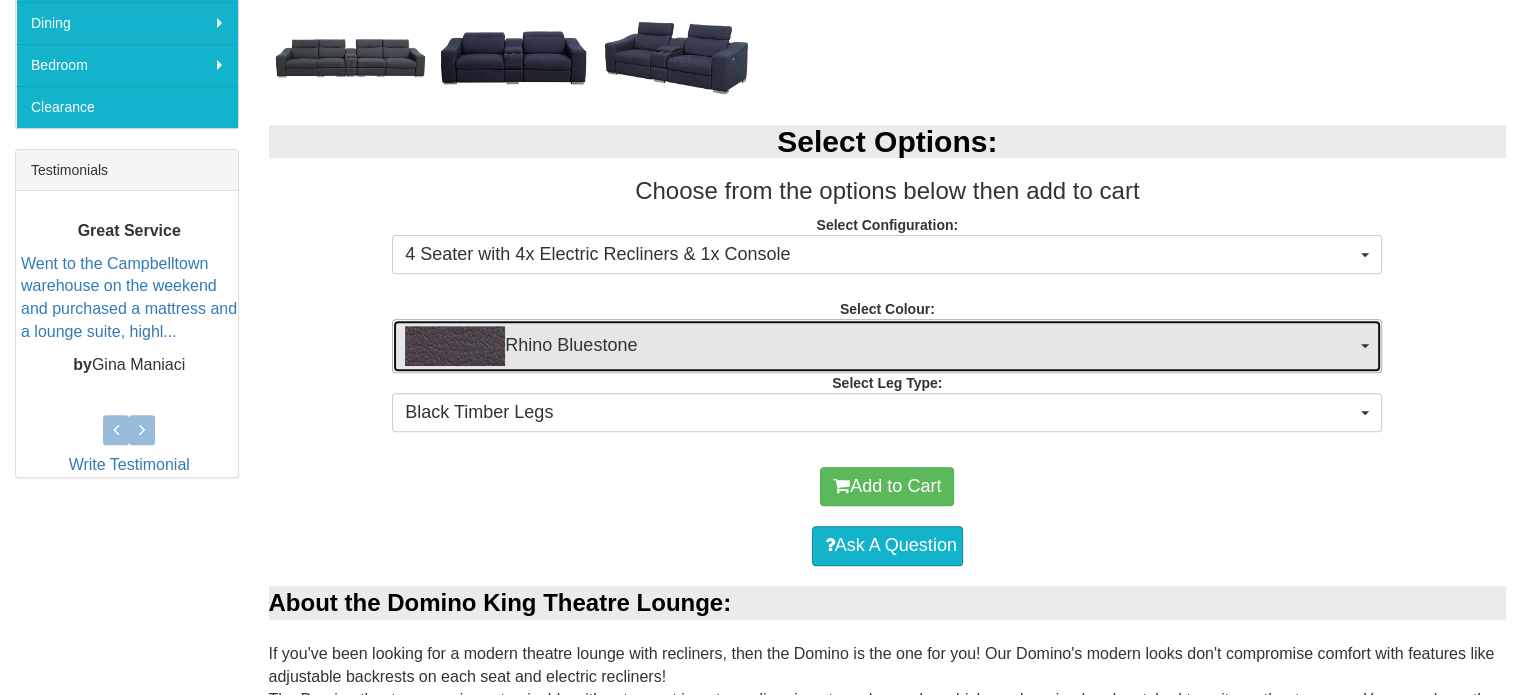 click on "Rhino Bluestone" at bounding box center [880, 346] 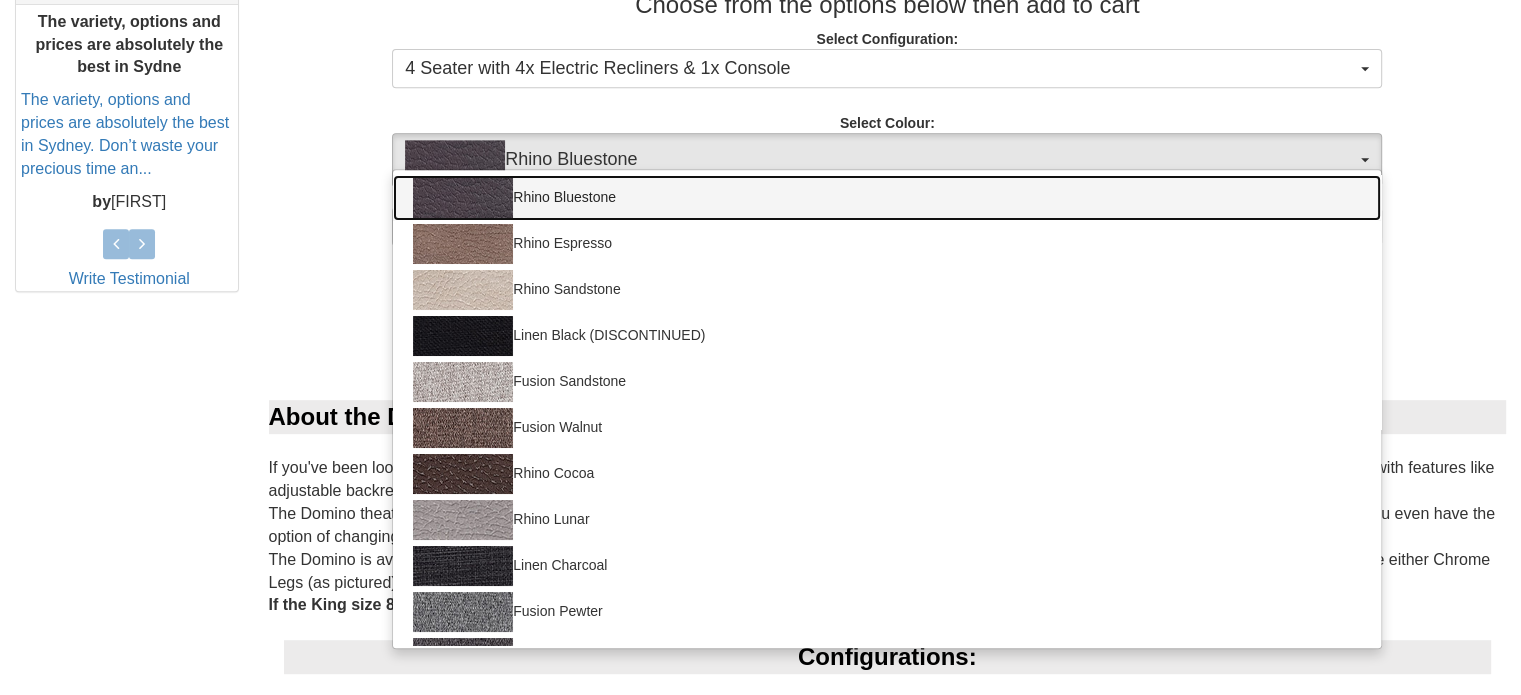 scroll, scrollTop: 900, scrollLeft: 0, axis: vertical 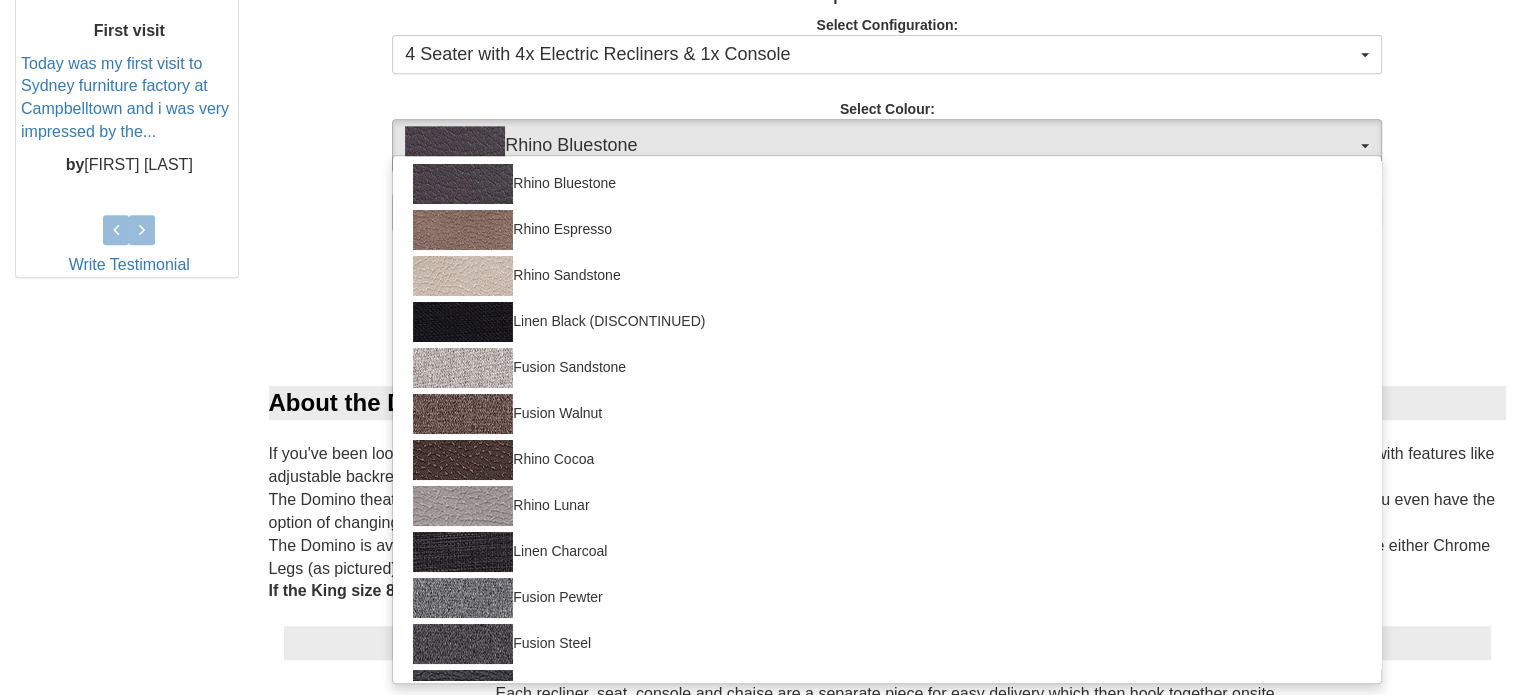 click on "Products
Living Room
Lounges
Sofas
Australian Made Lounges
Corner Modular Lounges
Chaise Lounges
Leather Lounges
Recliner Lounges
Recliner Chairs
Entertainment Units
Moran Furniture
Custom Made Lounges
Rugs
Lift Chairs
Accent Chairs
Theatre Lounges
Sofa Beds
Dining
Dining Chairs
Bedroom
Mattresses
Single Mattresses
King Single Mattresses" at bounding box center [127, -139] 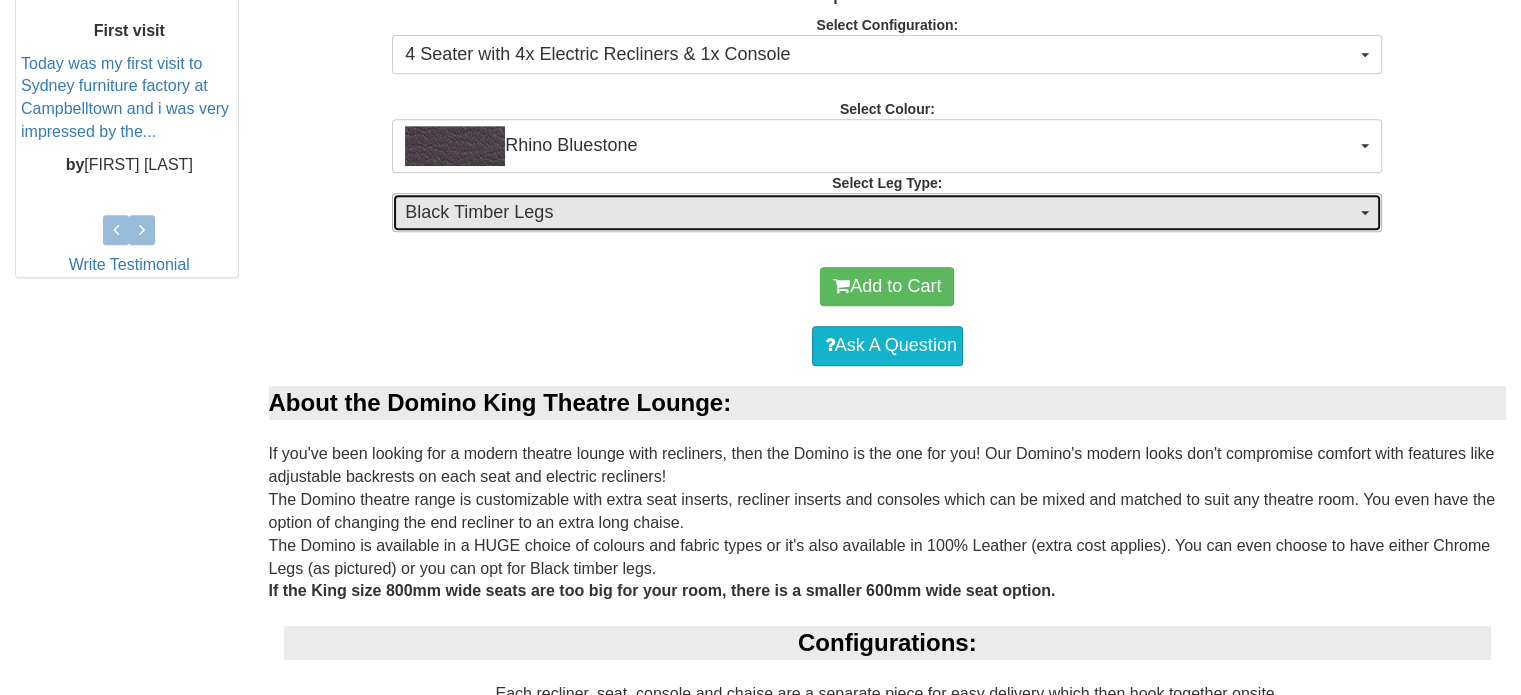 click on "Black Timber Legs" at bounding box center (880, 213) 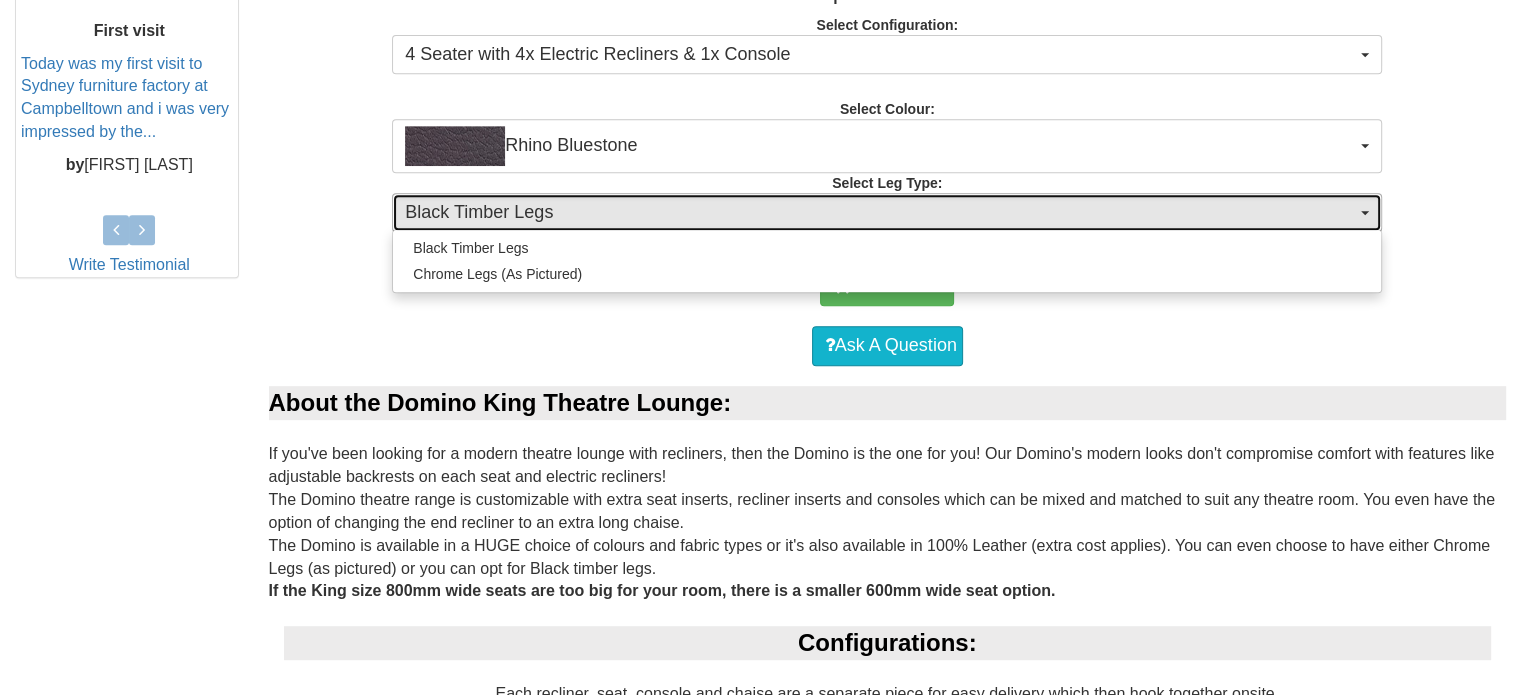click on "Black Timber Legs" at bounding box center (880, 213) 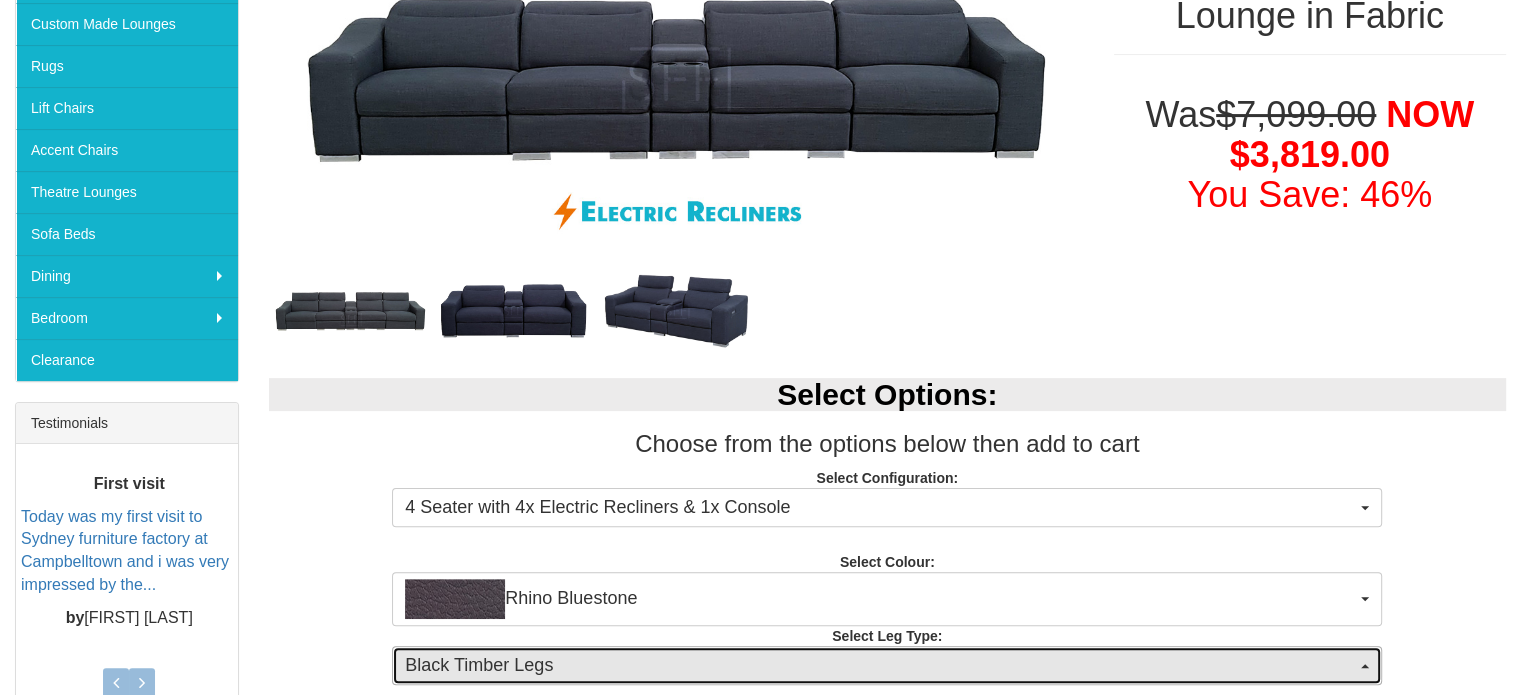 scroll, scrollTop: 347, scrollLeft: 0, axis: vertical 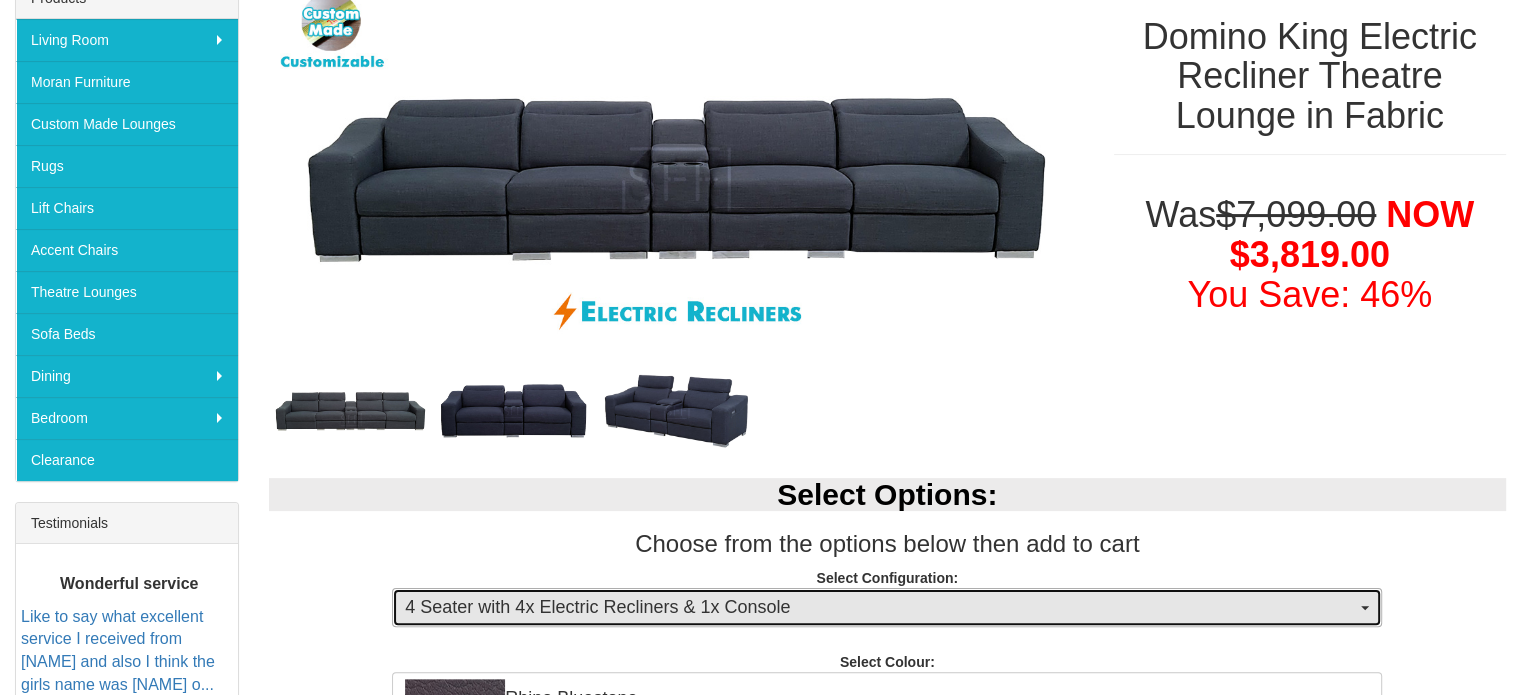 click on "4 Seater with 4x Electric Recliners & 1x Console" at bounding box center [880, 608] 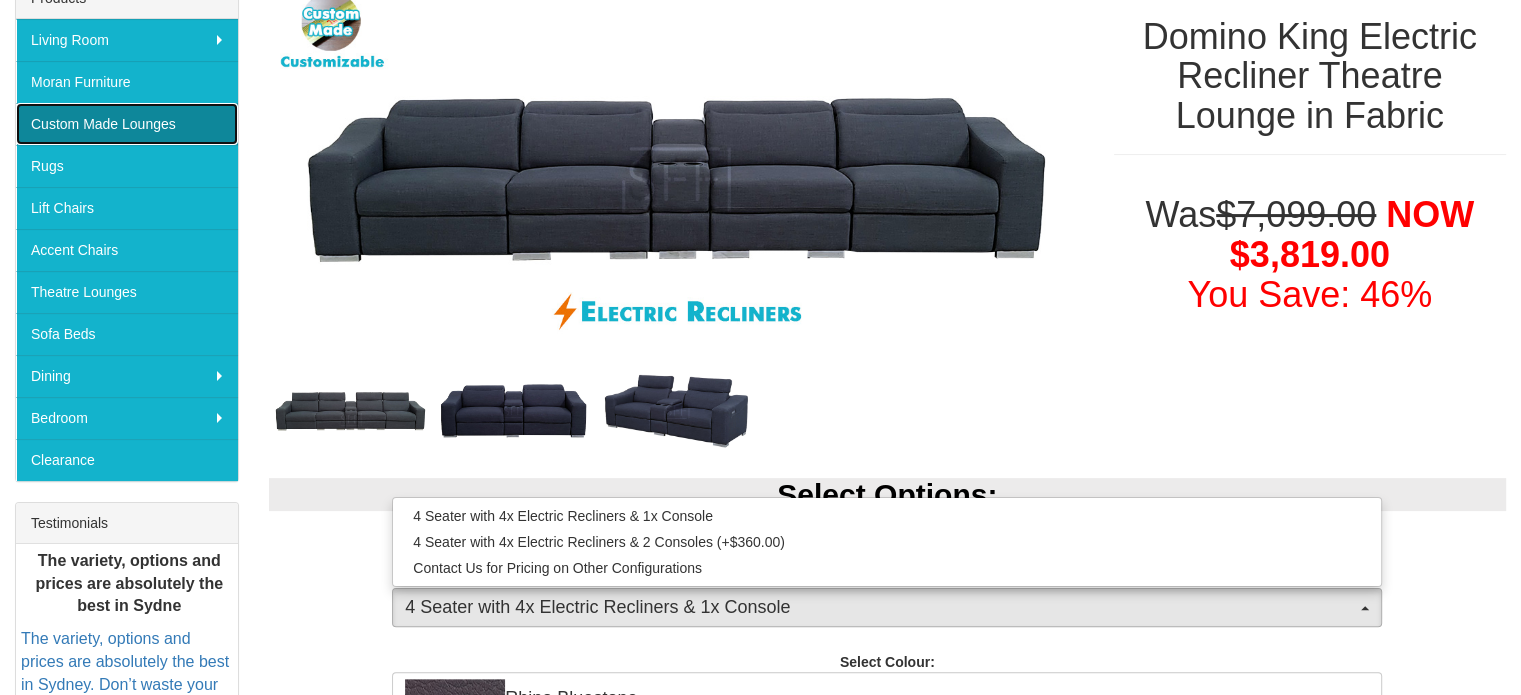 click on "Custom Made Lounges" at bounding box center (127, 124) 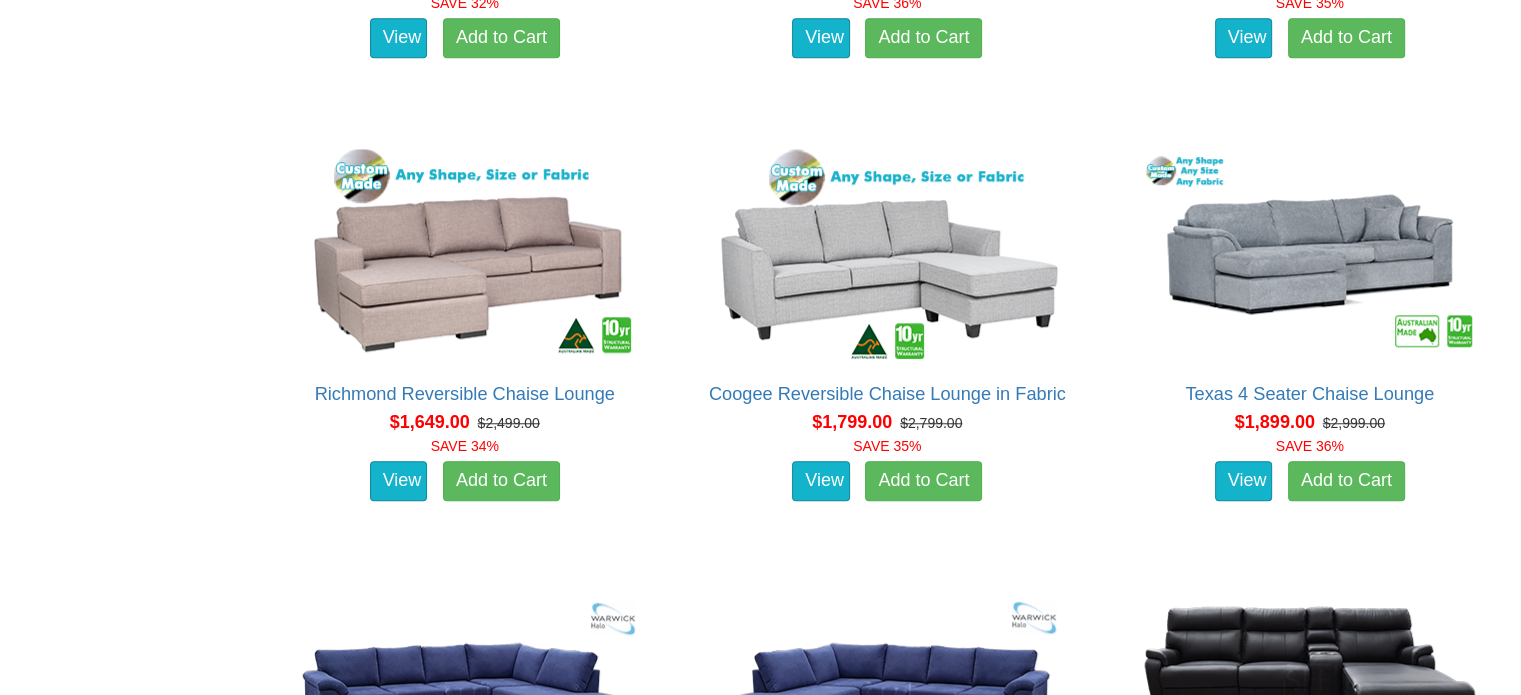 scroll, scrollTop: 1700, scrollLeft: 0, axis: vertical 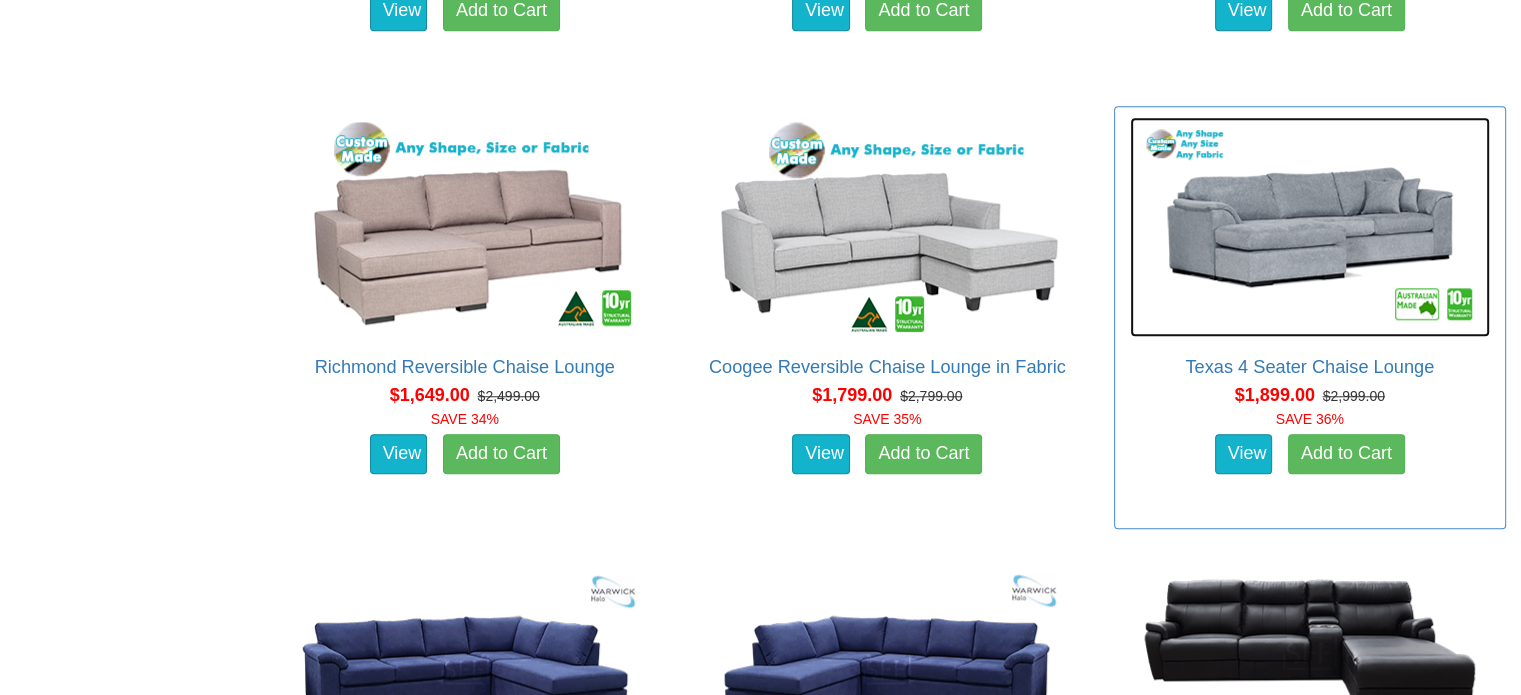 click at bounding box center [1310, 227] 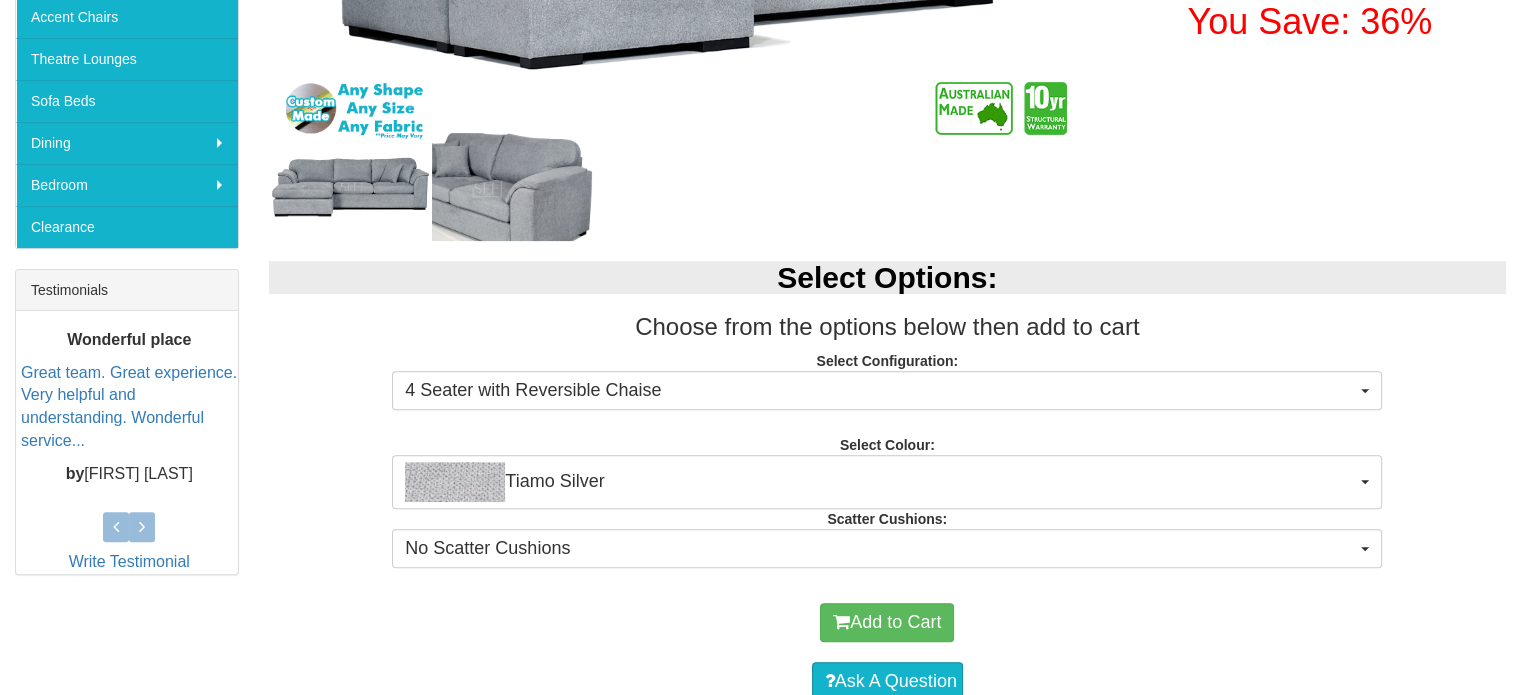scroll, scrollTop: 600, scrollLeft: 0, axis: vertical 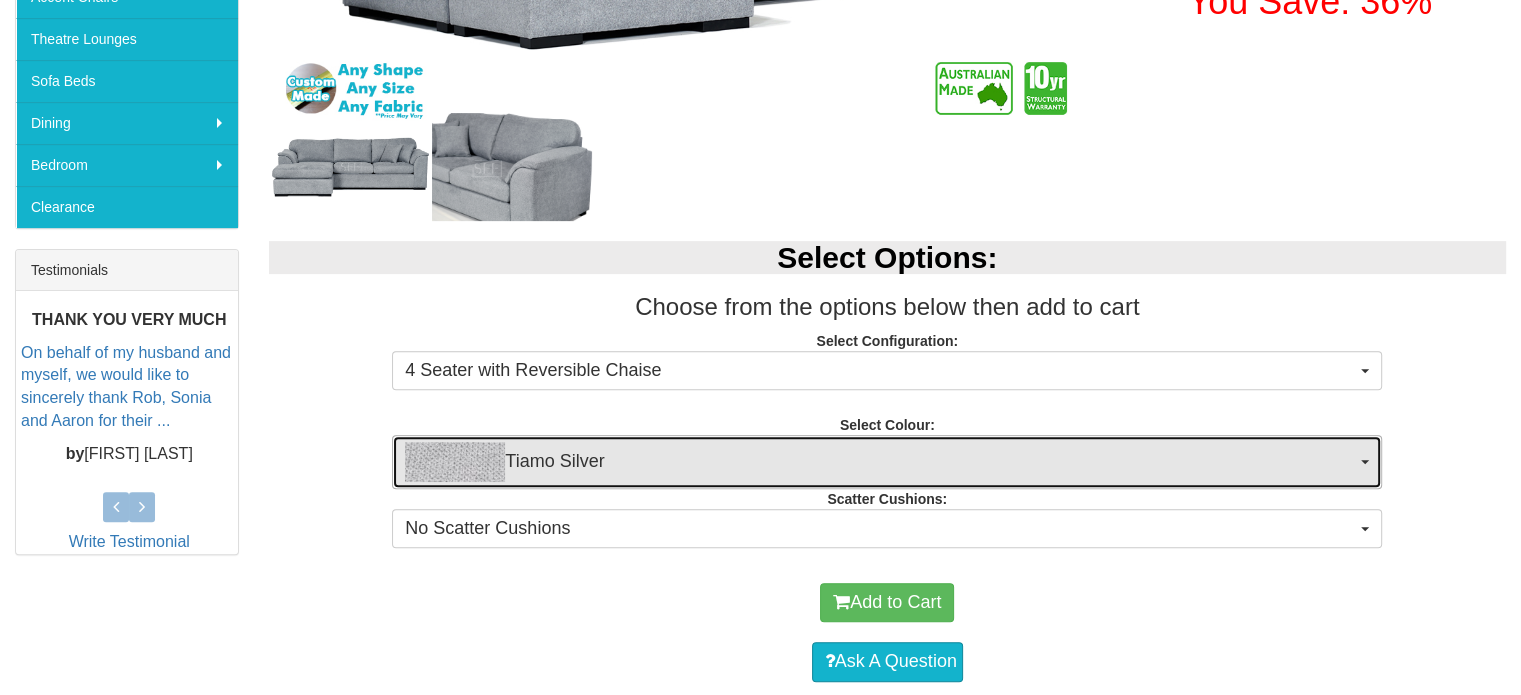 click on "Tiamo Silver" at bounding box center (880, 462) 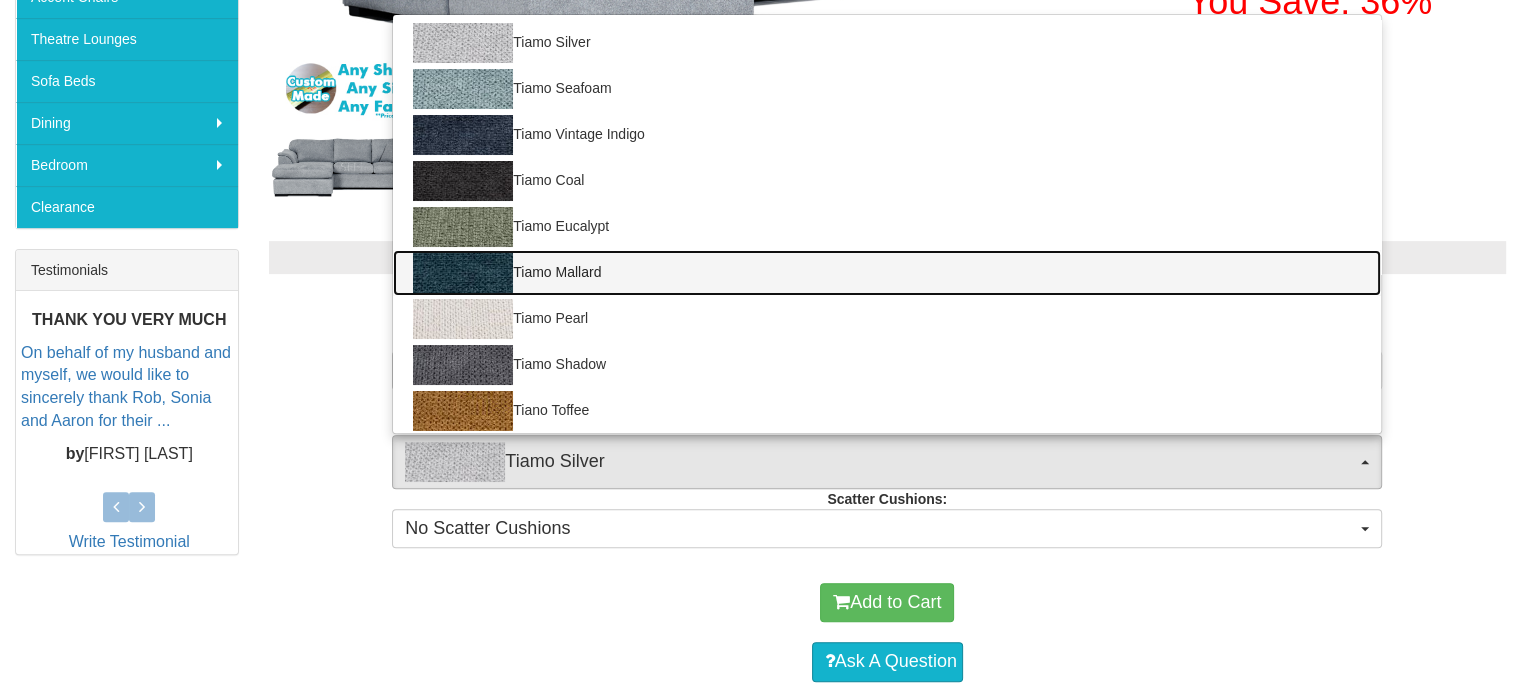 click on "Tiamo Mallard" at bounding box center (887, 273) 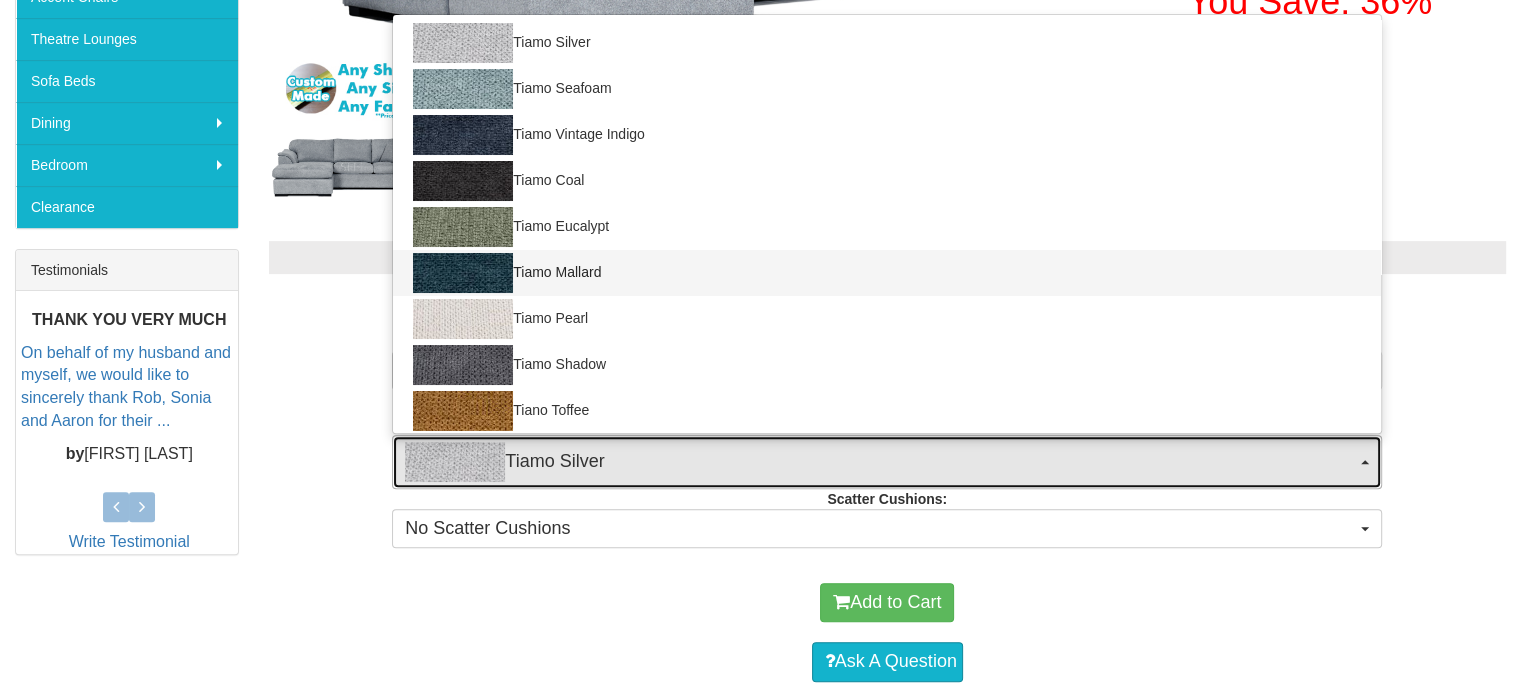 select on "2057" 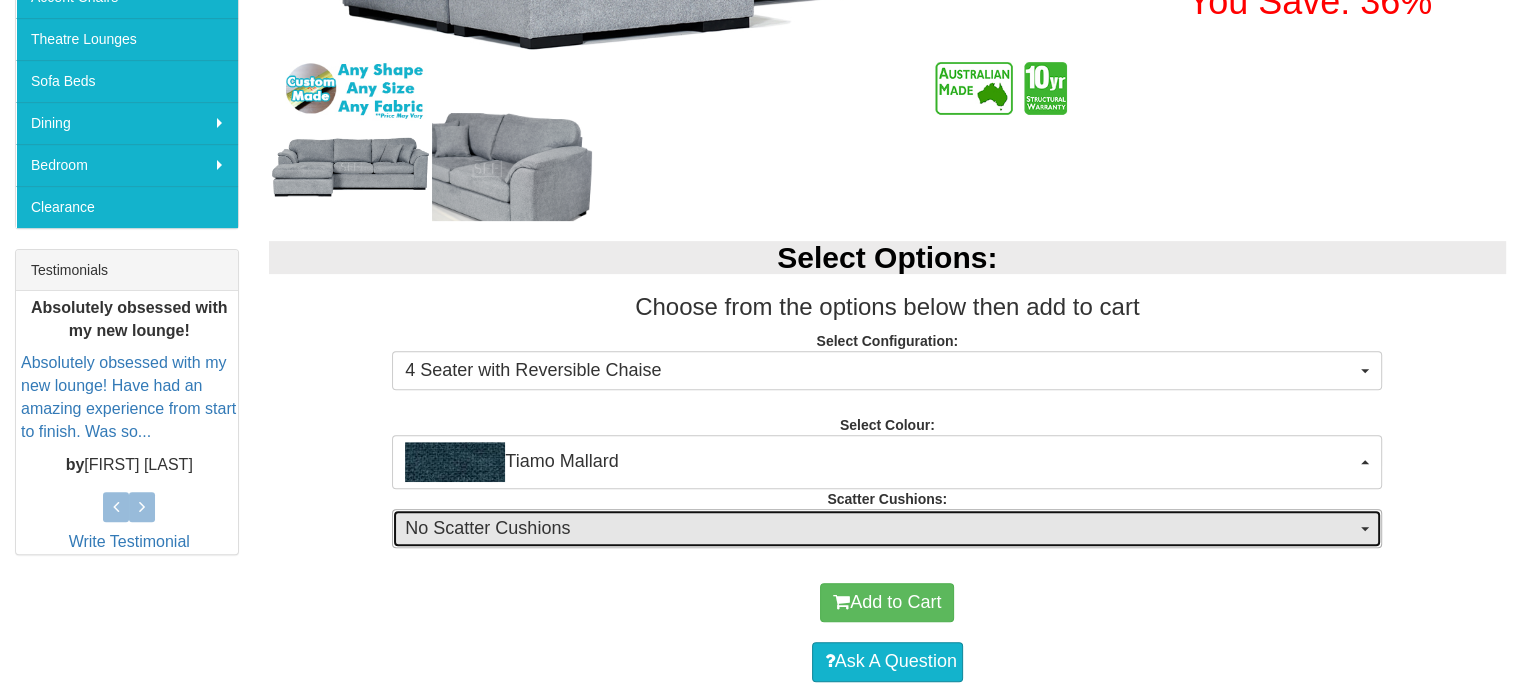 click on "No Scatter Cushions" at bounding box center [880, 529] 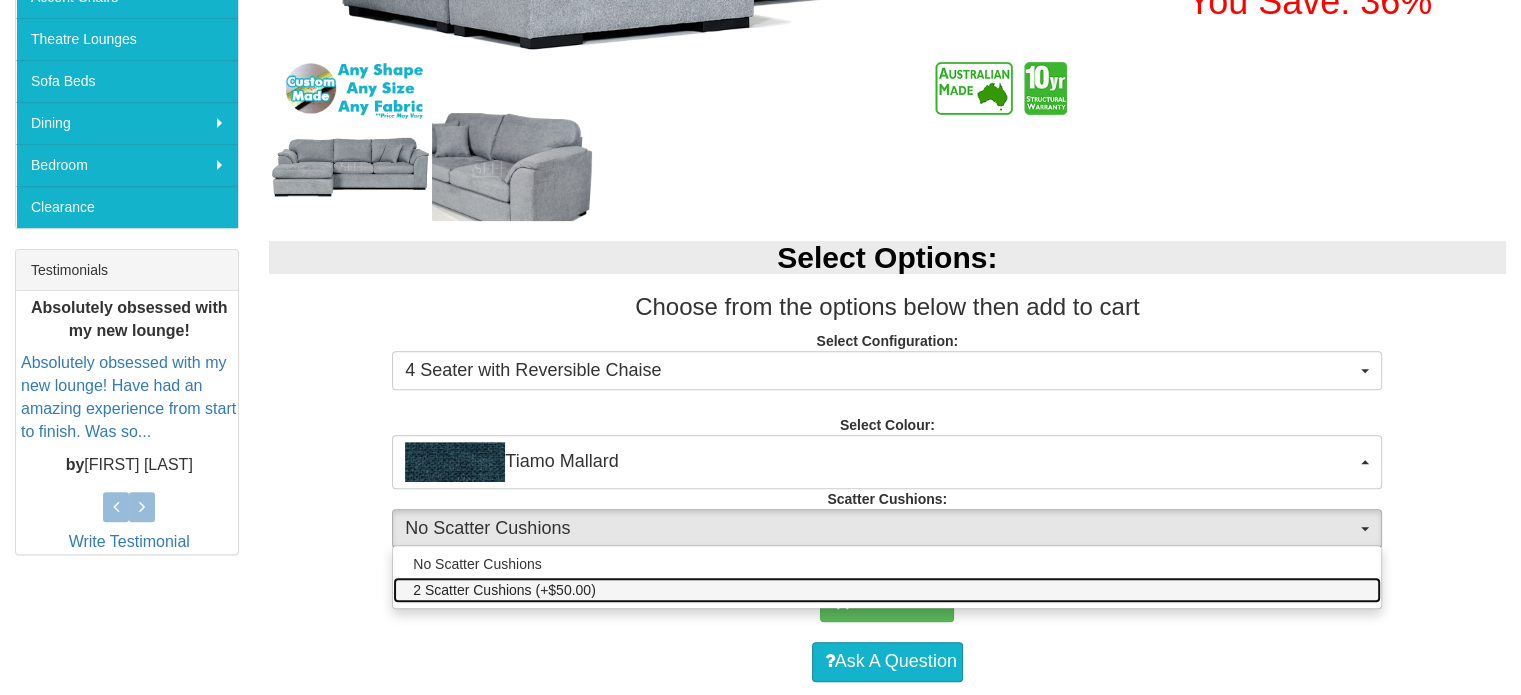 click on "2 Scatter Cushions (+$50.00)" at bounding box center (887, 590) 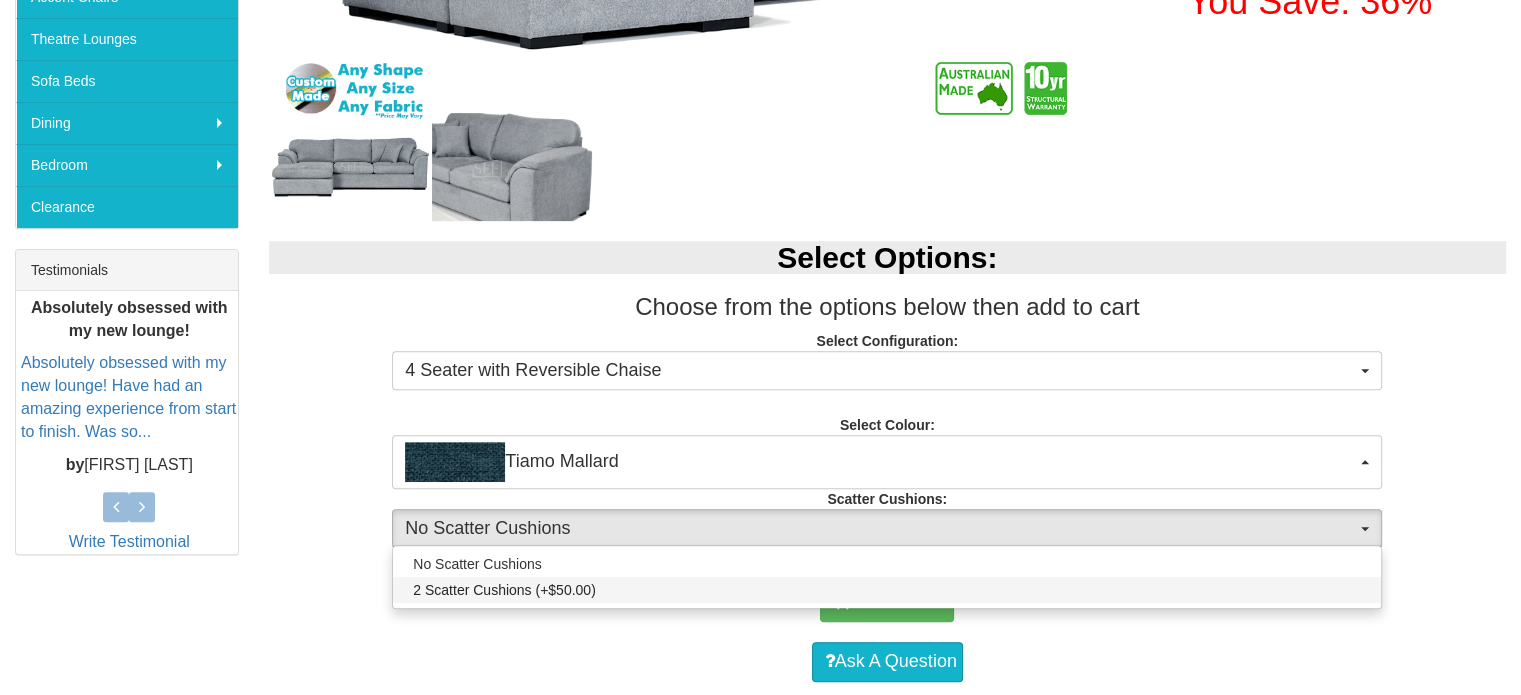 select on "2065" 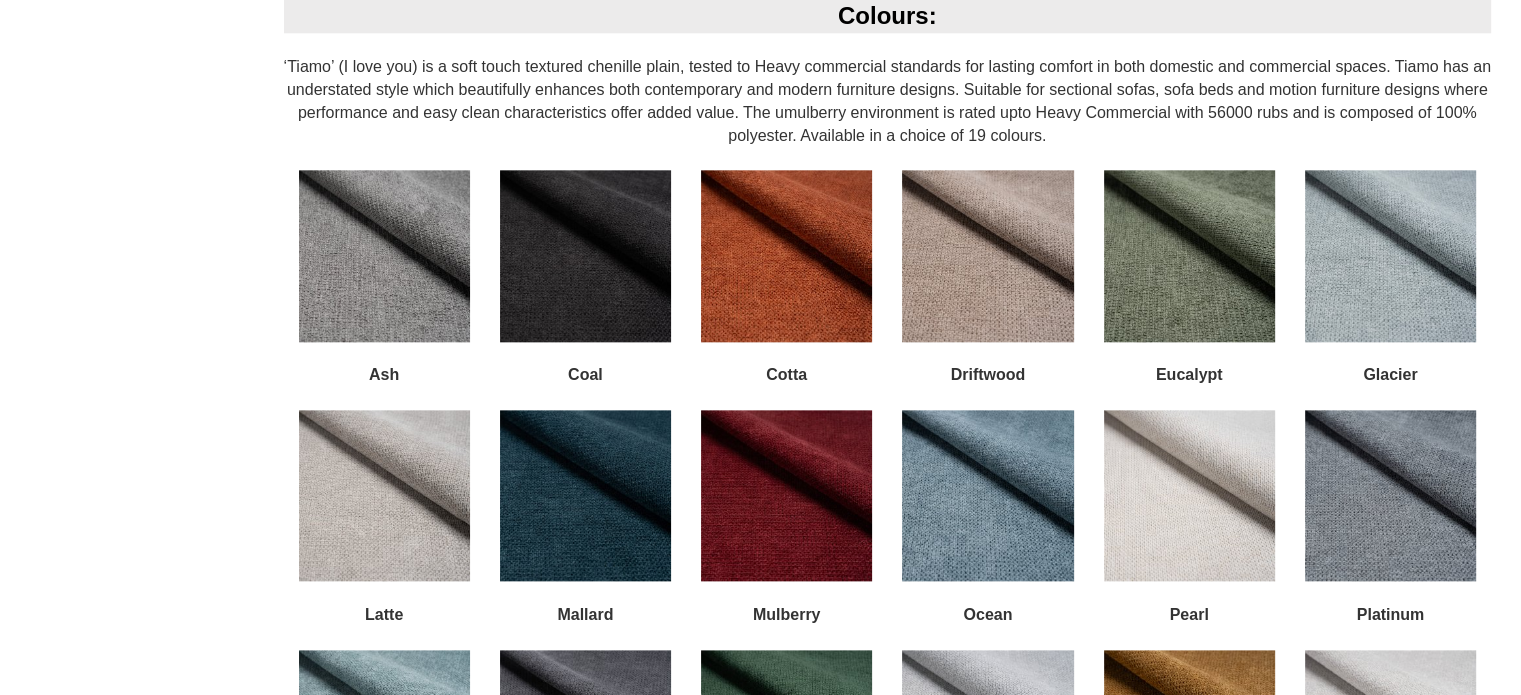 scroll, scrollTop: 2400, scrollLeft: 0, axis: vertical 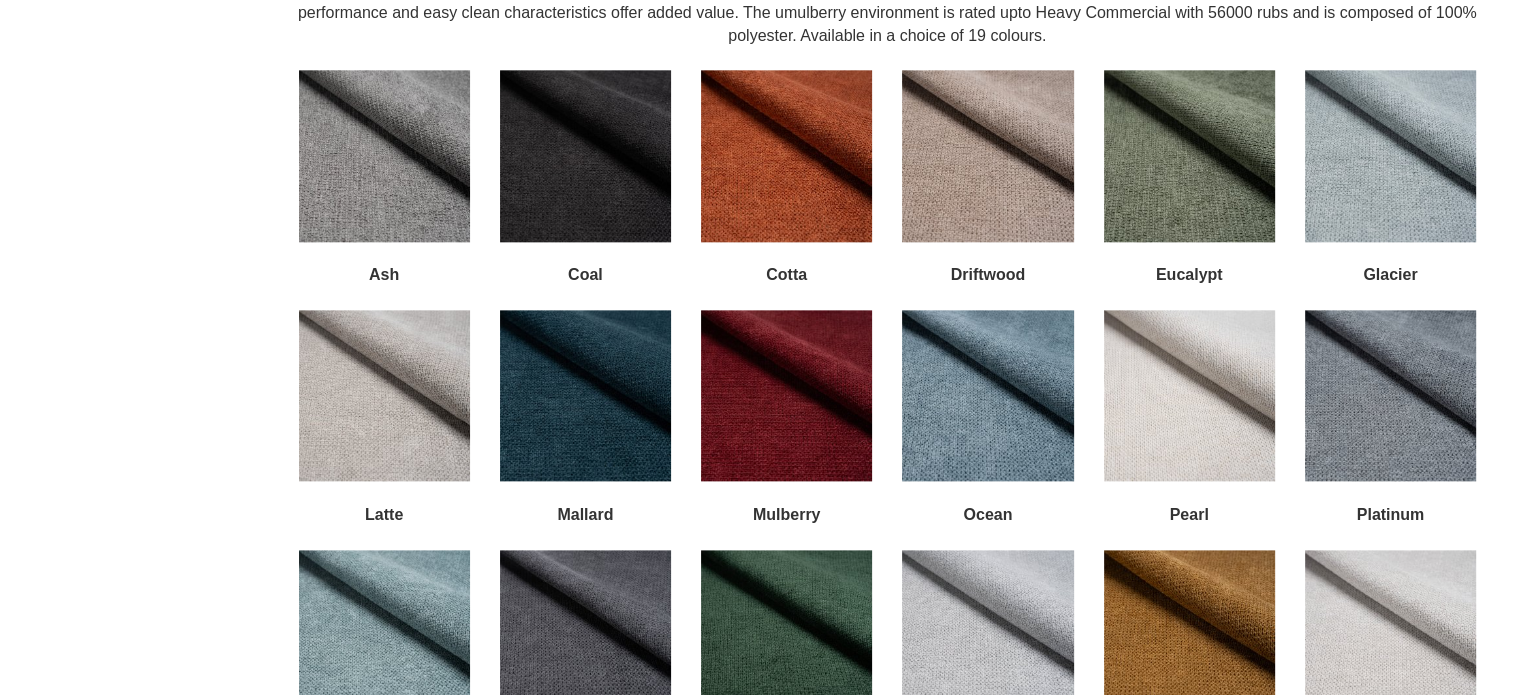 click at bounding box center (987, 395) 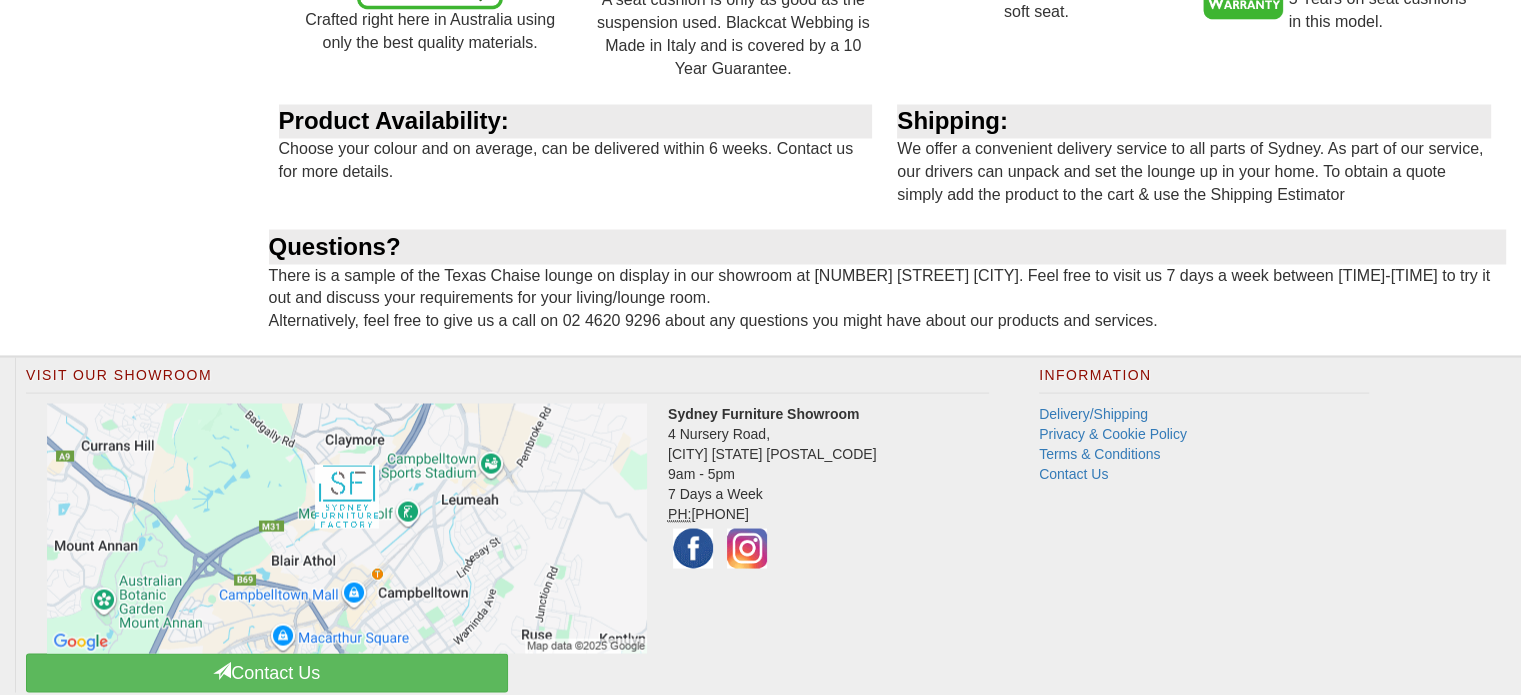scroll, scrollTop: 3656, scrollLeft: 0, axis: vertical 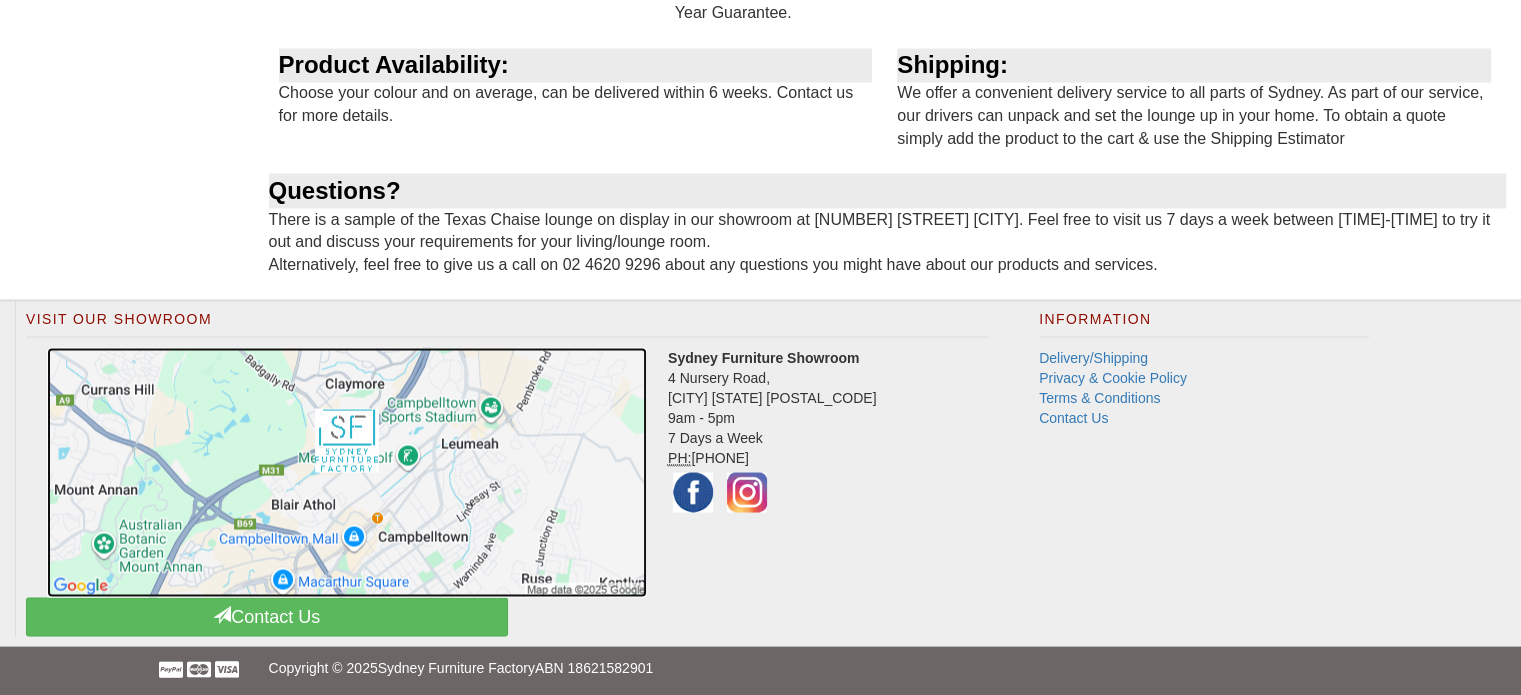 click at bounding box center [347, 472] 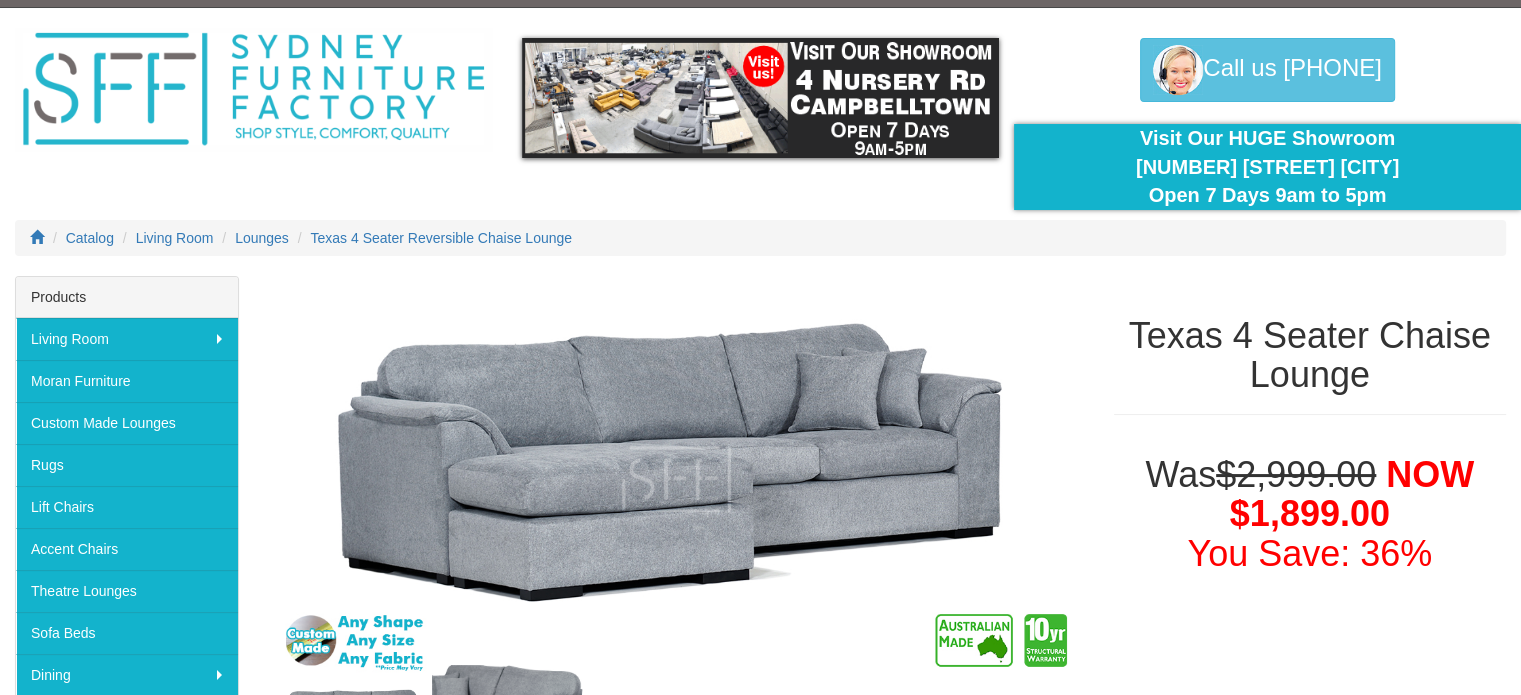 scroll, scrollTop: 0, scrollLeft: 0, axis: both 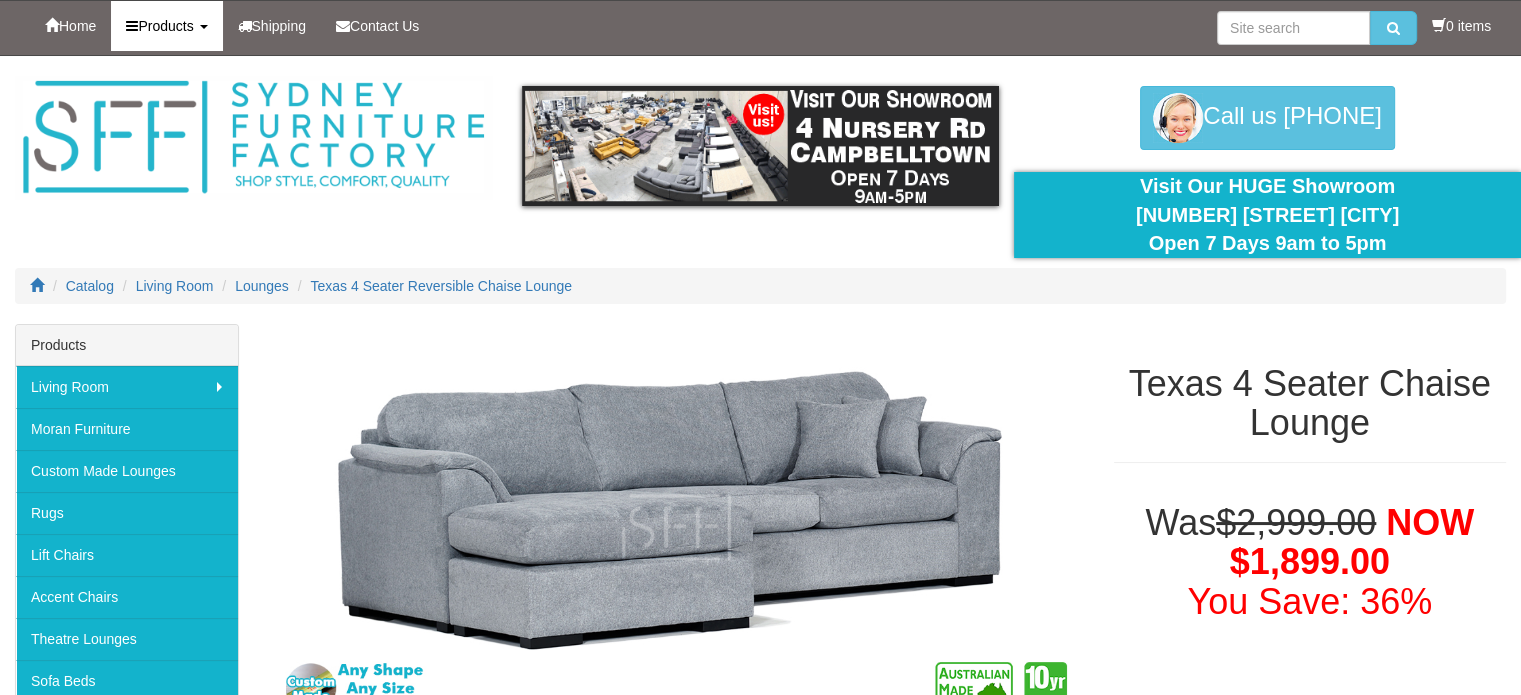 click on "Products" at bounding box center [165, 26] 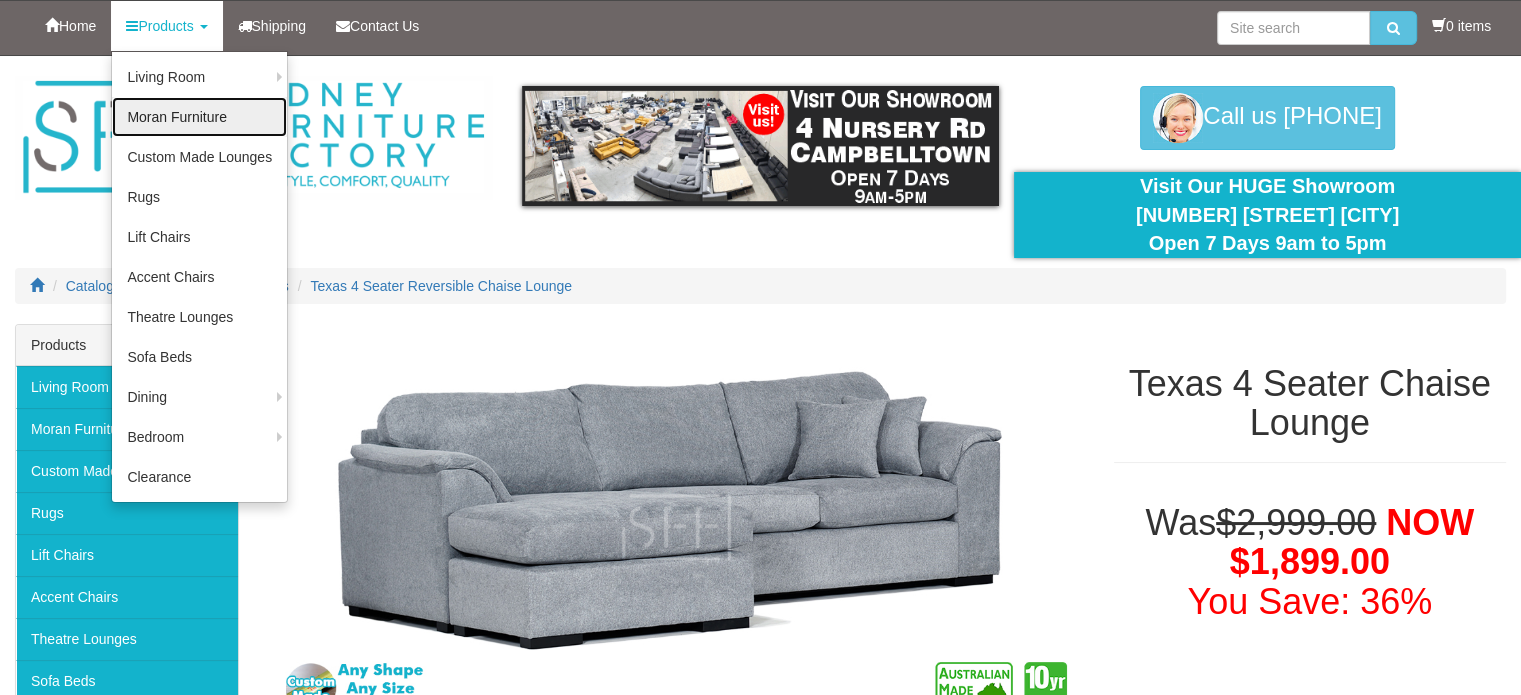 click on "Moran Furniture" at bounding box center [199, 117] 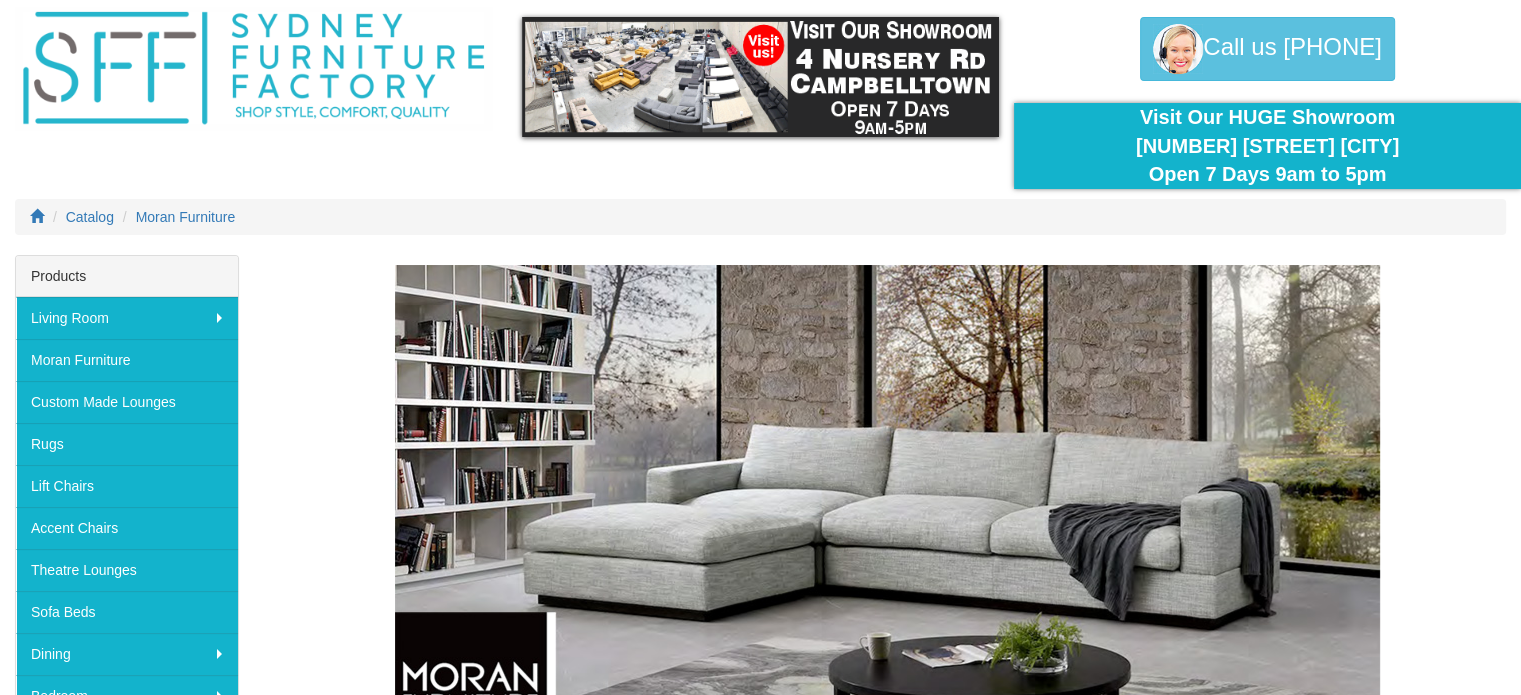 scroll, scrollTop: 38, scrollLeft: 0, axis: vertical 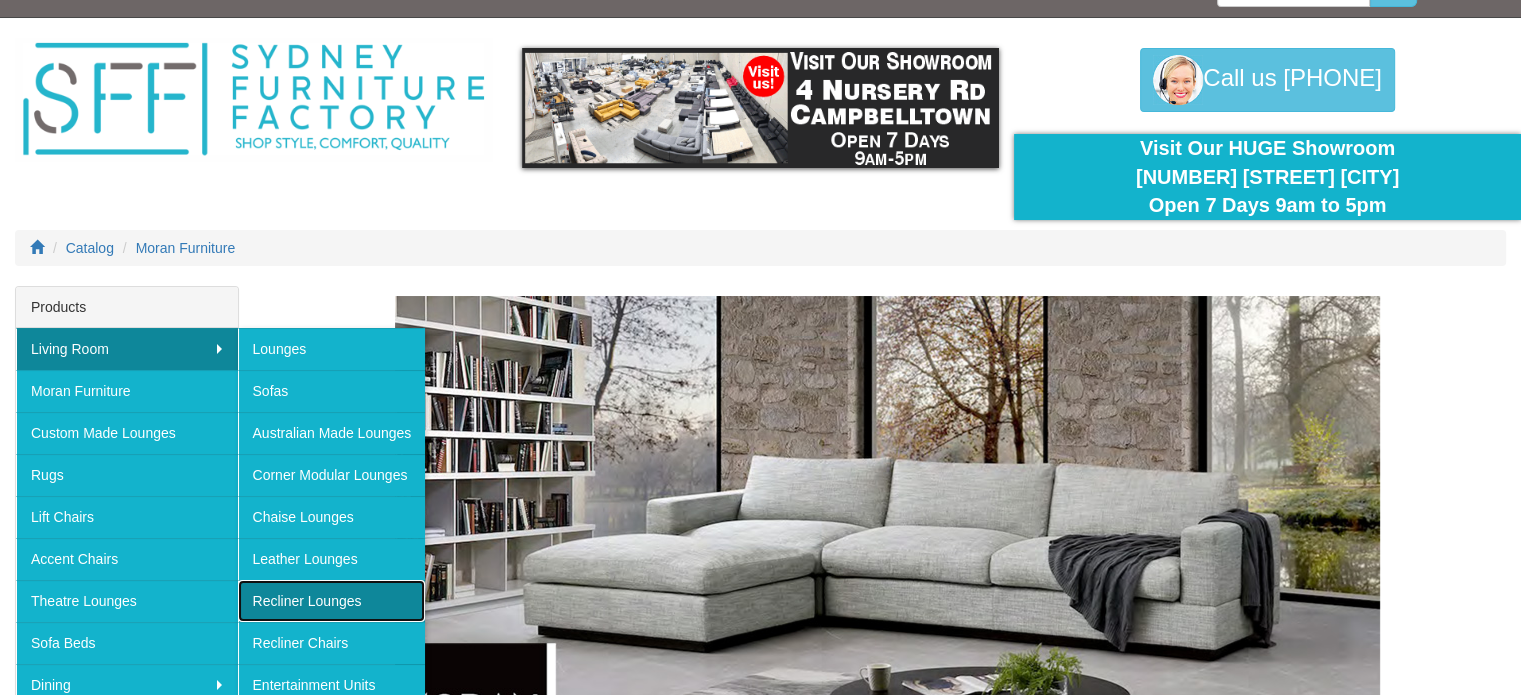 click on "Recliner Lounges" at bounding box center (332, 601) 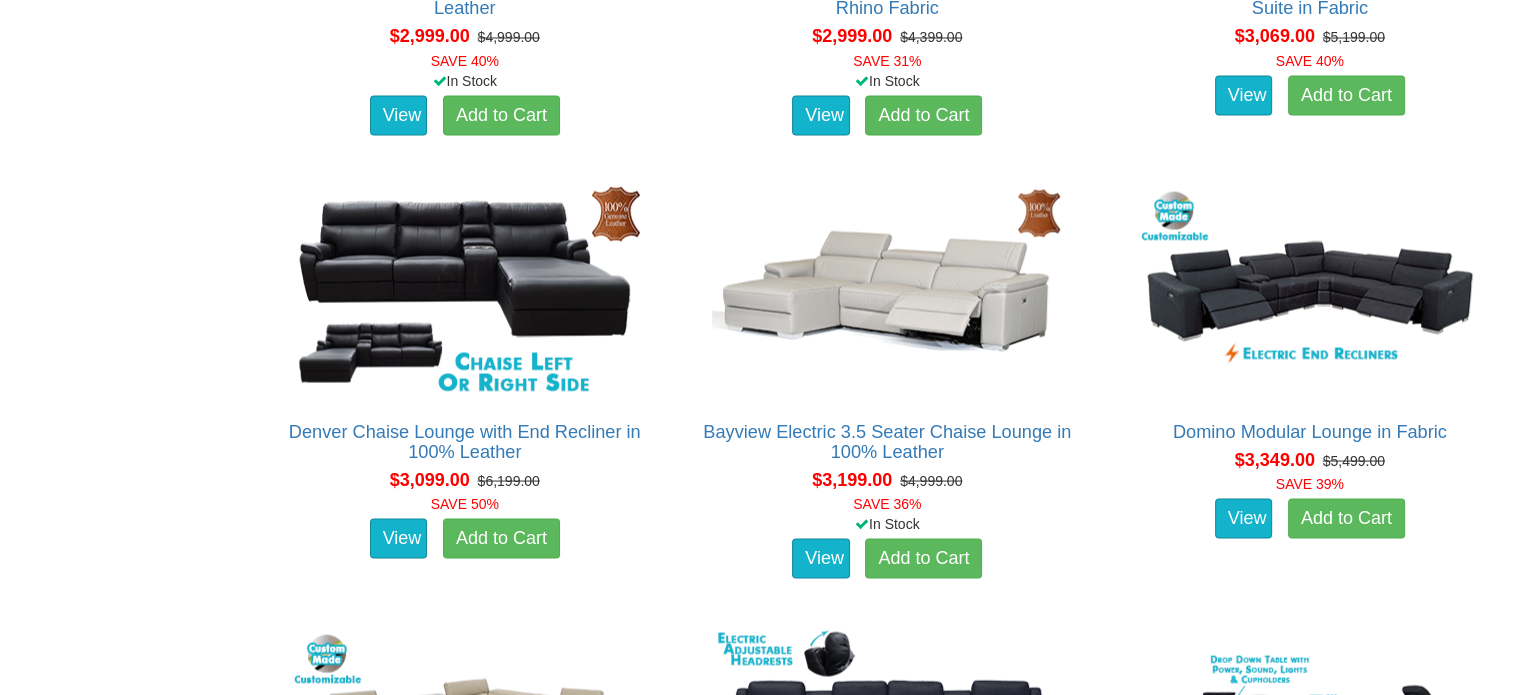 scroll, scrollTop: 3733, scrollLeft: 0, axis: vertical 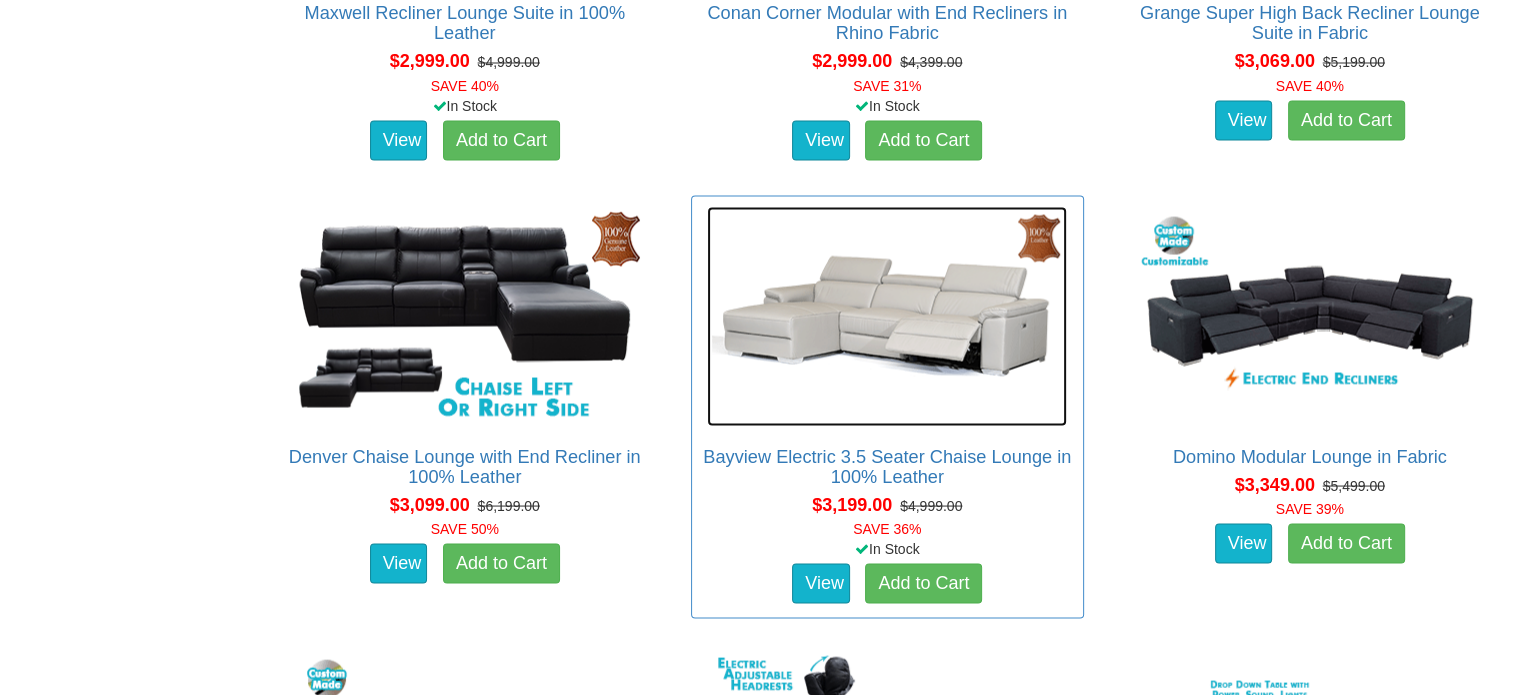click at bounding box center [887, 316] 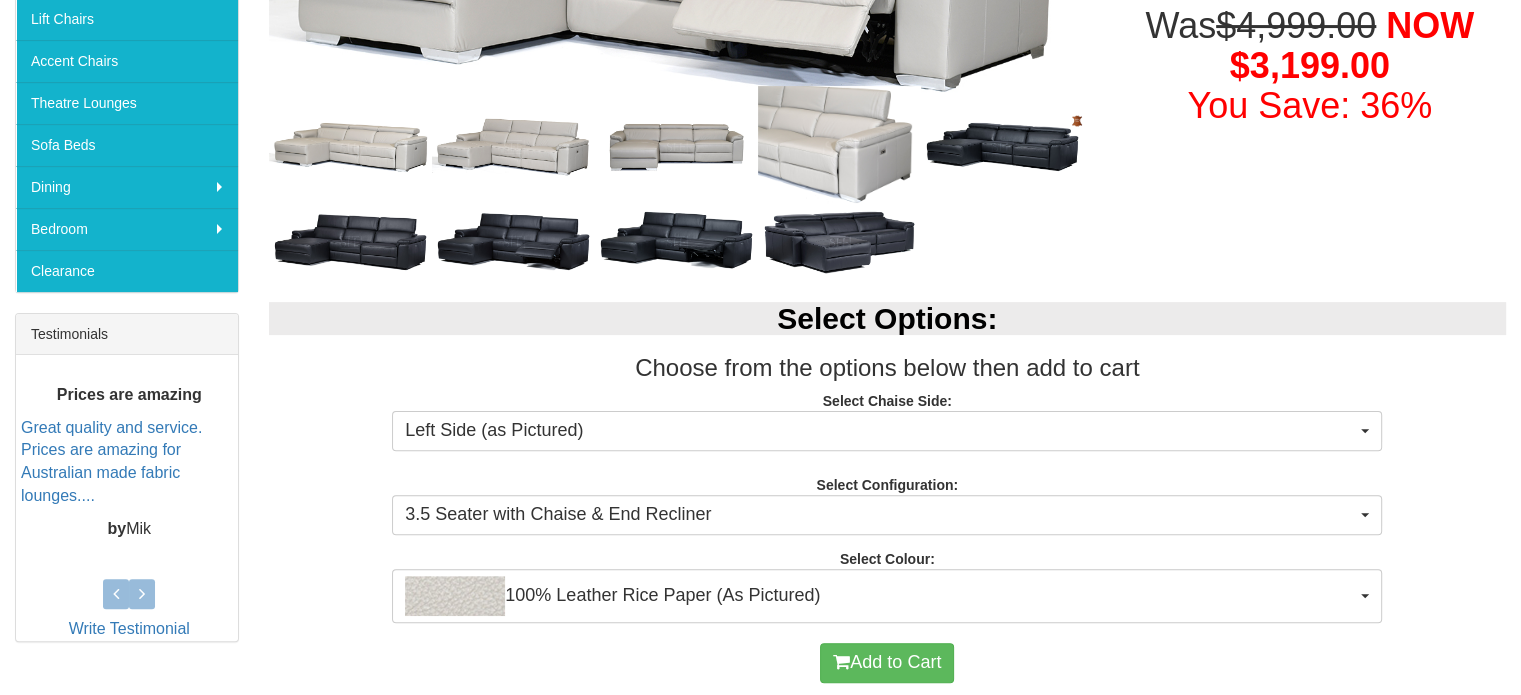 scroll, scrollTop: 600, scrollLeft: 0, axis: vertical 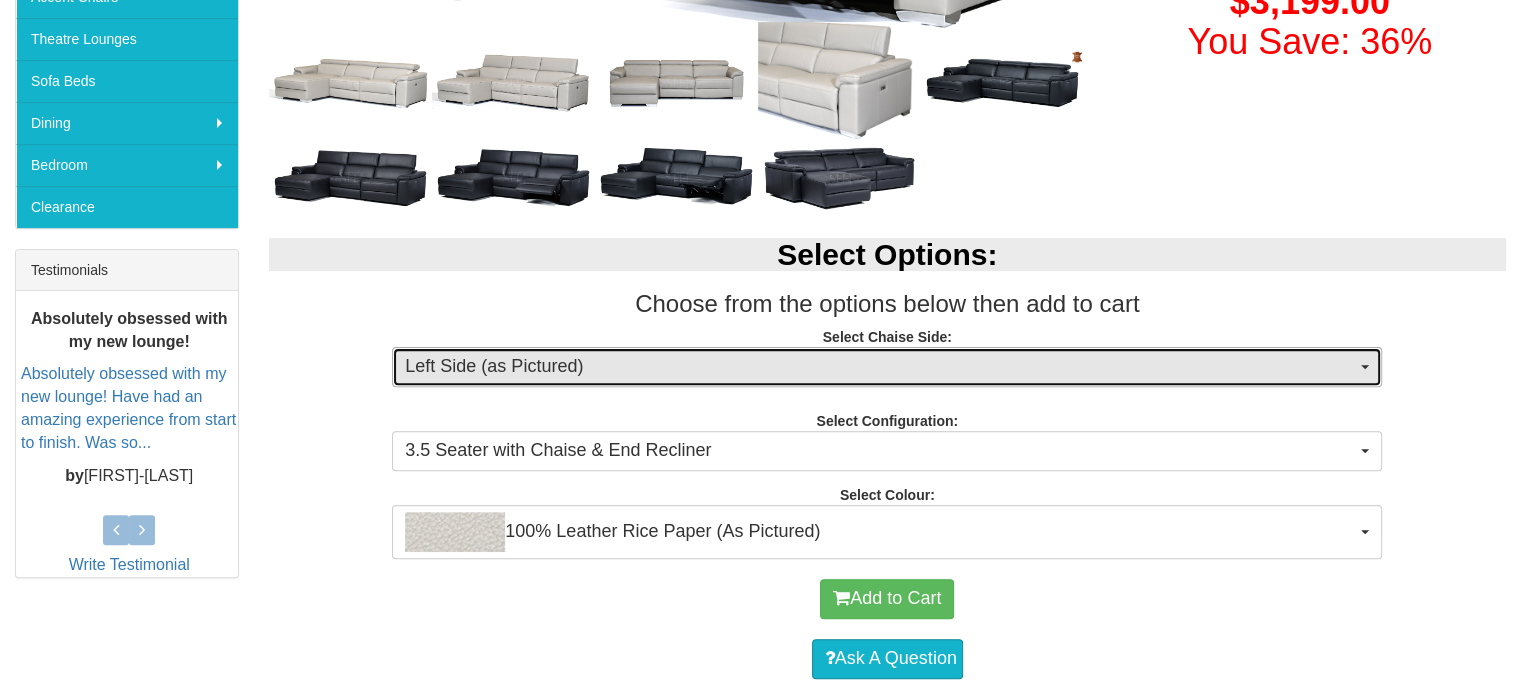 click on "Left Side (as Pictured)" at bounding box center [880, 367] 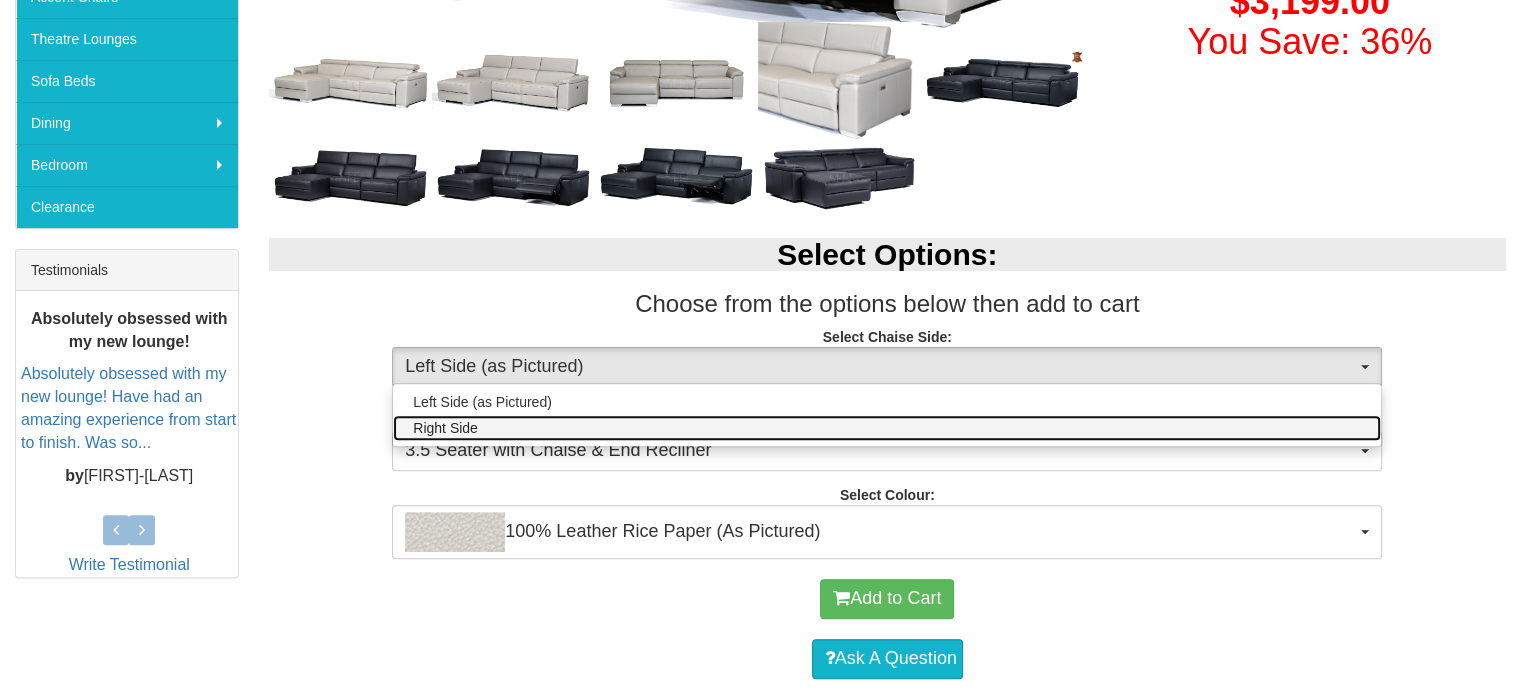 click on "Right Side" at bounding box center [887, 428] 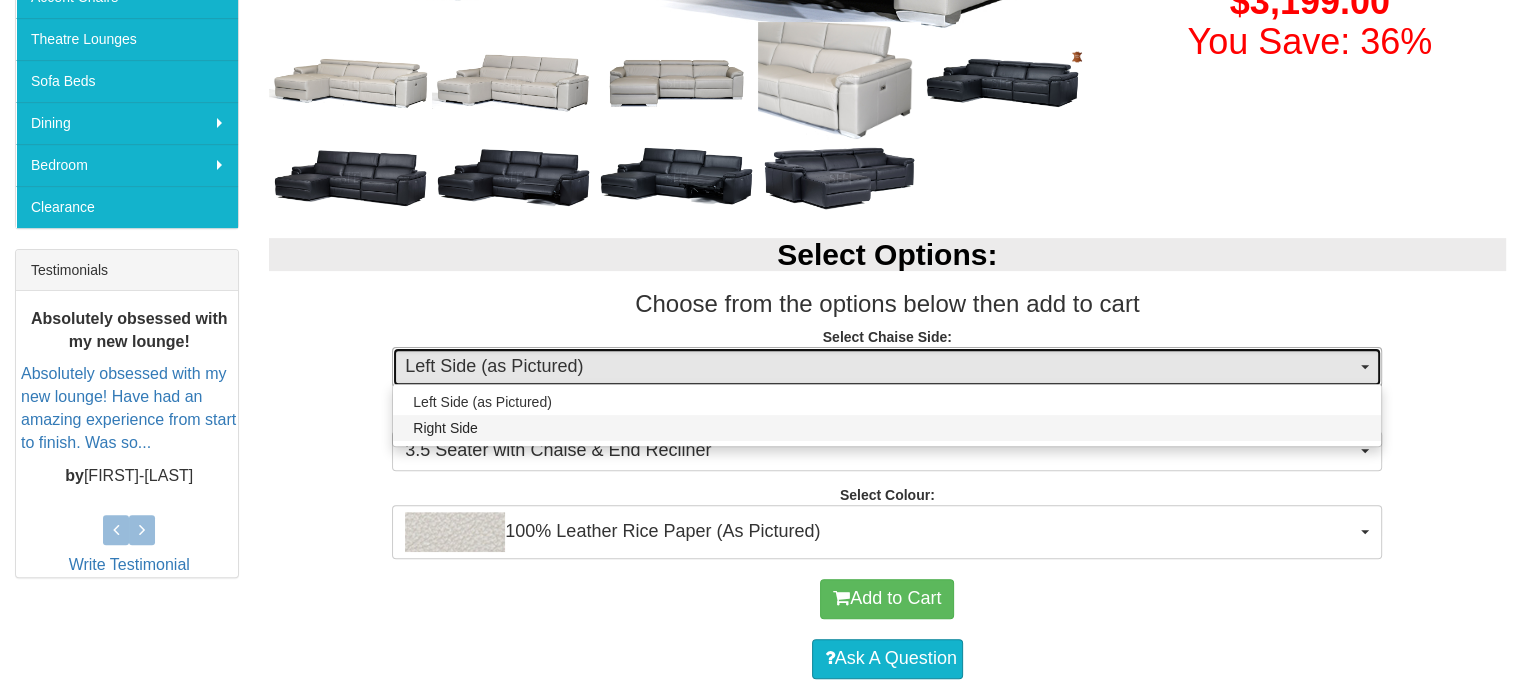 select on "266" 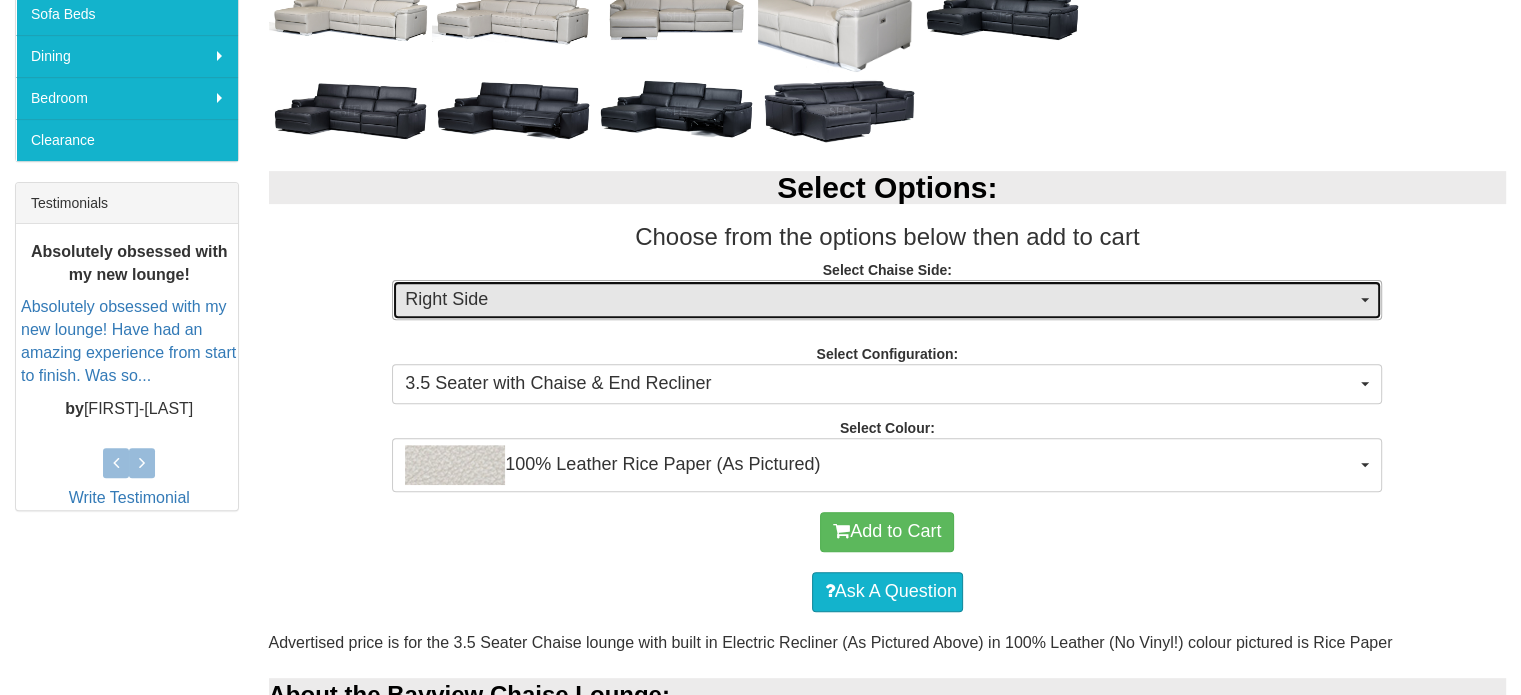 scroll, scrollTop: 700, scrollLeft: 0, axis: vertical 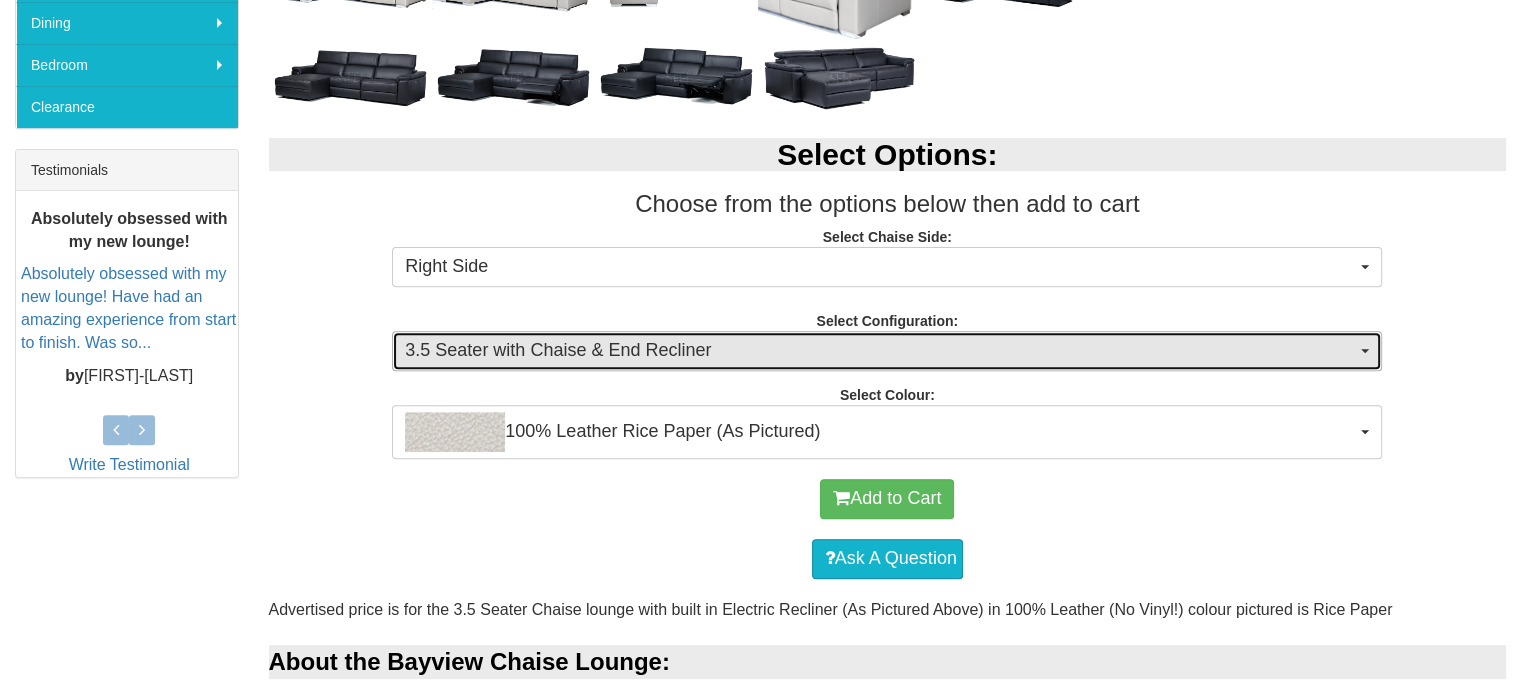 click on "3.5 Seater with Chaise & End Recliner" at bounding box center (880, 351) 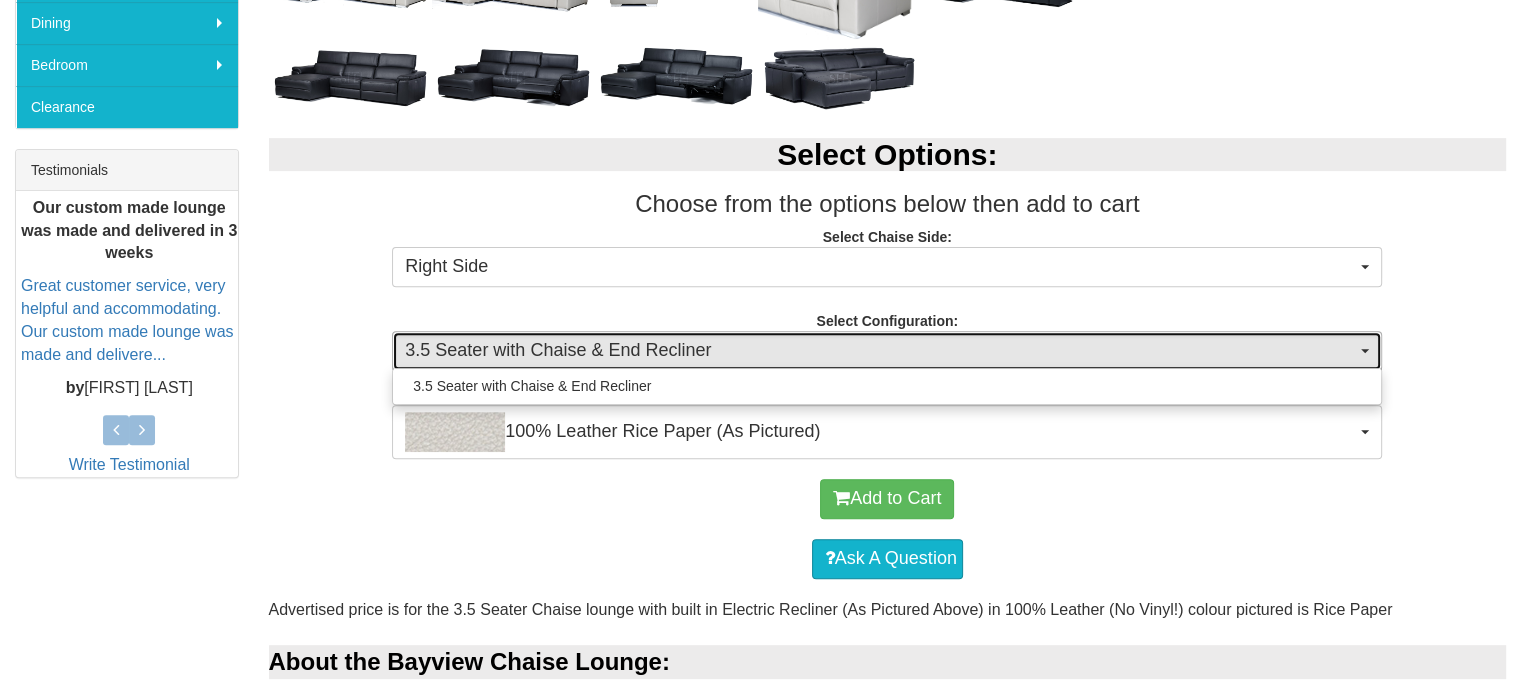 click on "3.5 Seater with Chaise & End Recliner" at bounding box center [880, 351] 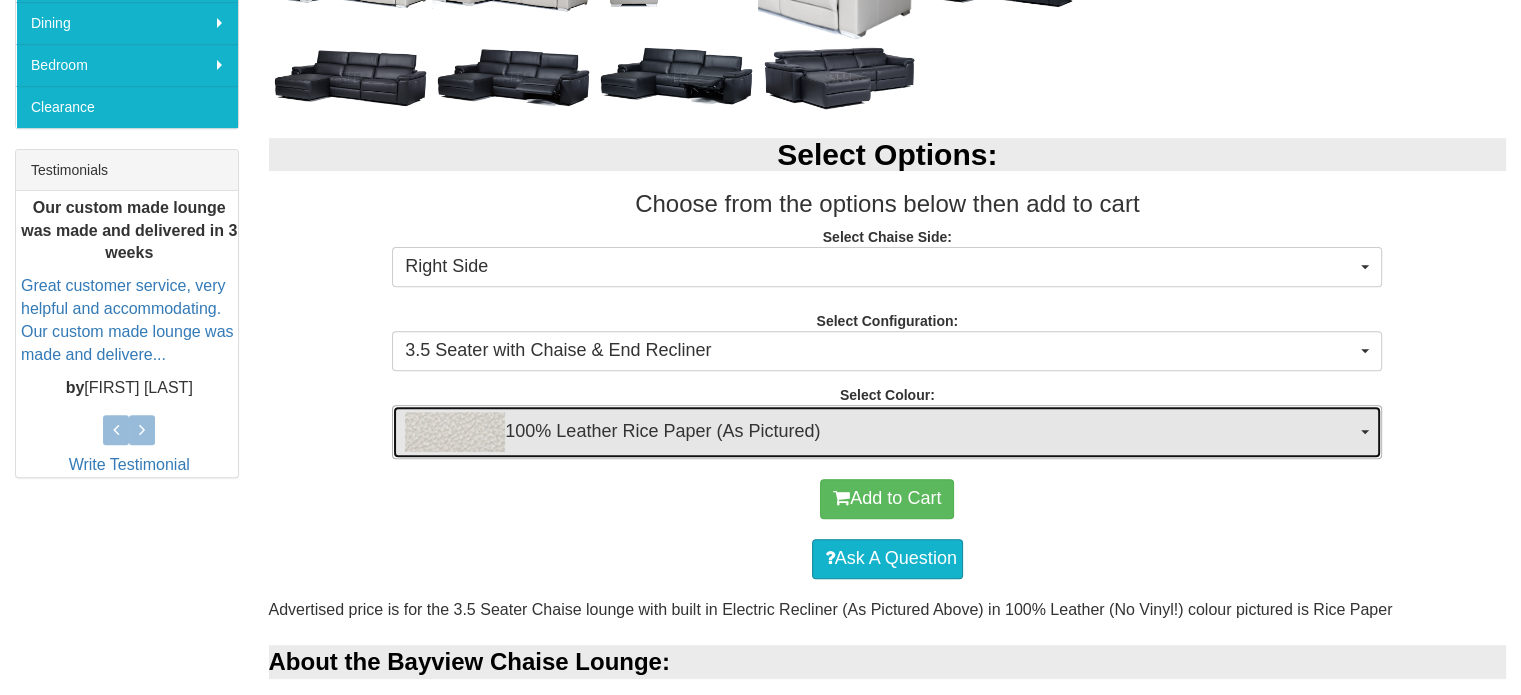 click on "100% Leather Rice Paper (As Pictured)" at bounding box center (880, 432) 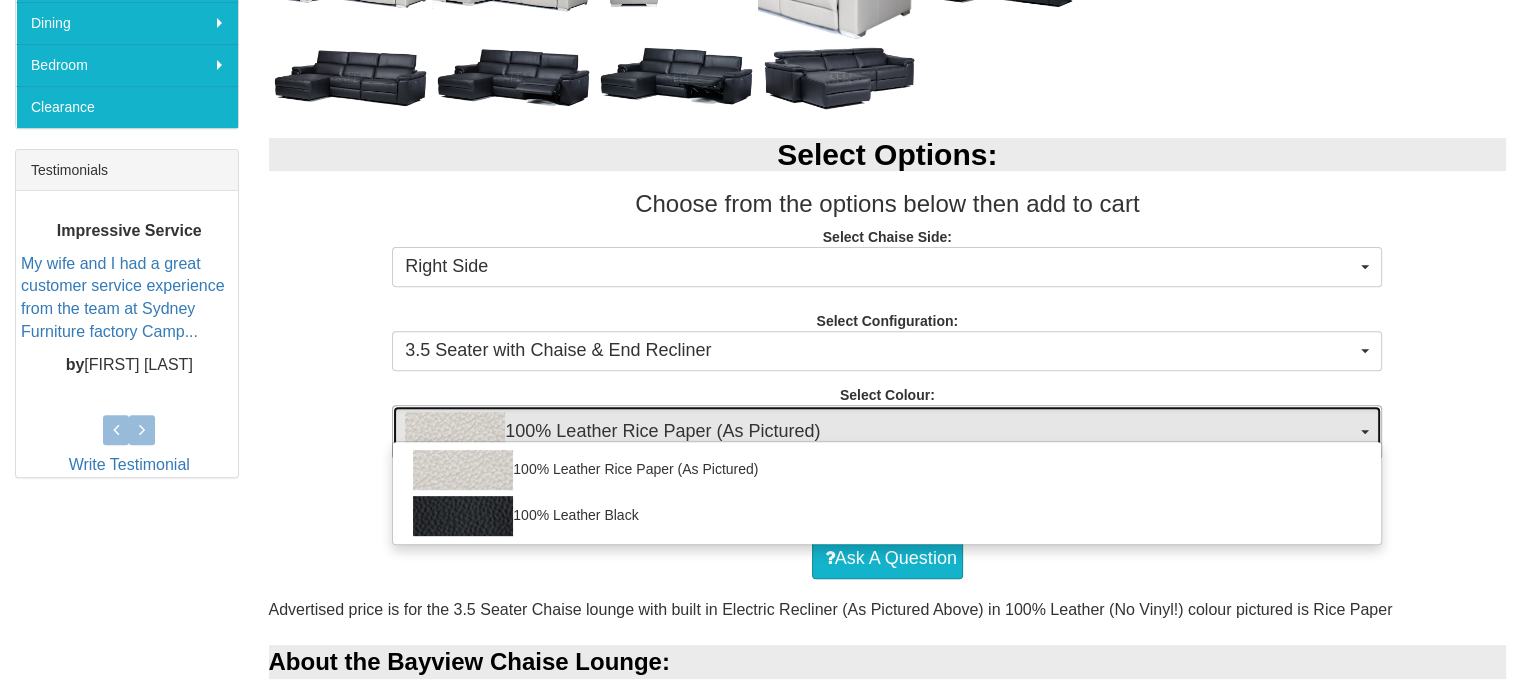 click on "100% Leather Rice Paper (As Pictured)" at bounding box center (887, 432) 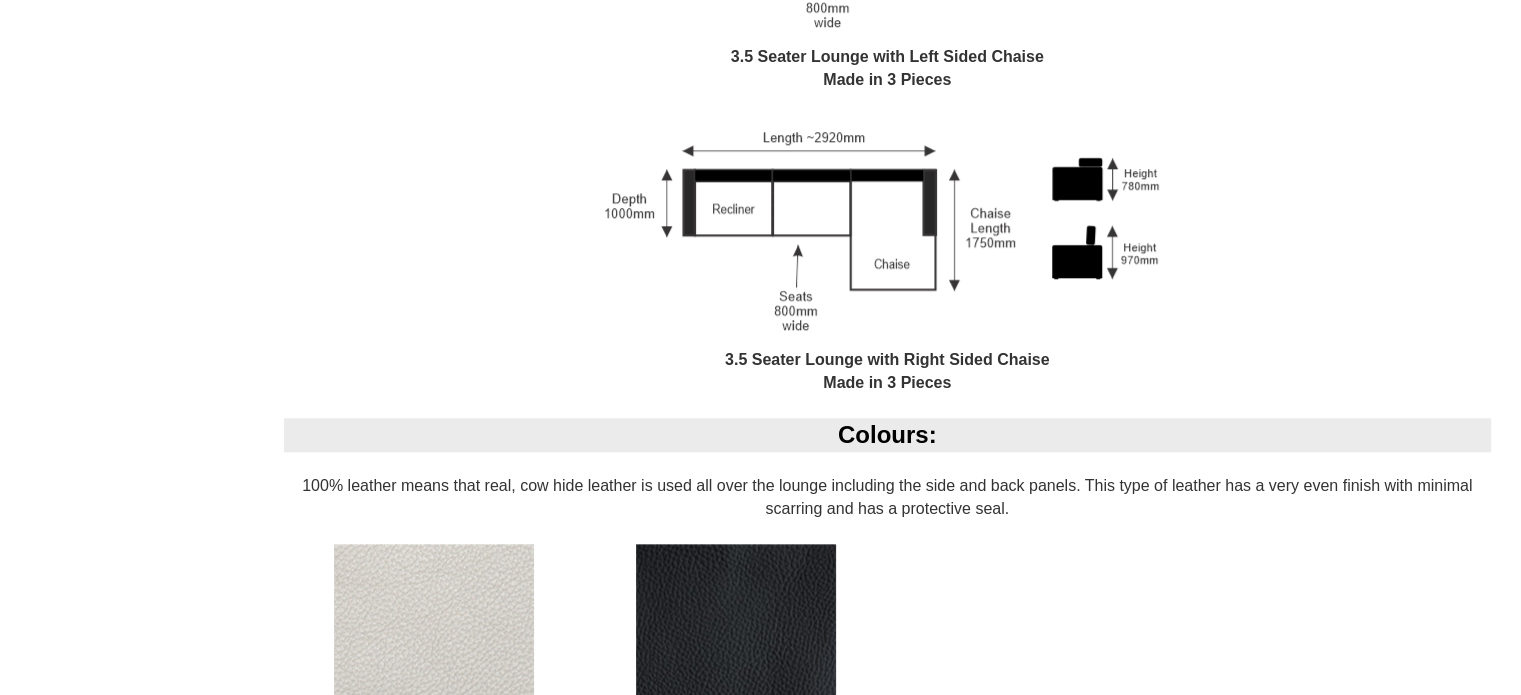 scroll, scrollTop: 1900, scrollLeft: 0, axis: vertical 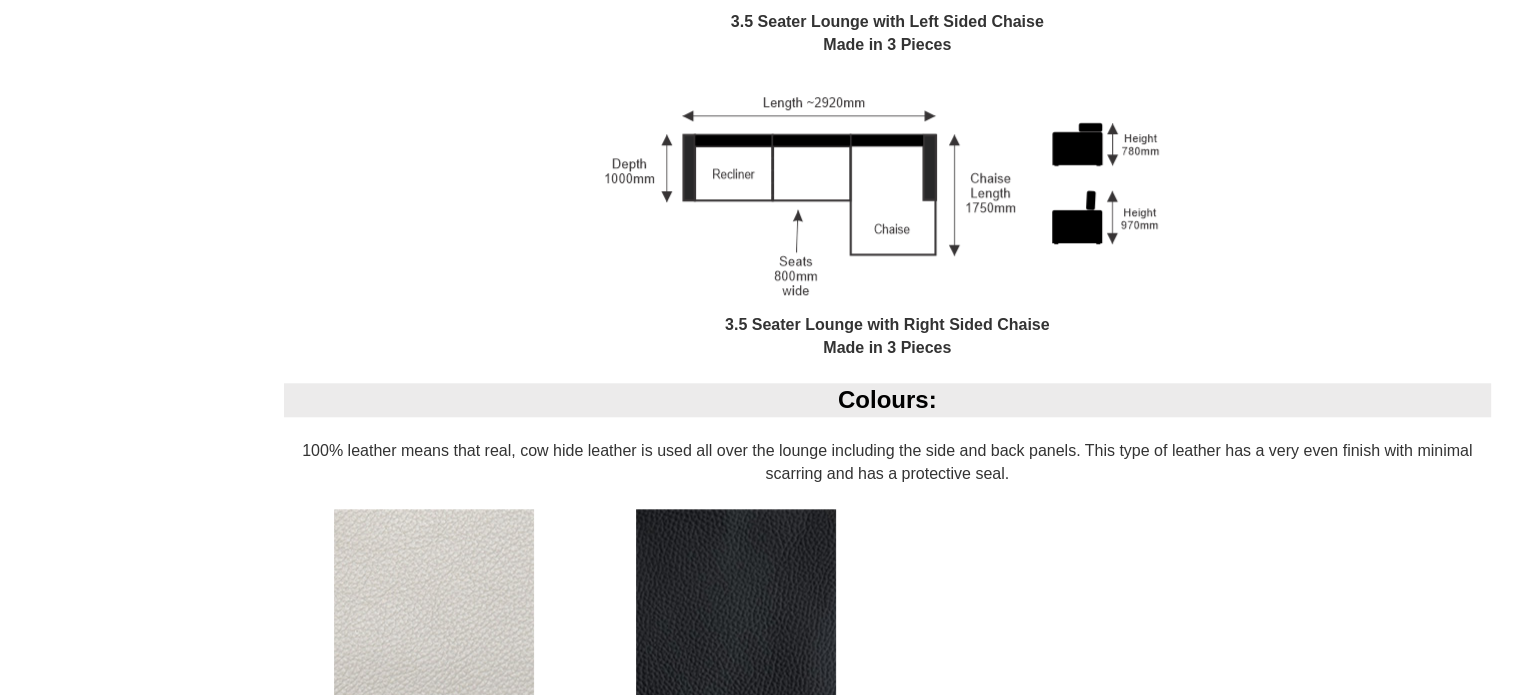 drag, startPoint x: 915, startPoint y: 559, endPoint x: 928, endPoint y: 604, distance: 46.840153 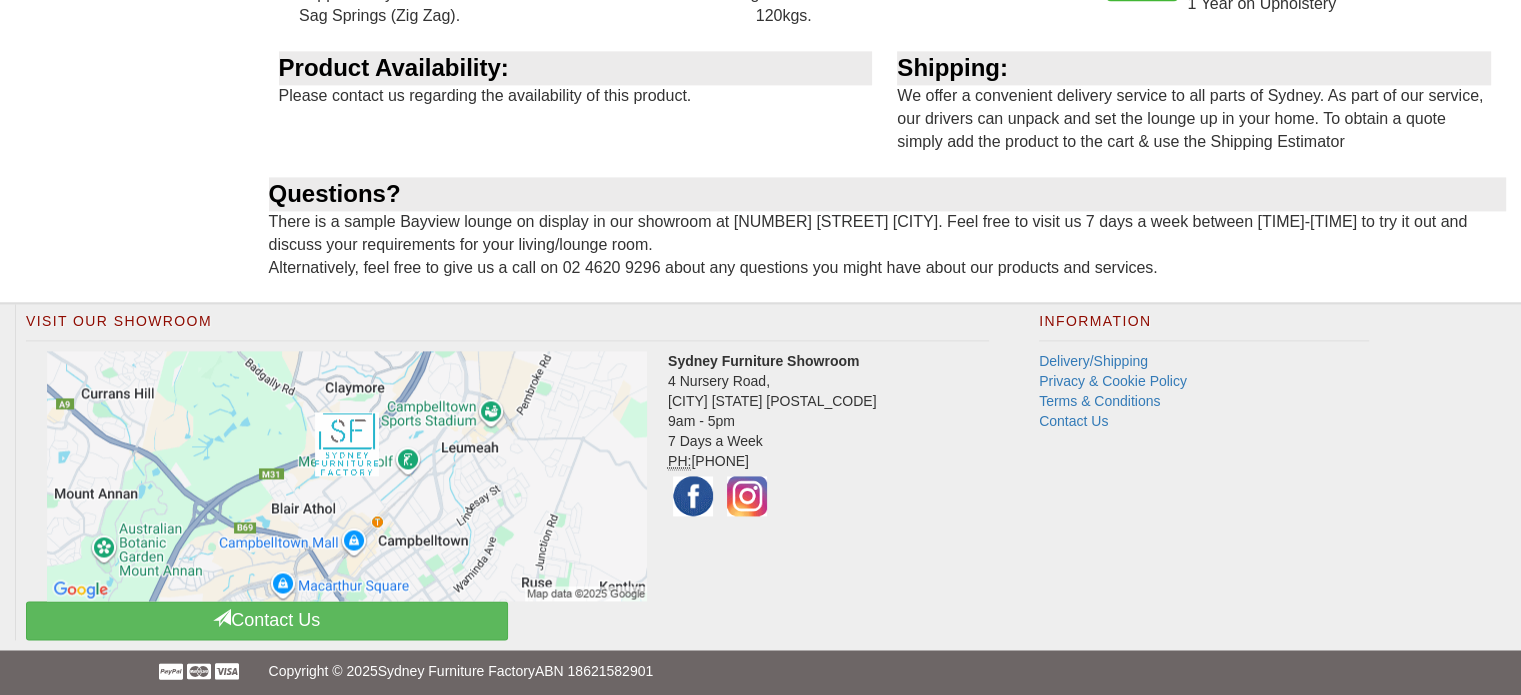 scroll, scrollTop: 2847, scrollLeft: 0, axis: vertical 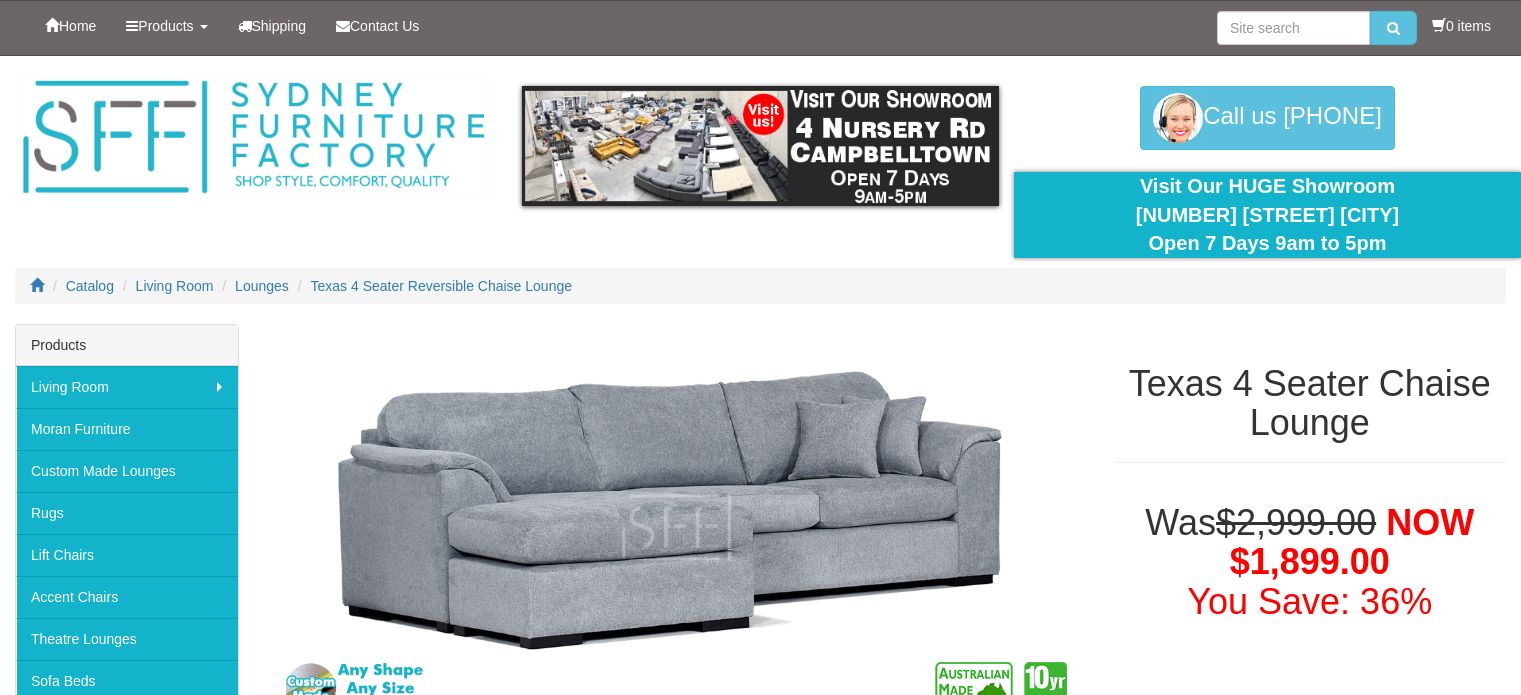 select on "2057" 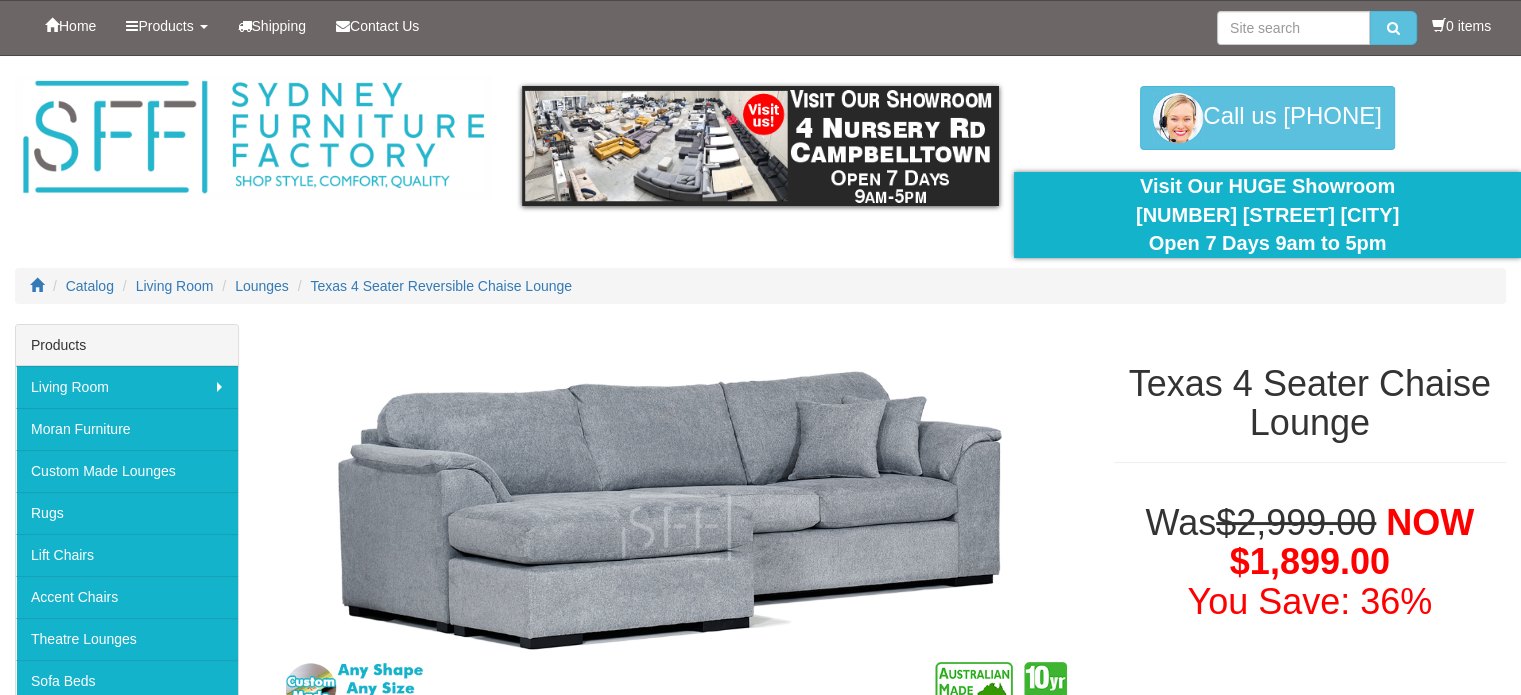 select on "2057" 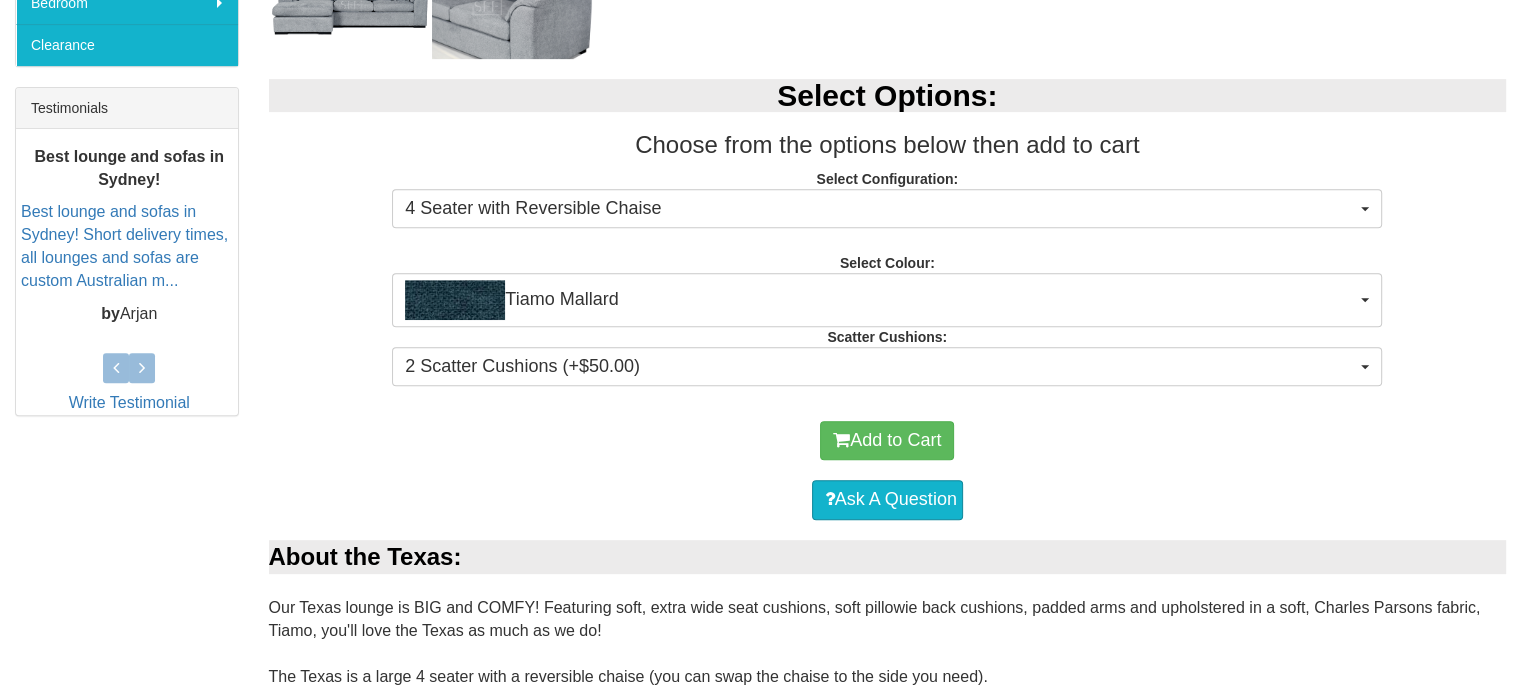 scroll, scrollTop: 800, scrollLeft: 0, axis: vertical 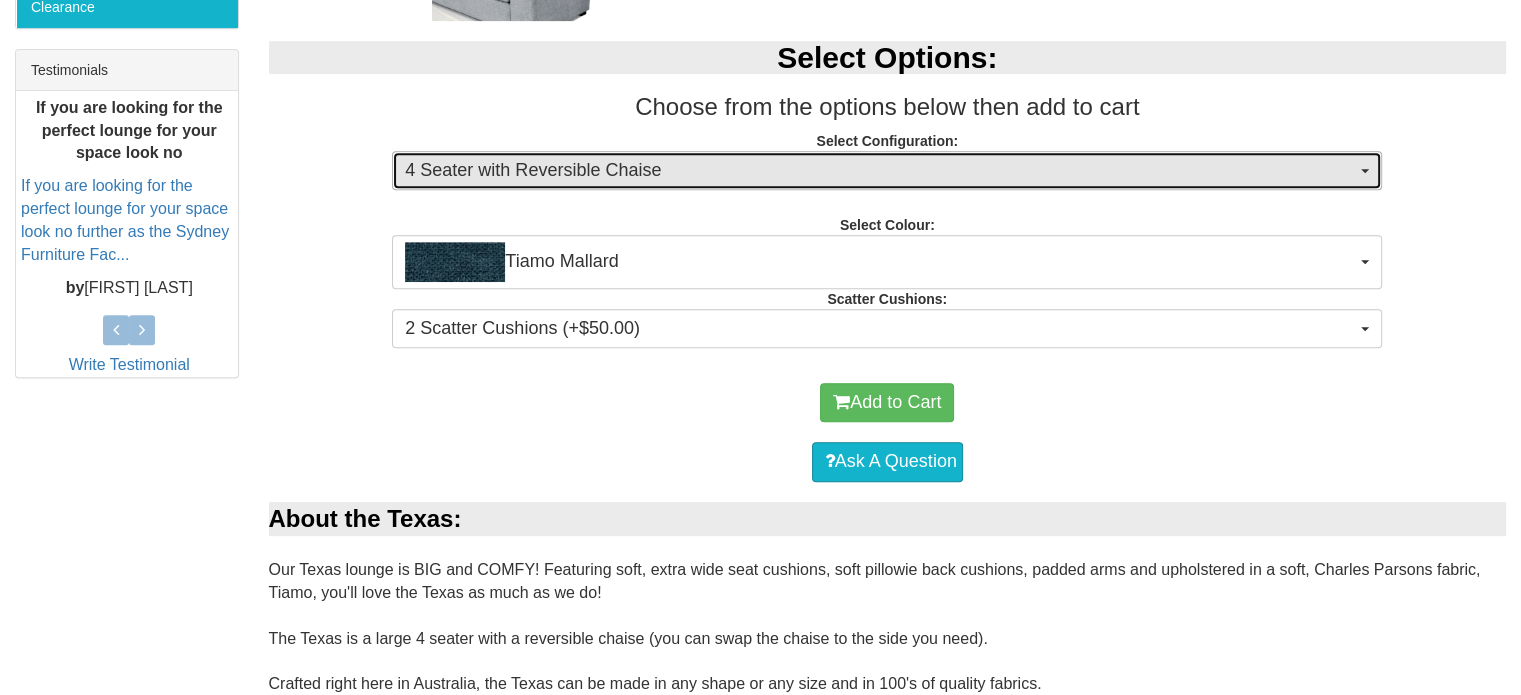 click on "4 Seater with Reversible Chaise" at bounding box center (880, 171) 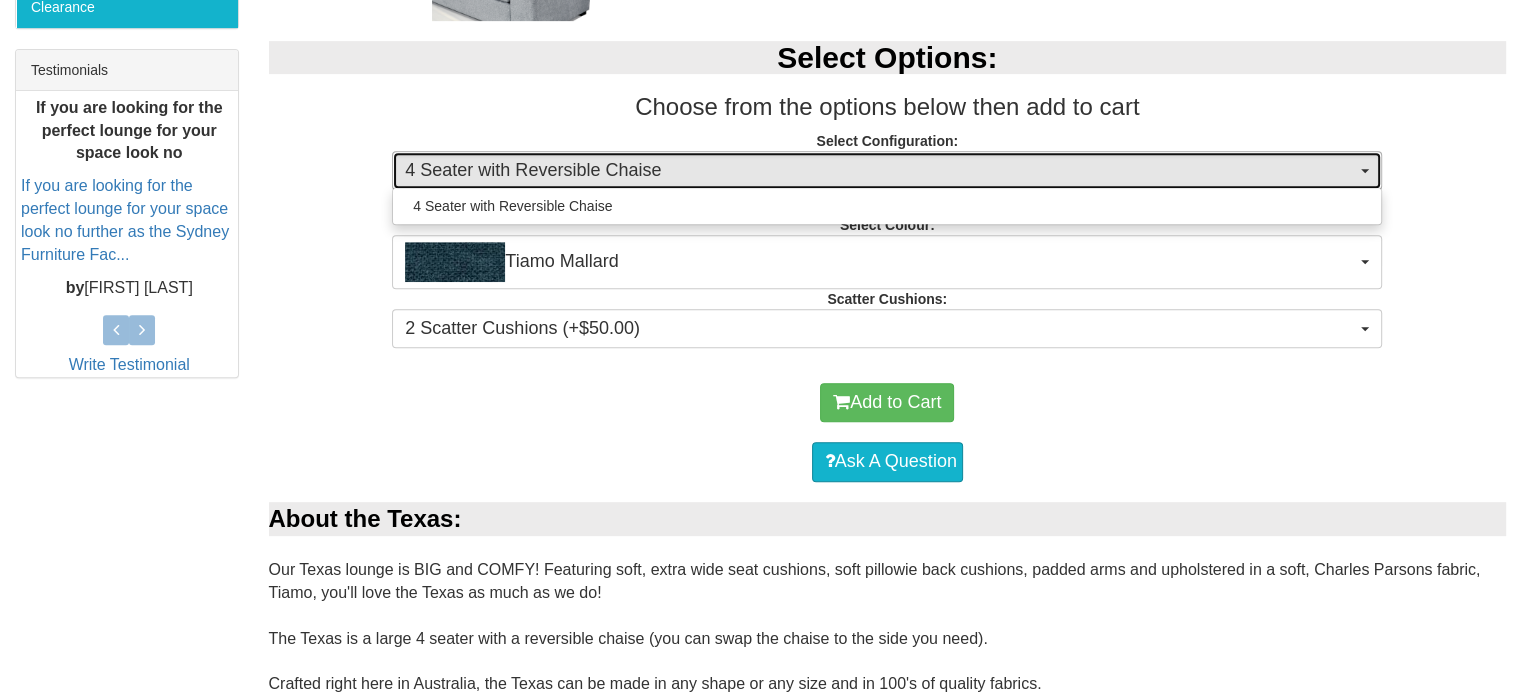 click on "4 Seater with Reversible Chaise" at bounding box center (880, 171) 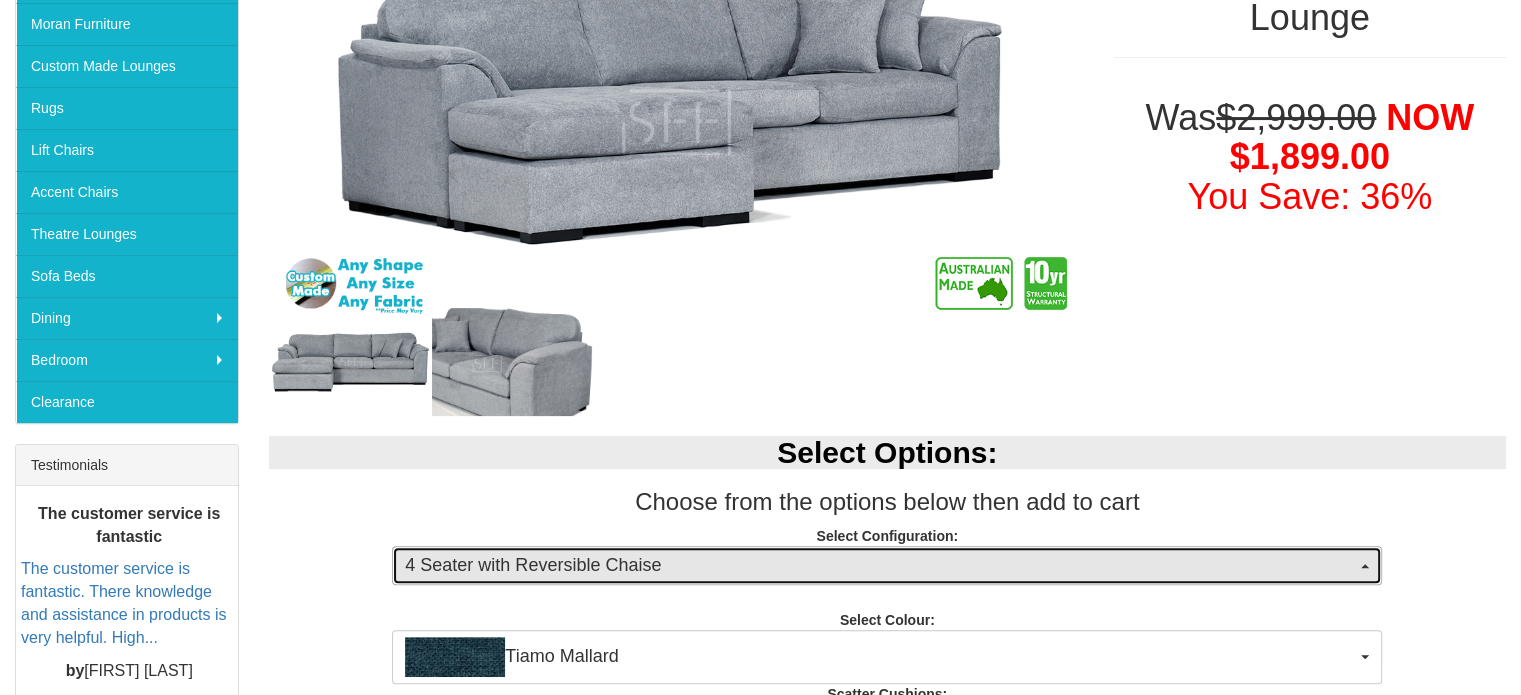 scroll, scrollTop: 100, scrollLeft: 0, axis: vertical 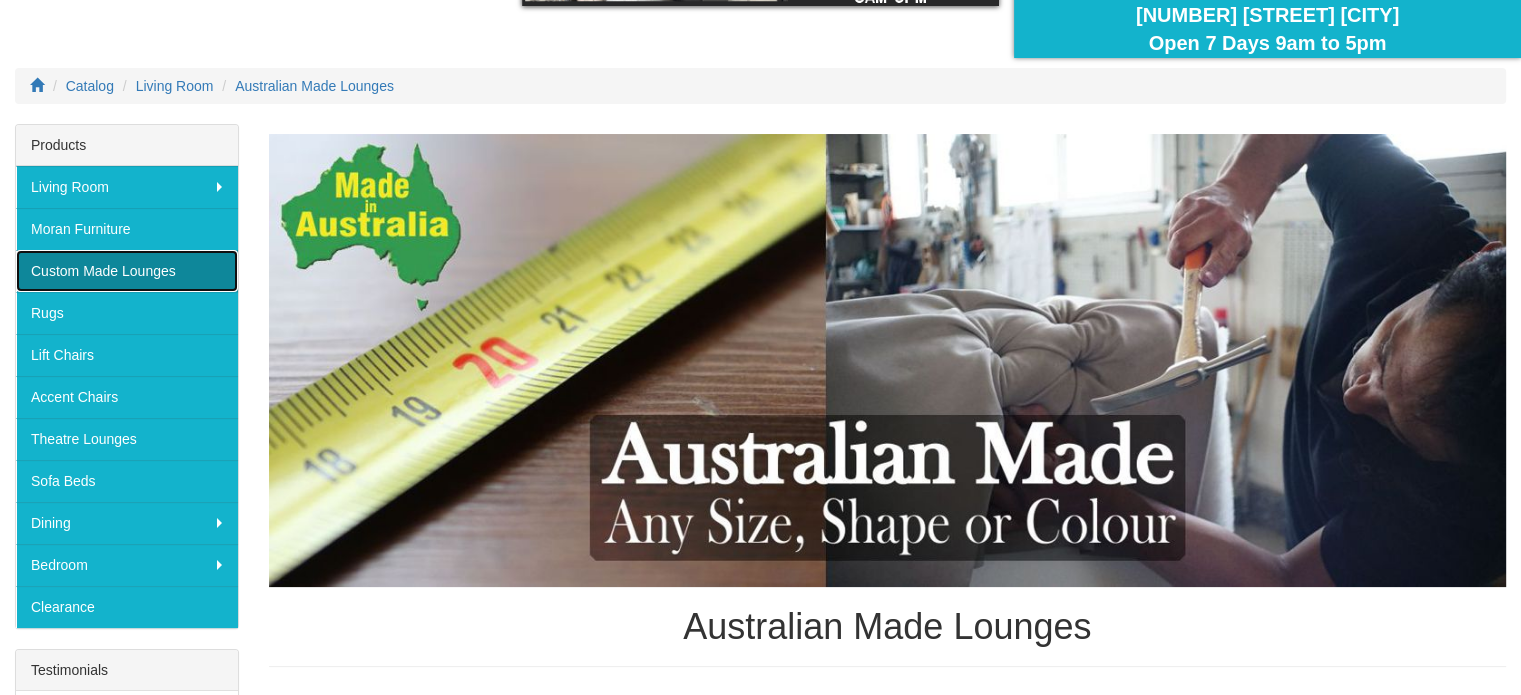 click on "Custom Made Lounges" at bounding box center (127, 271) 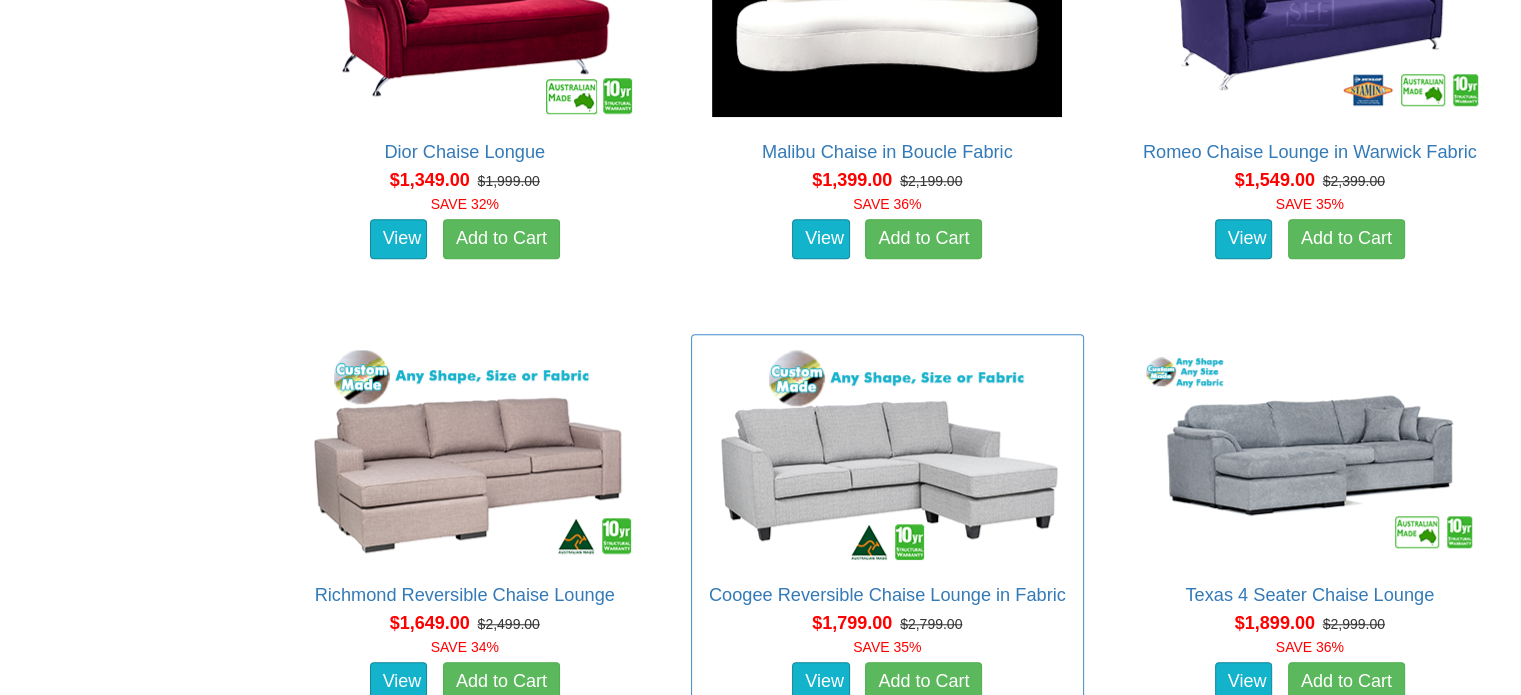 scroll, scrollTop: 1800, scrollLeft: 0, axis: vertical 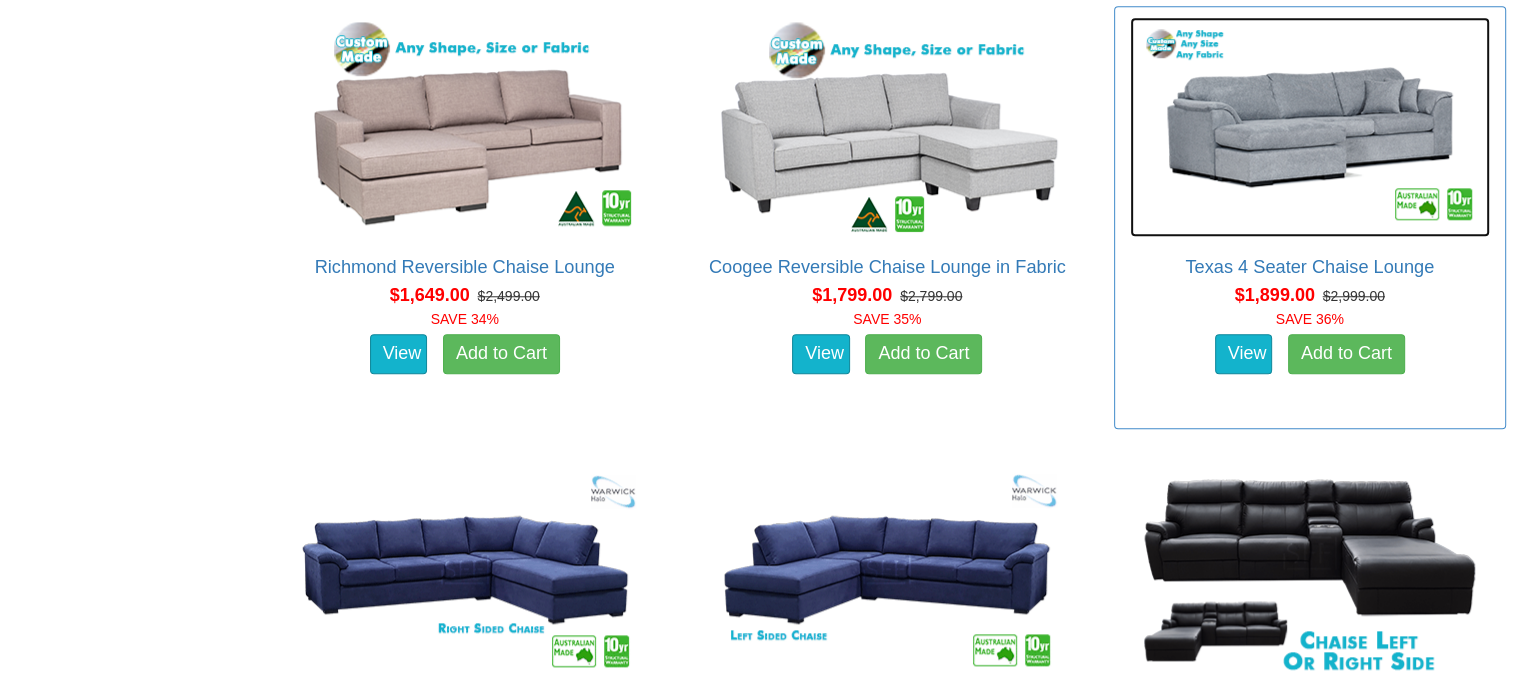 click at bounding box center (1310, 127) 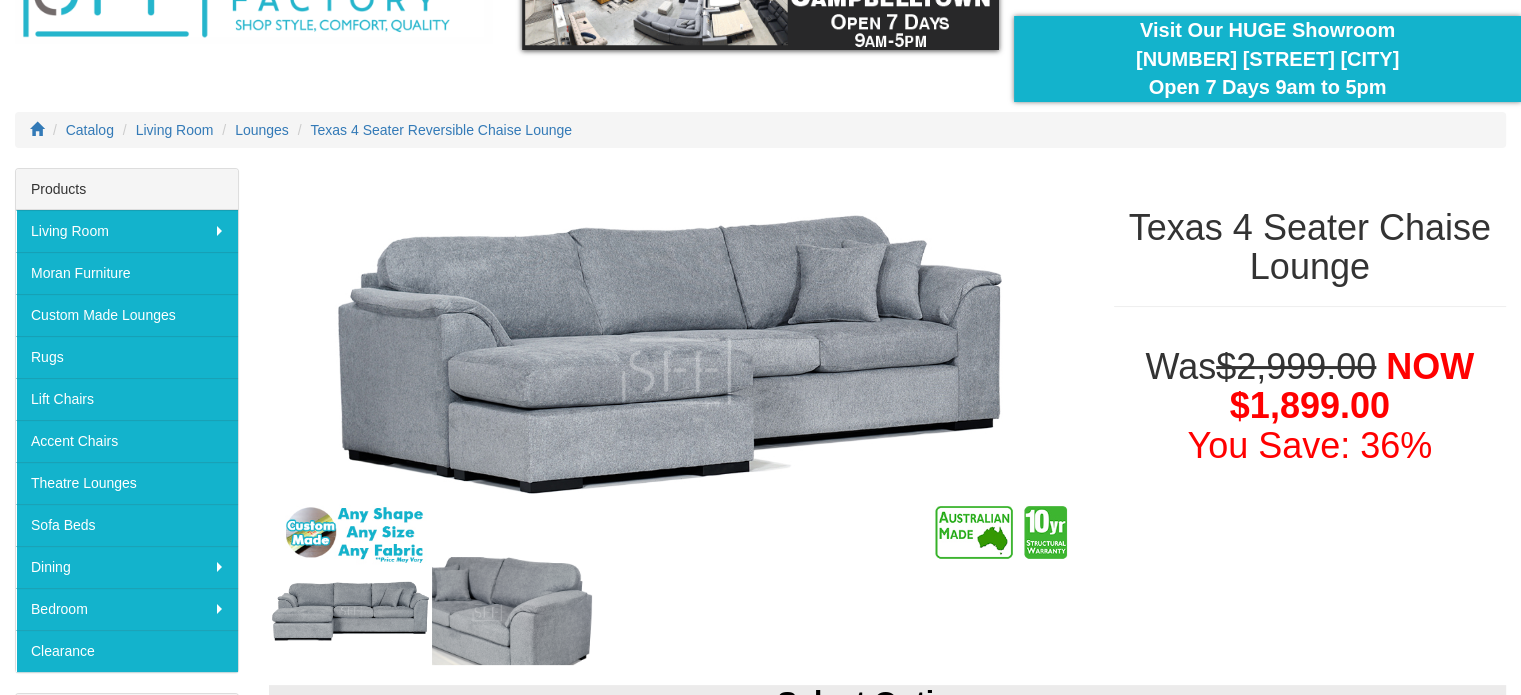 scroll, scrollTop: 0, scrollLeft: 0, axis: both 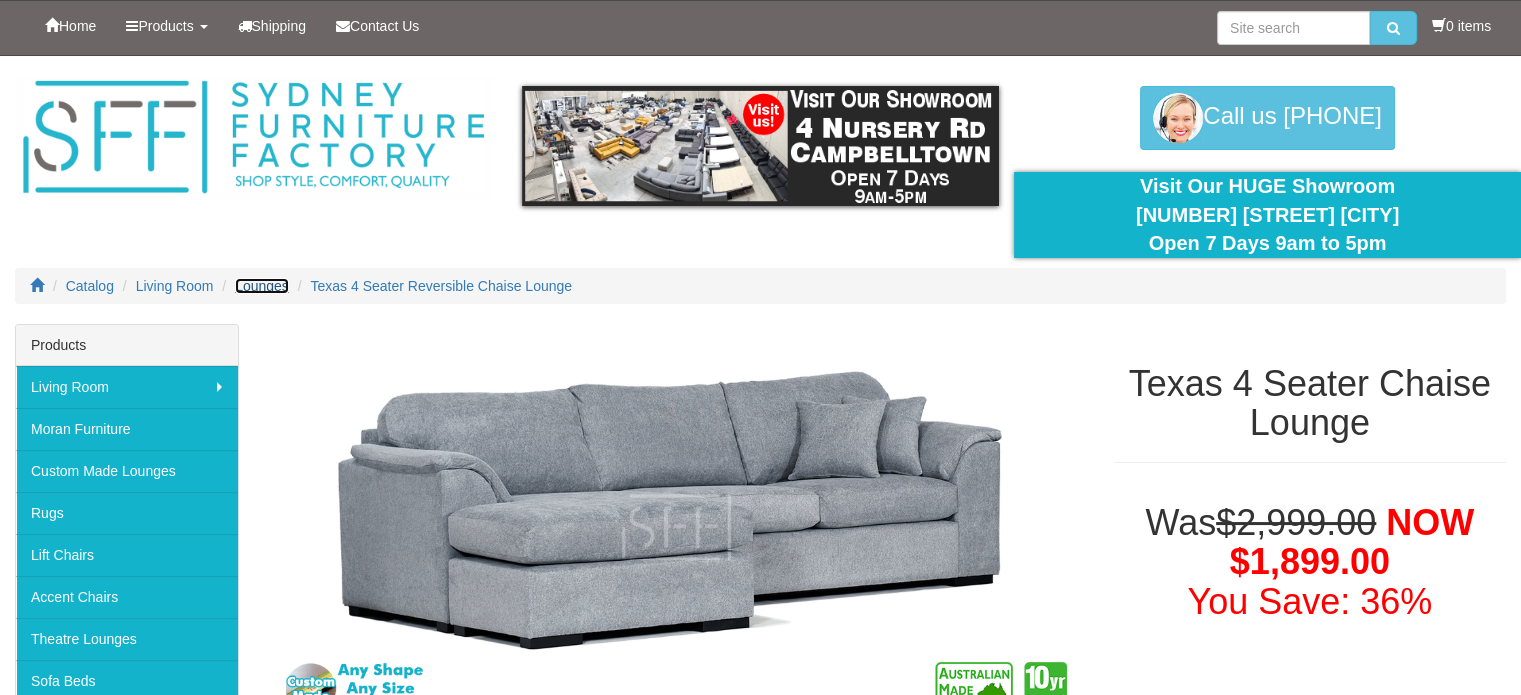 click on "Lounges" at bounding box center [262, 286] 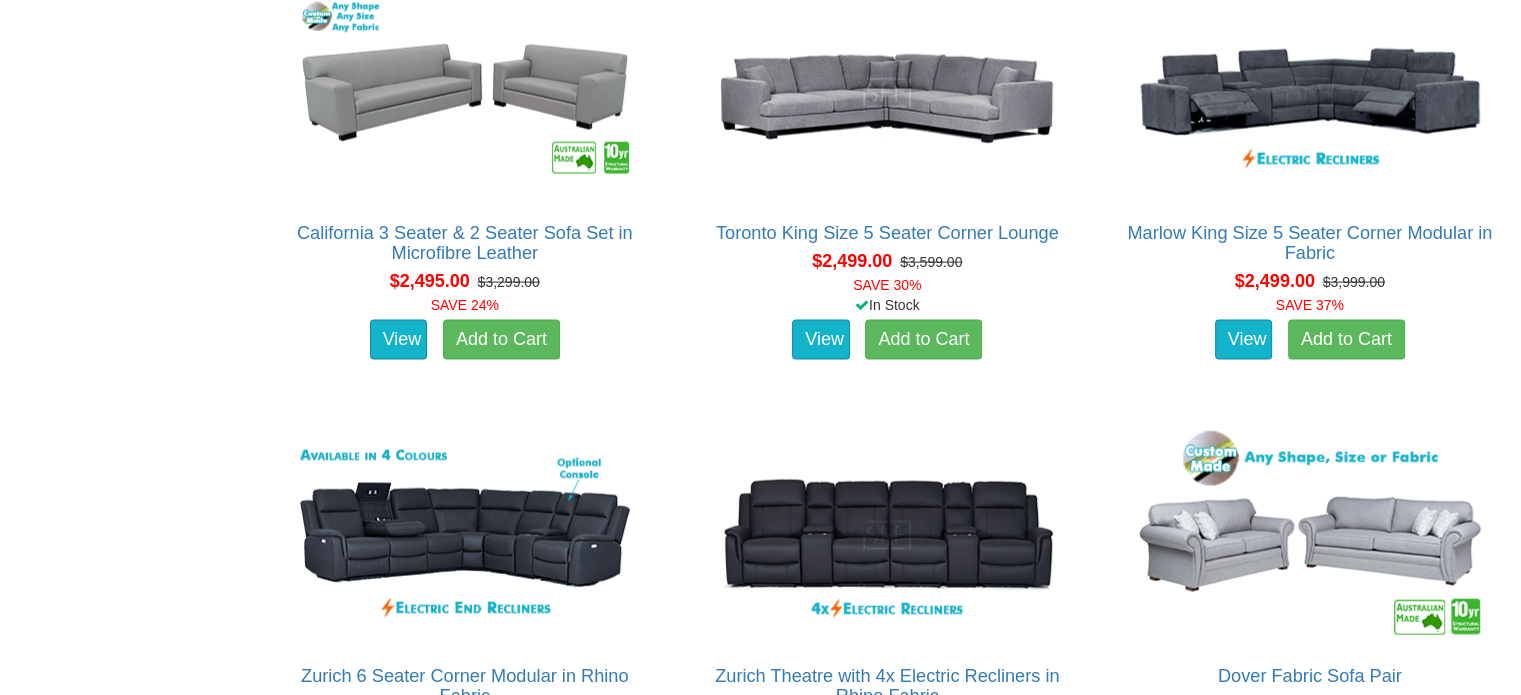 scroll, scrollTop: 4200, scrollLeft: 0, axis: vertical 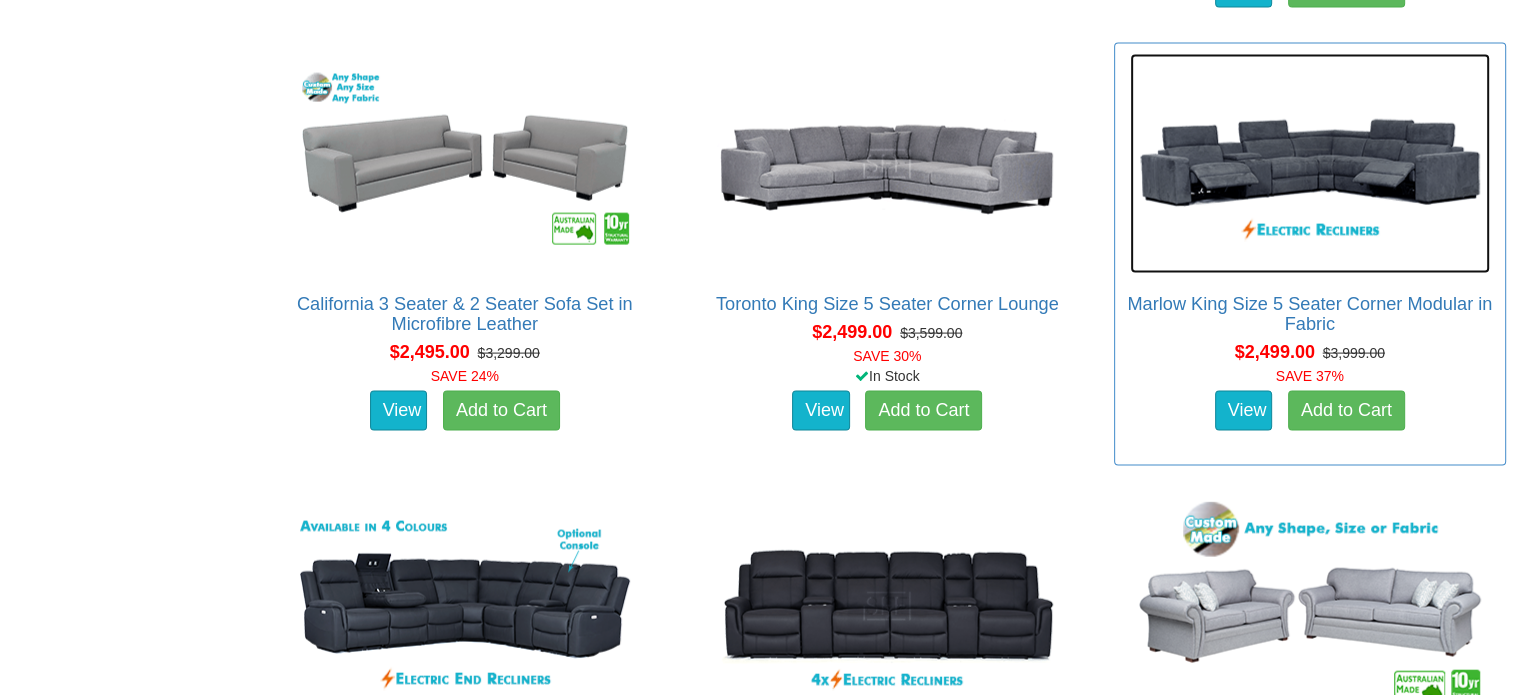 click at bounding box center [1310, 164] 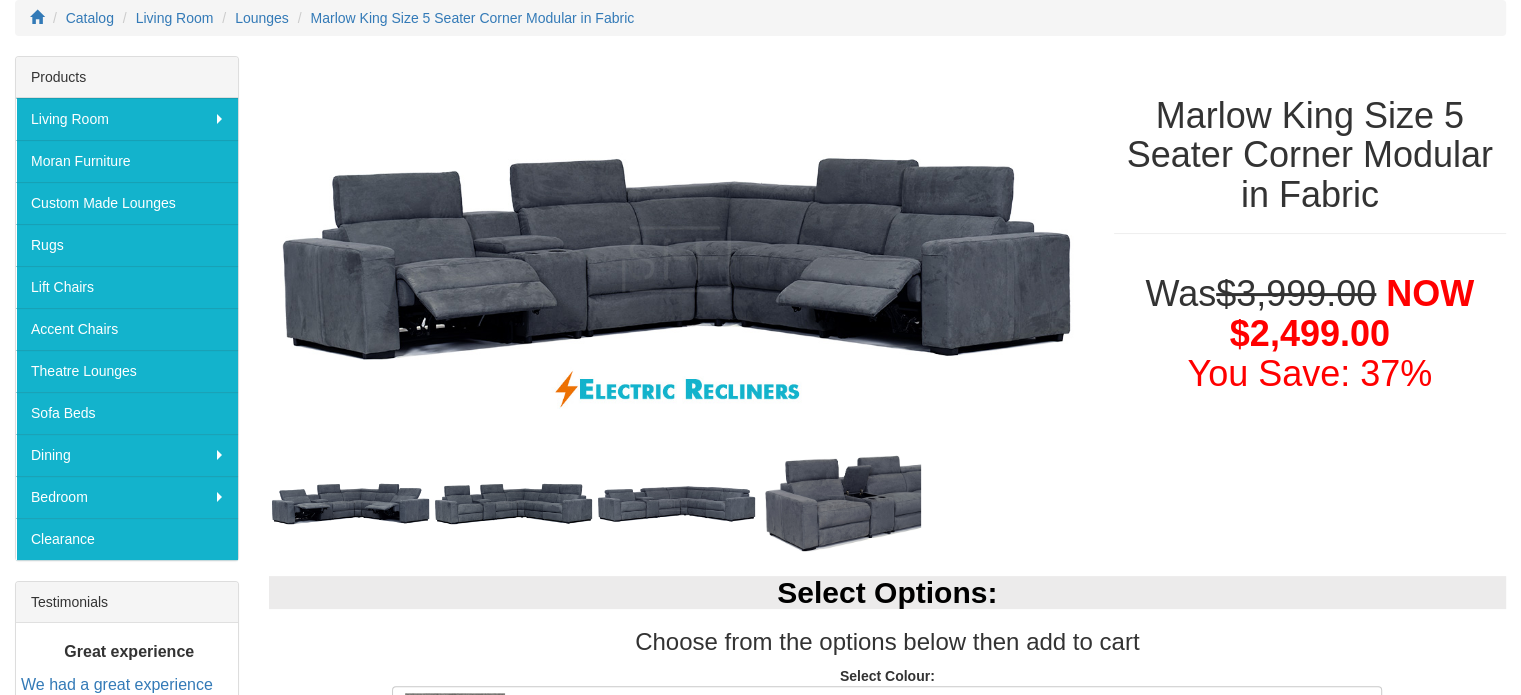scroll, scrollTop: 300, scrollLeft: 0, axis: vertical 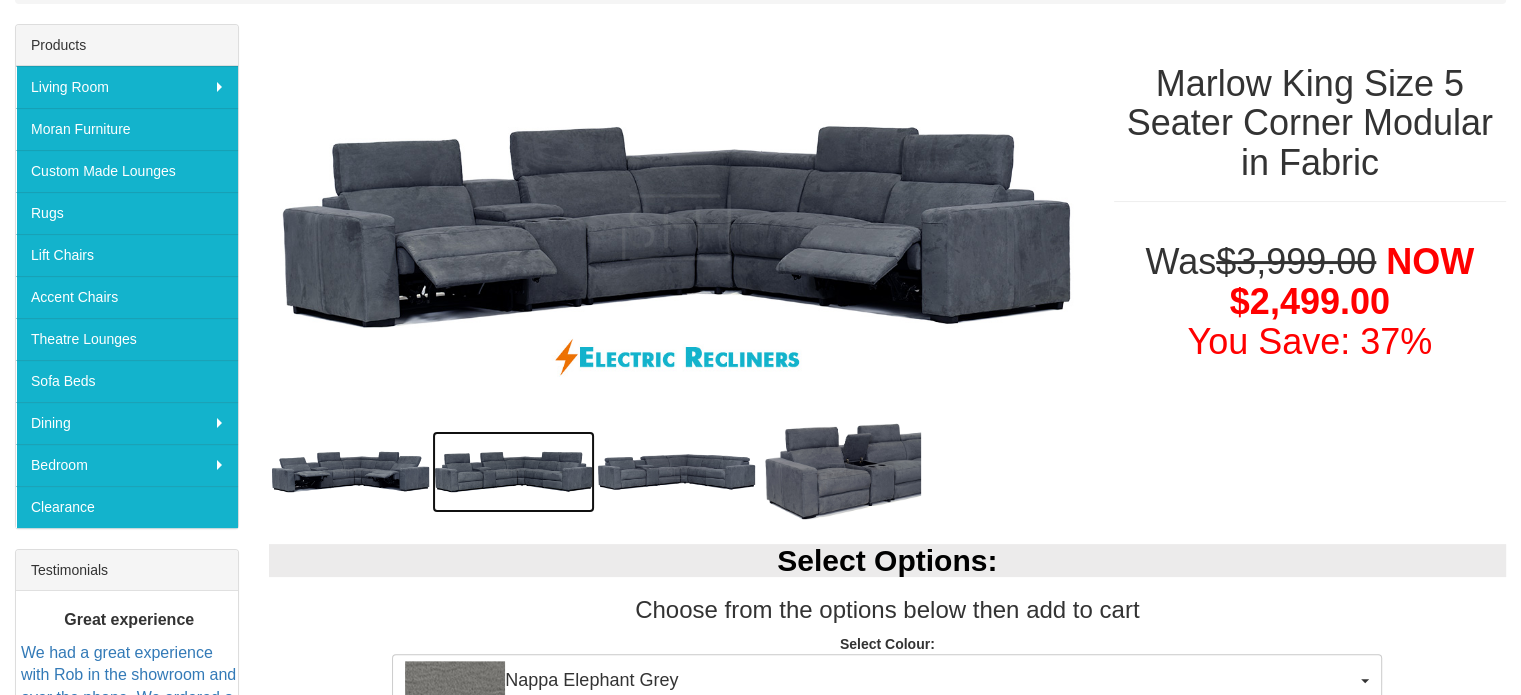 click at bounding box center (513, 472) 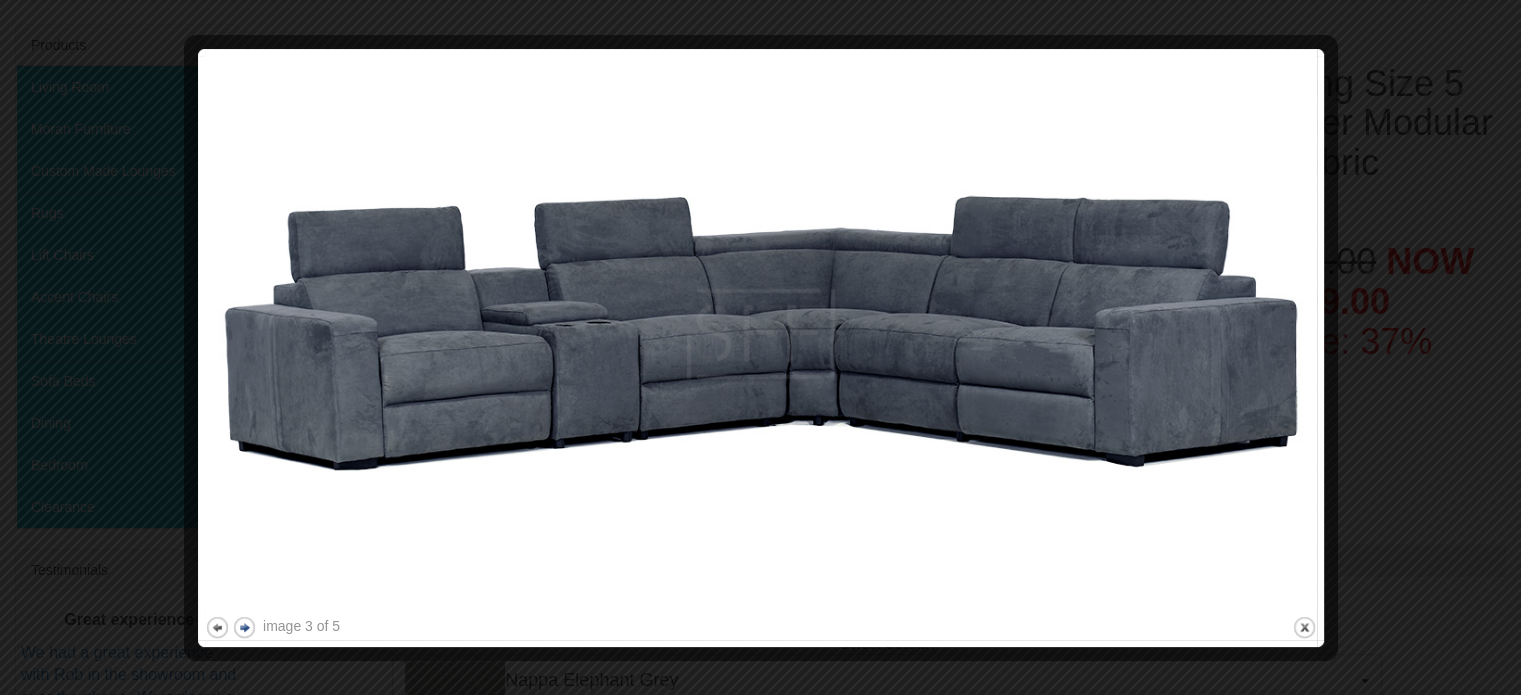 click on "next" at bounding box center (244, 627) 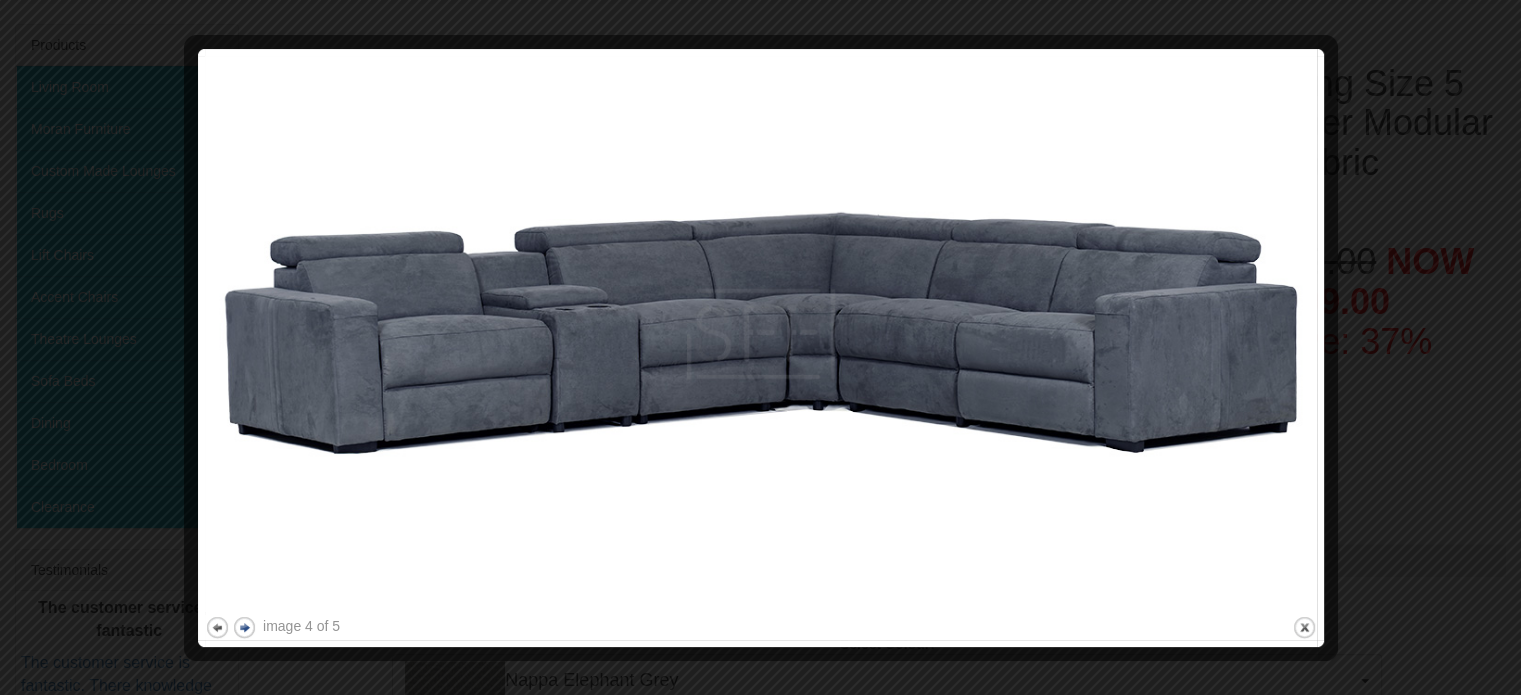 click on "next" at bounding box center [244, 627] 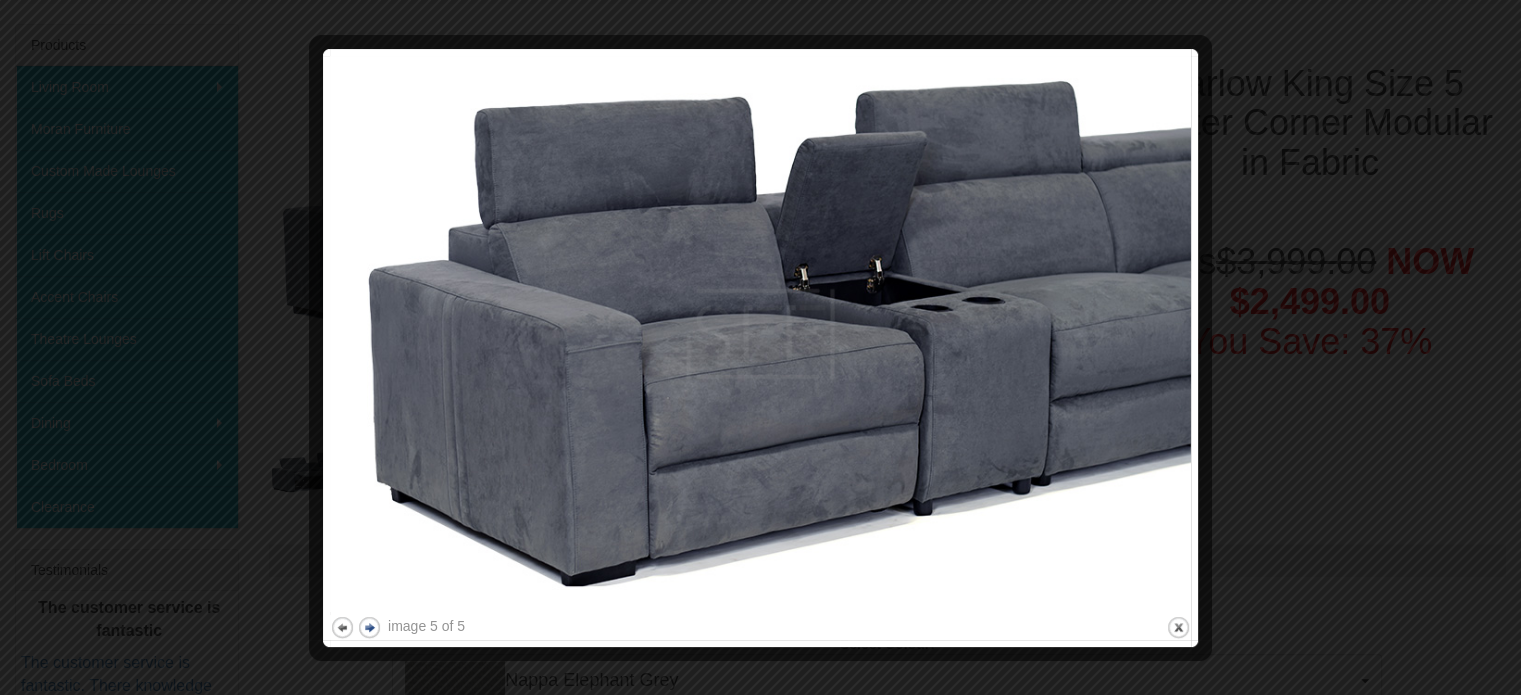 click at bounding box center (760, 347) 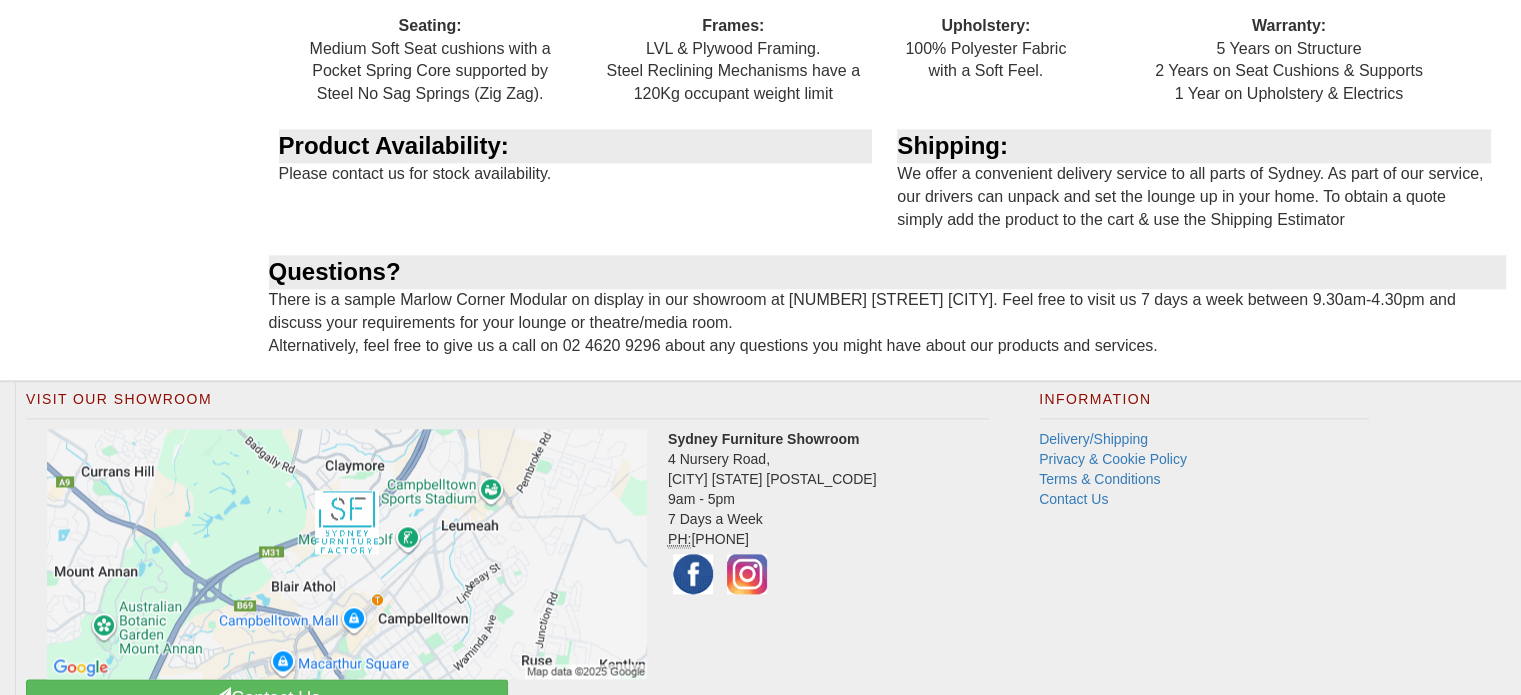 scroll, scrollTop: 2582, scrollLeft: 0, axis: vertical 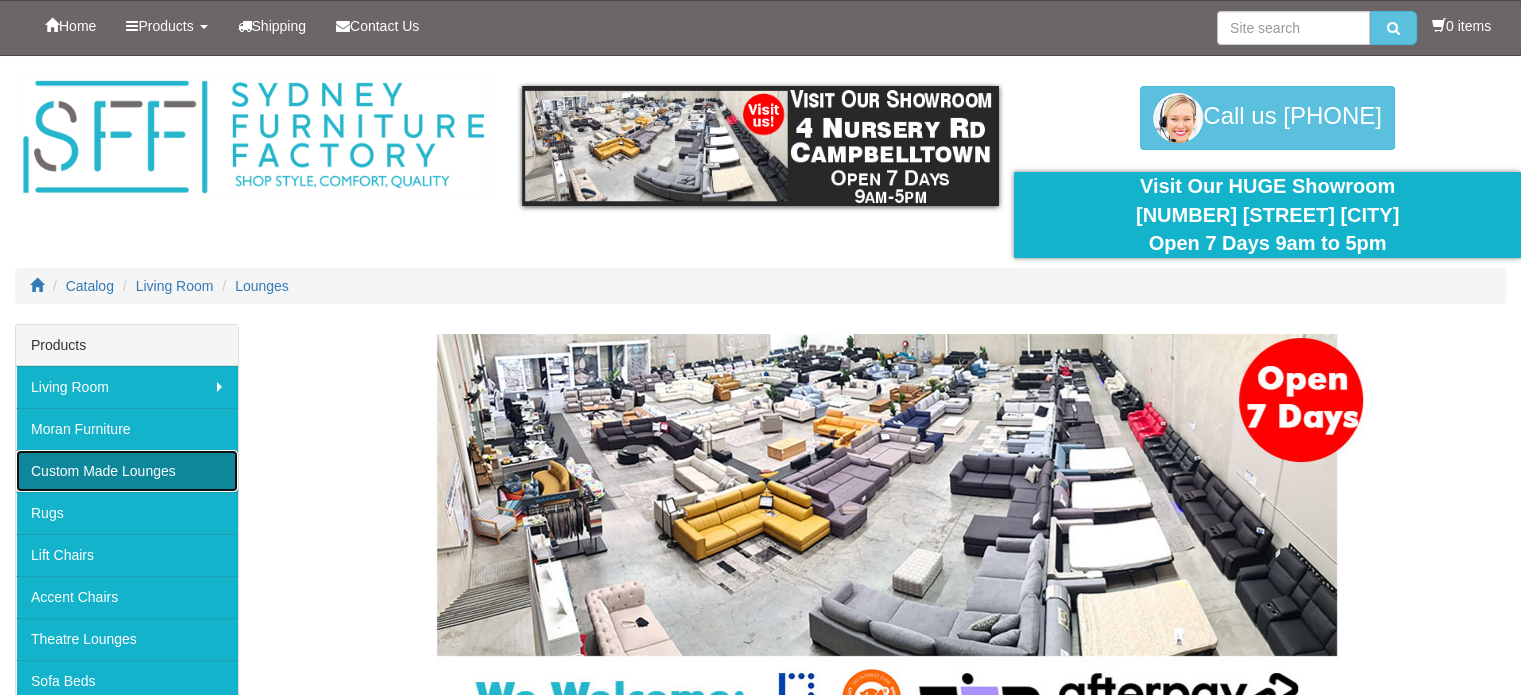 click on "Custom Made Lounges" at bounding box center [127, 471] 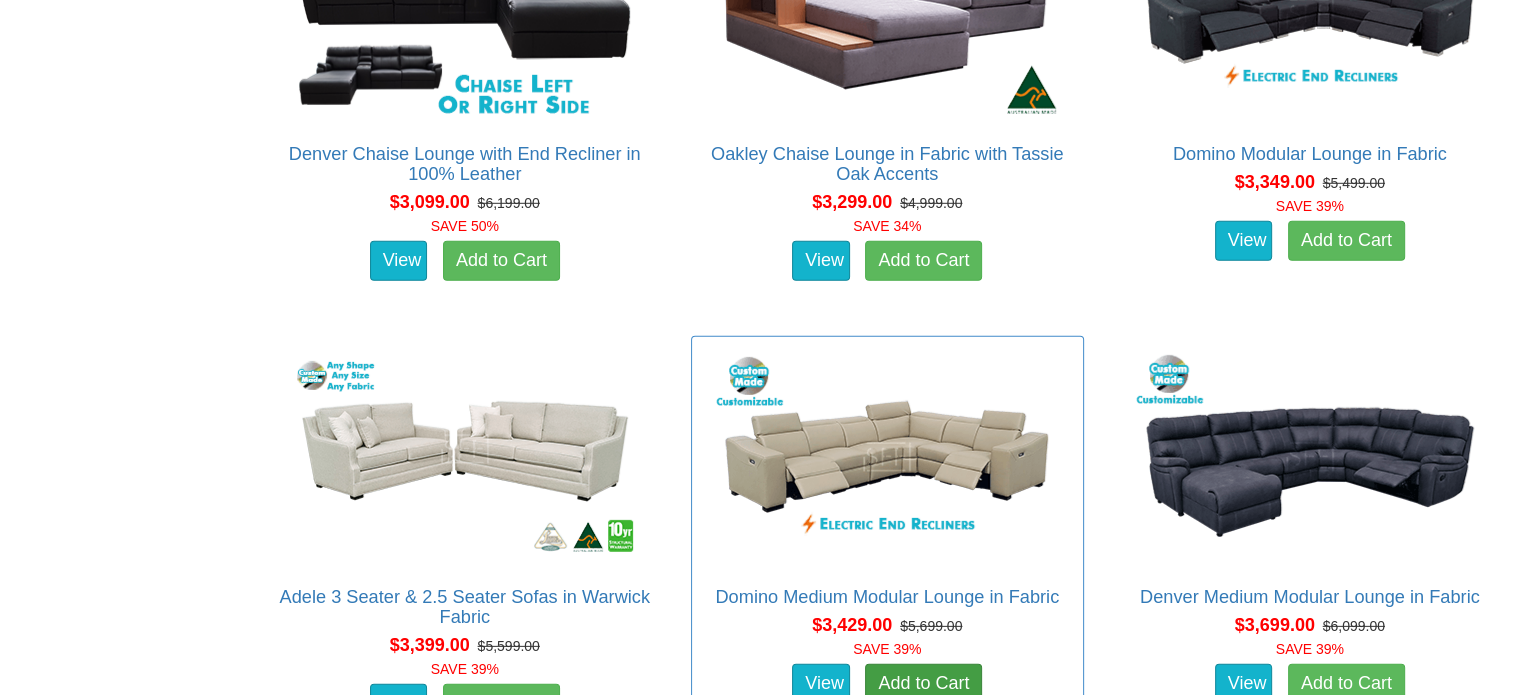 scroll, scrollTop: 5800, scrollLeft: 0, axis: vertical 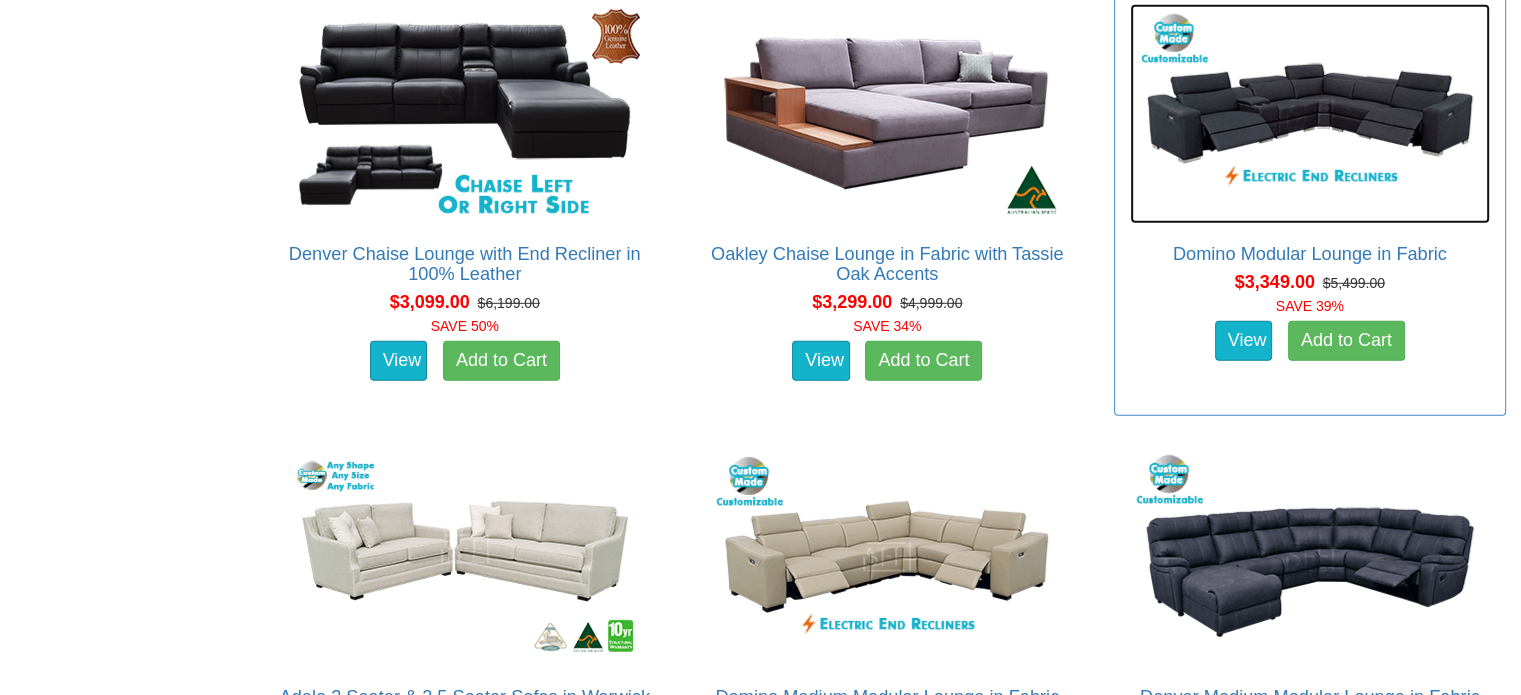 click at bounding box center (1310, 114) 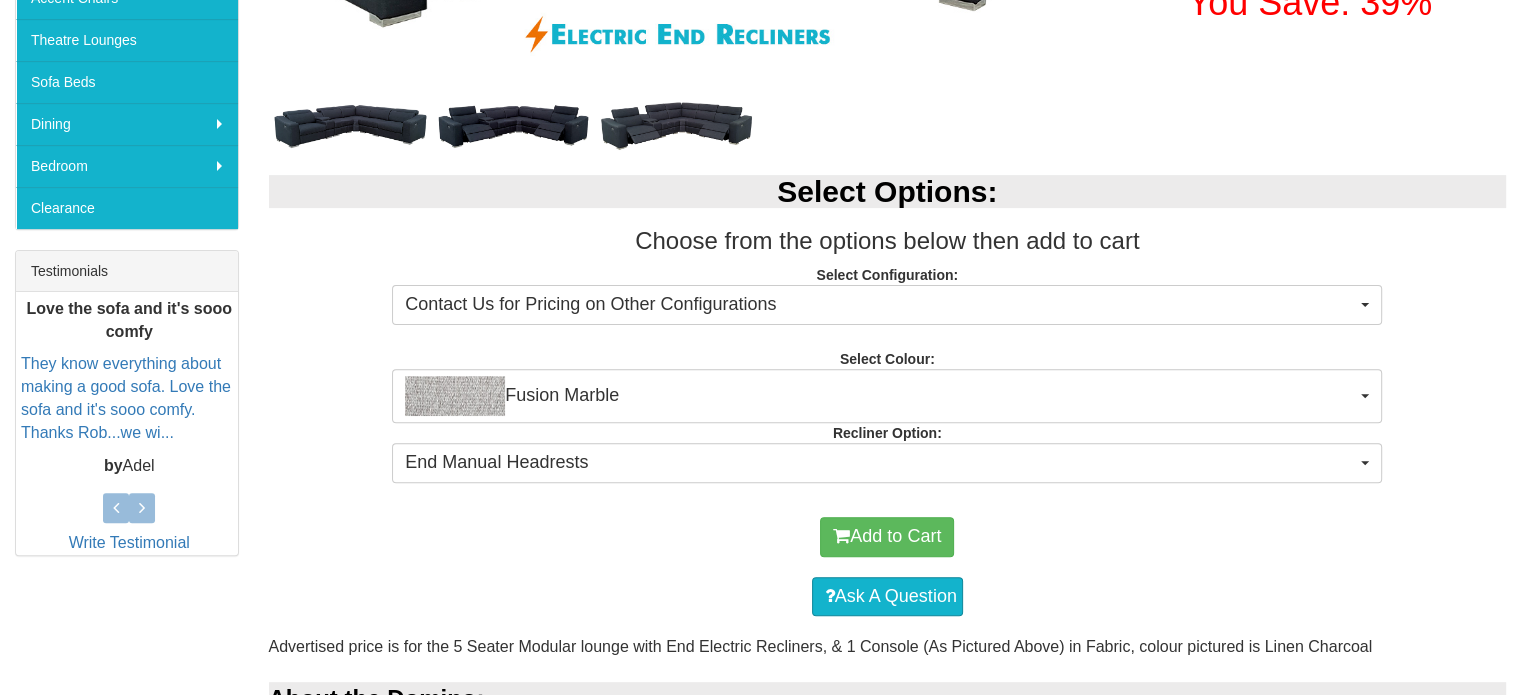 scroll, scrollTop: 600, scrollLeft: 0, axis: vertical 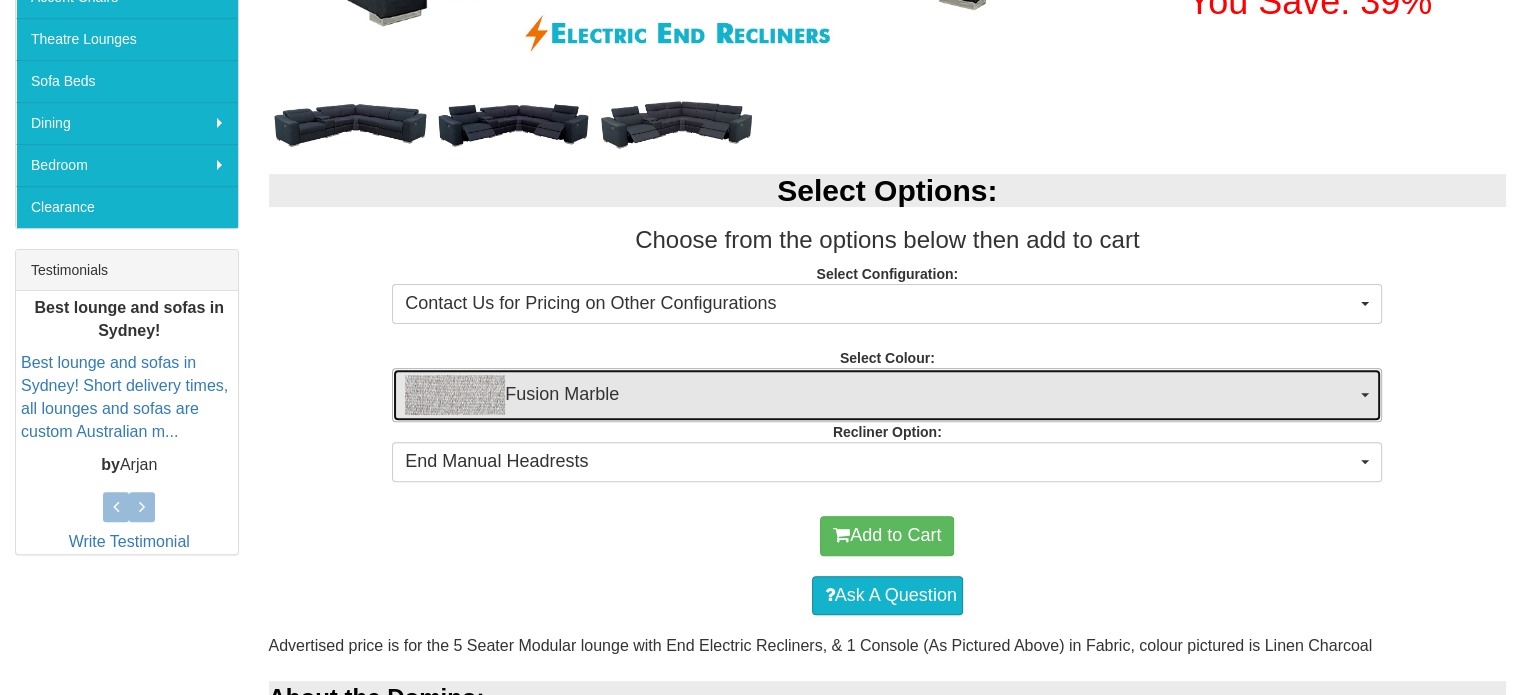 click on "Fusion Marble" at bounding box center [880, 395] 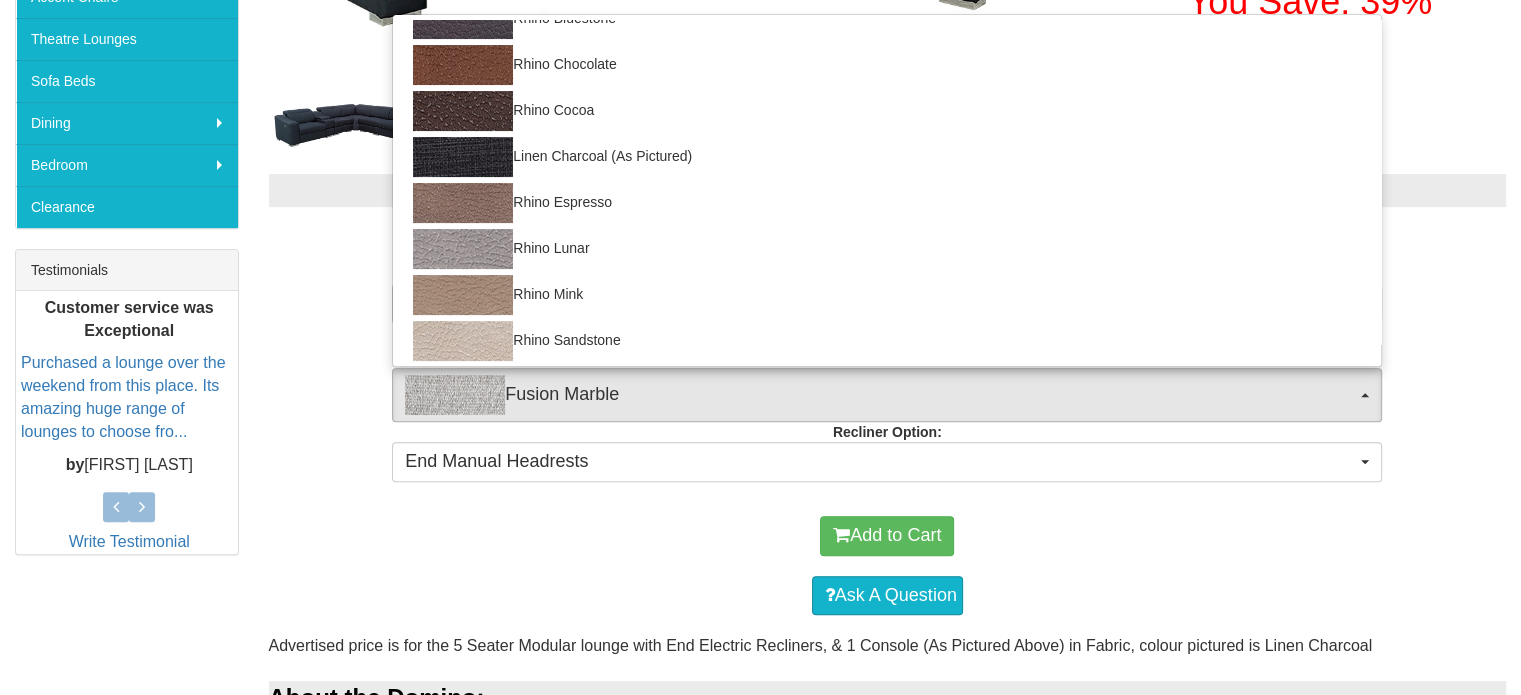 scroll, scrollTop: 439, scrollLeft: 0, axis: vertical 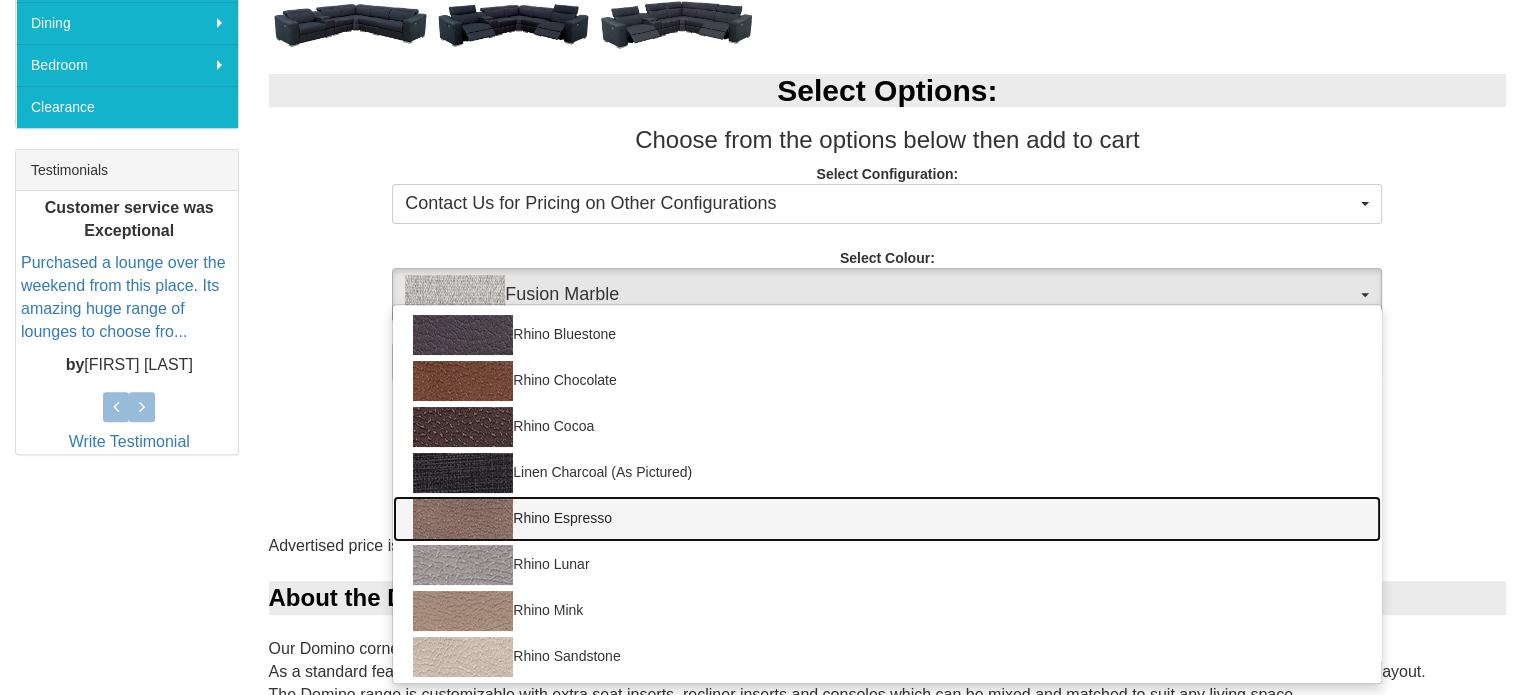 click on "Rhino Espresso" at bounding box center (887, 519) 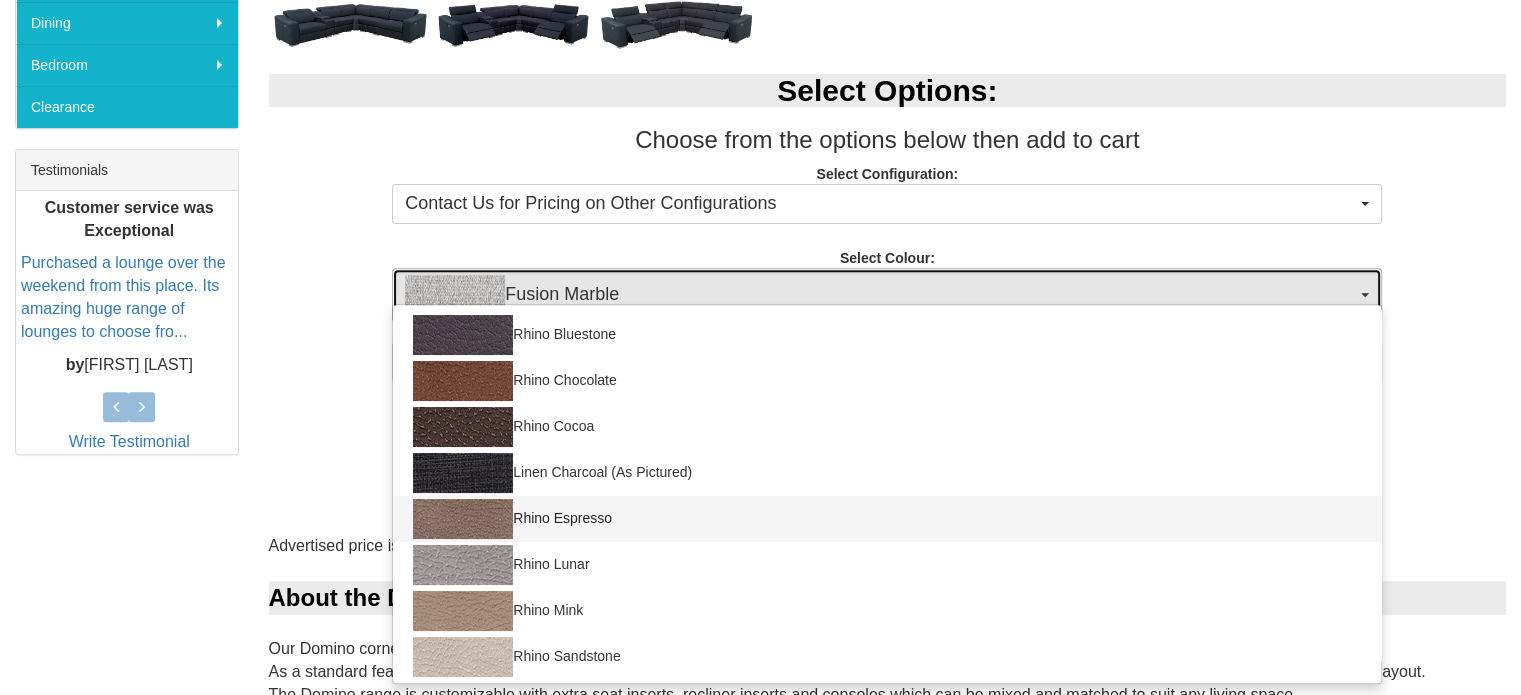 select on "1560" 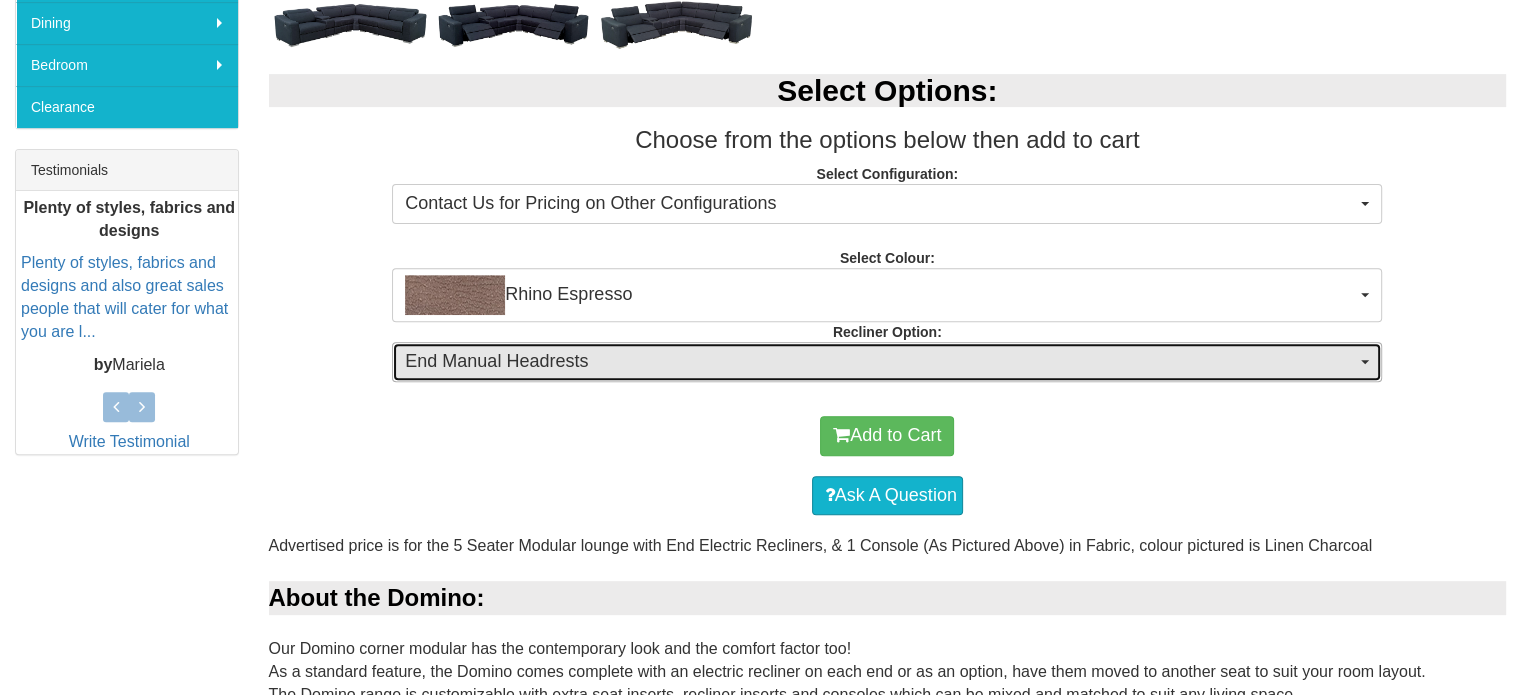 click on "End Manual Headrests" at bounding box center [880, 362] 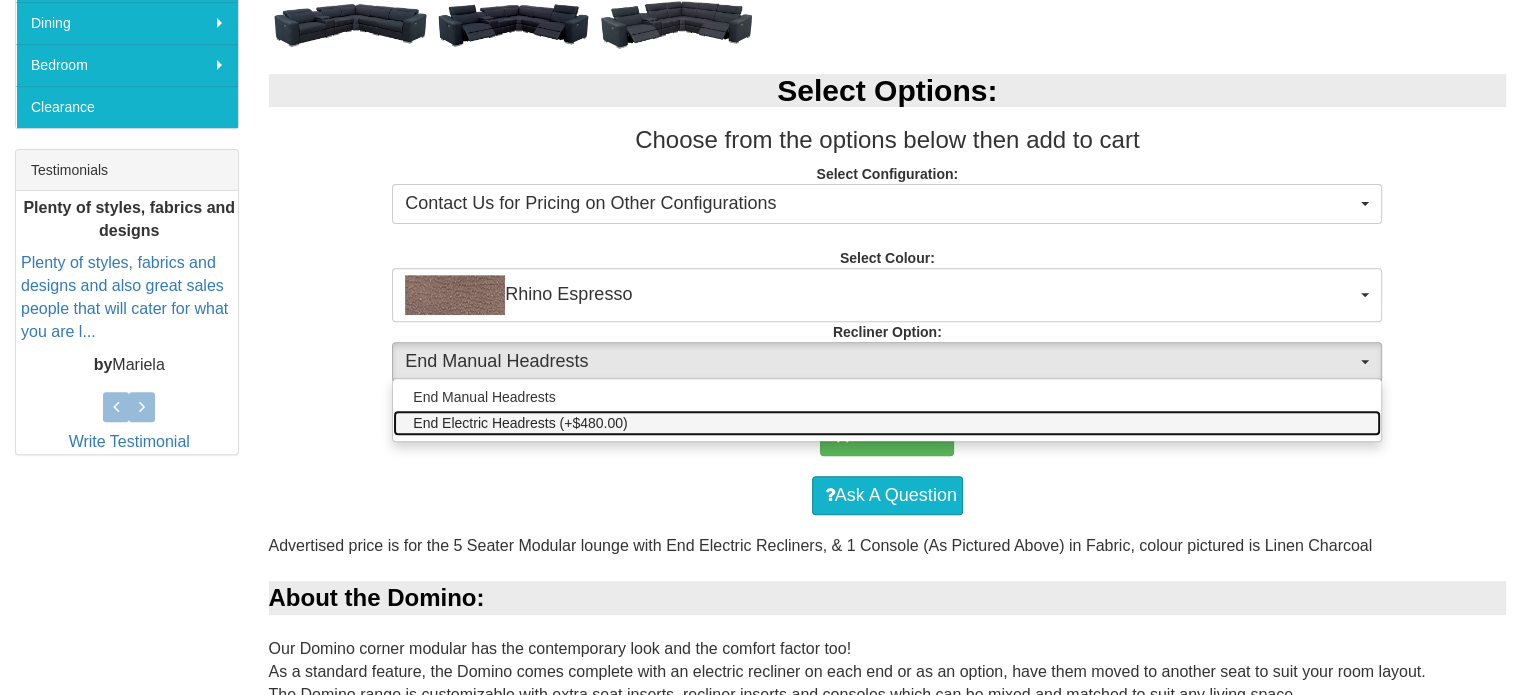 click on "End Electric Headrests (+$480.00)" at bounding box center [887, 423] 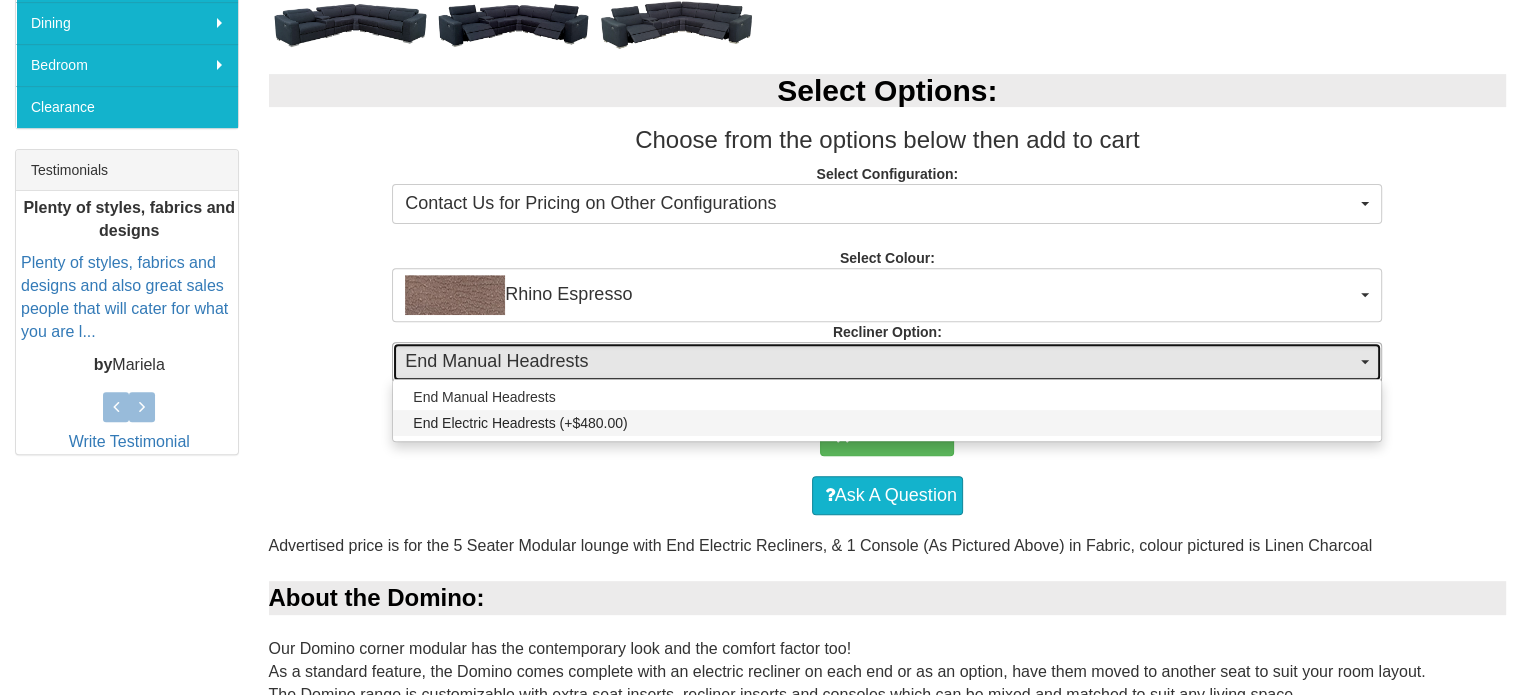 select on "2011" 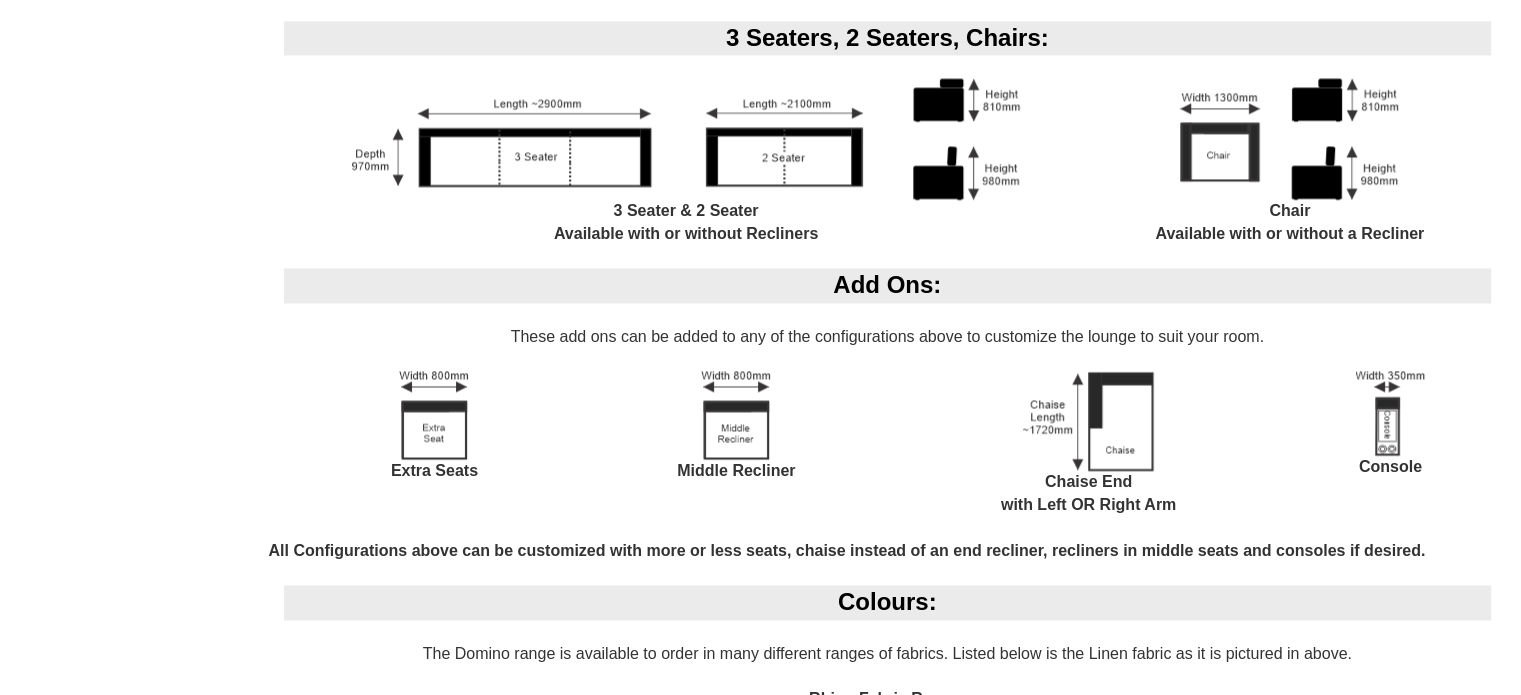 scroll, scrollTop: 3000, scrollLeft: 0, axis: vertical 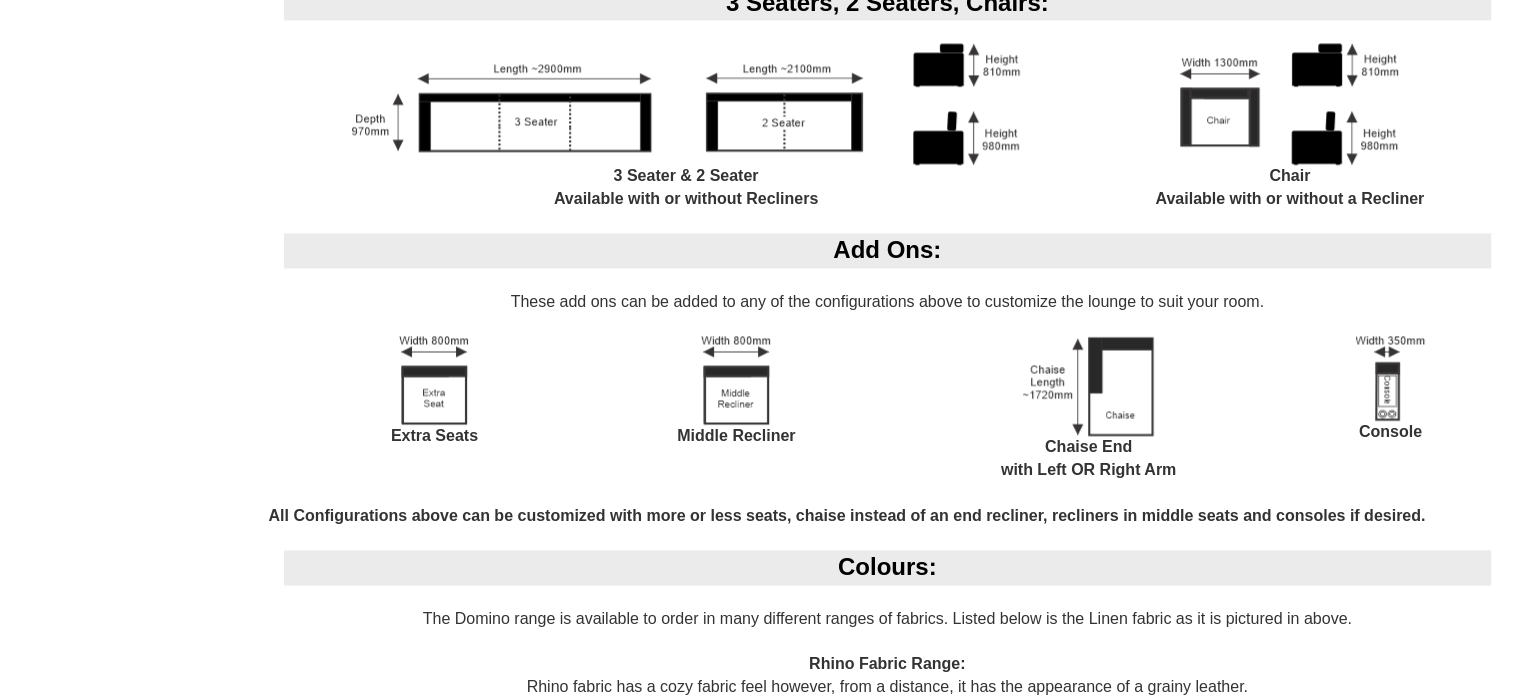 click at bounding box center [736, 380] 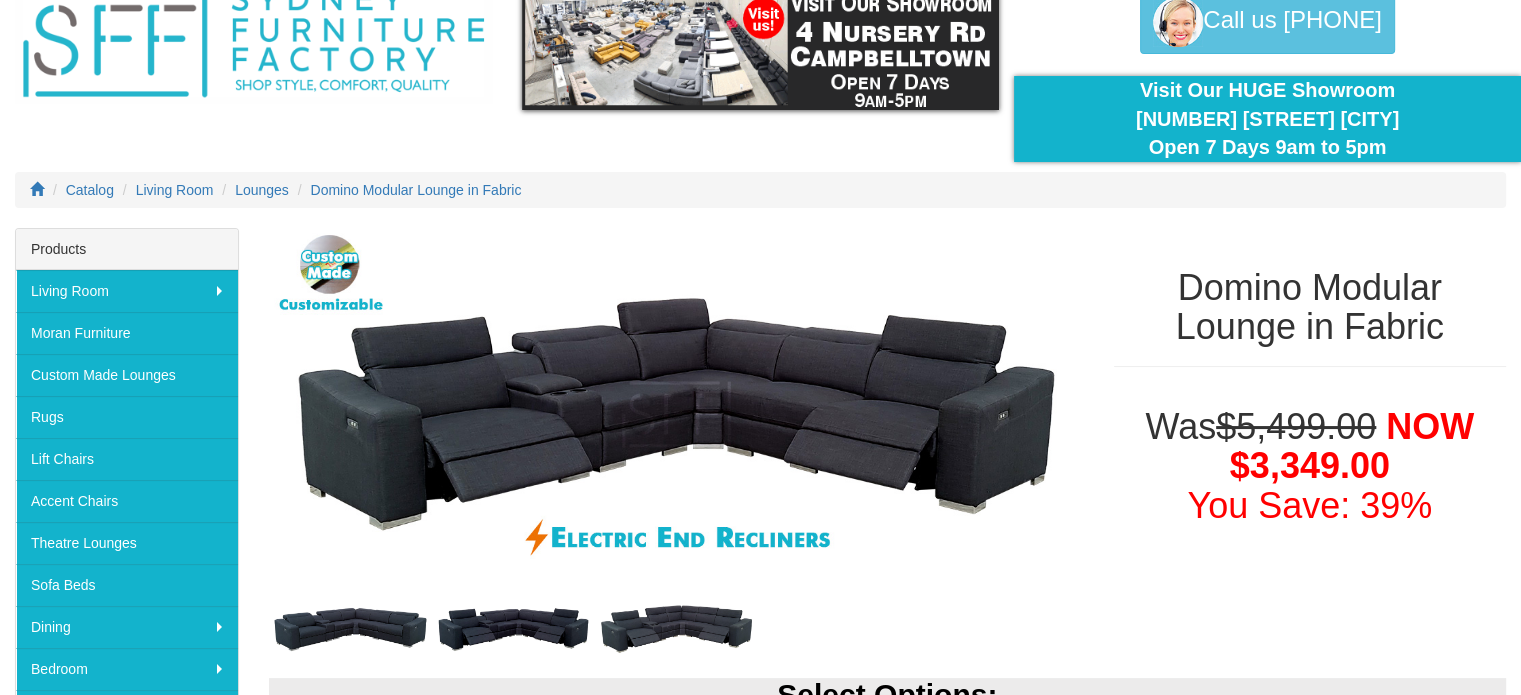 scroll, scrollTop: 0, scrollLeft: 0, axis: both 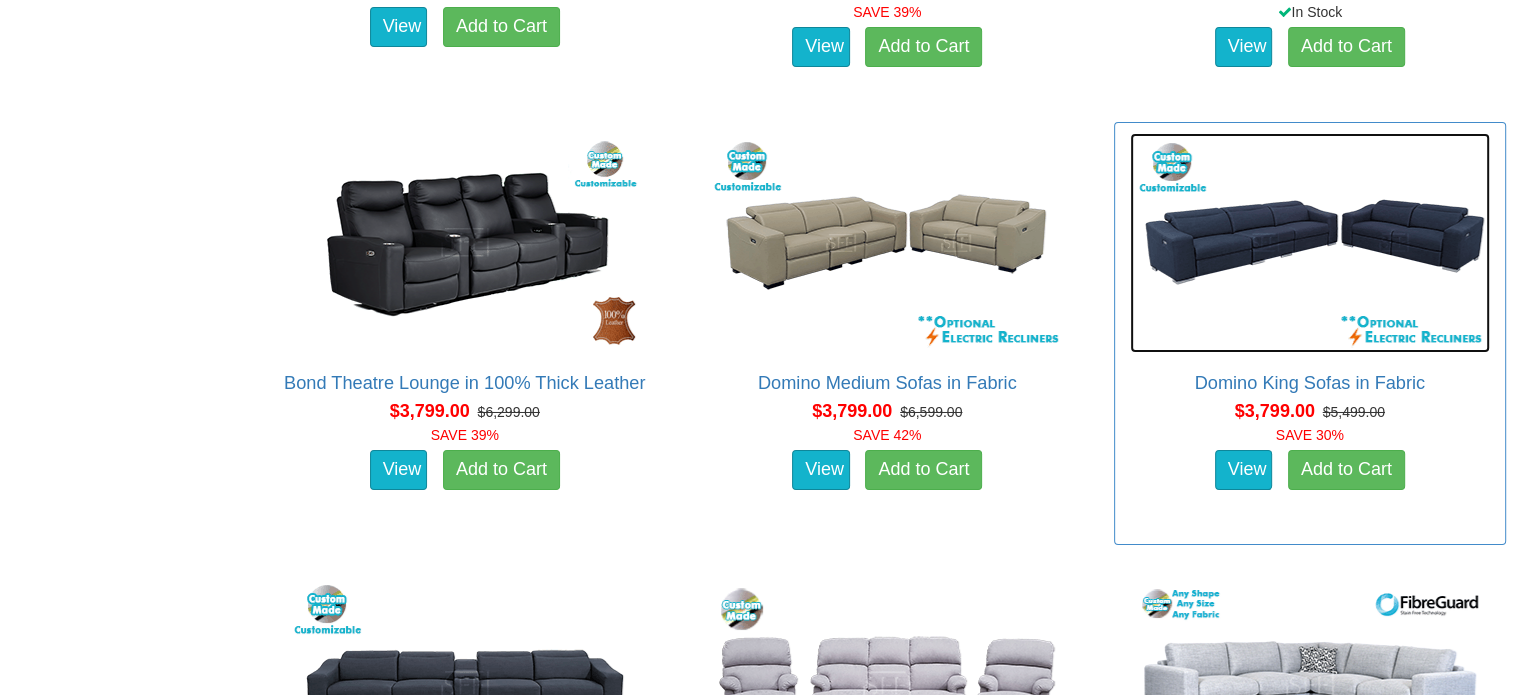 click at bounding box center (1310, 243) 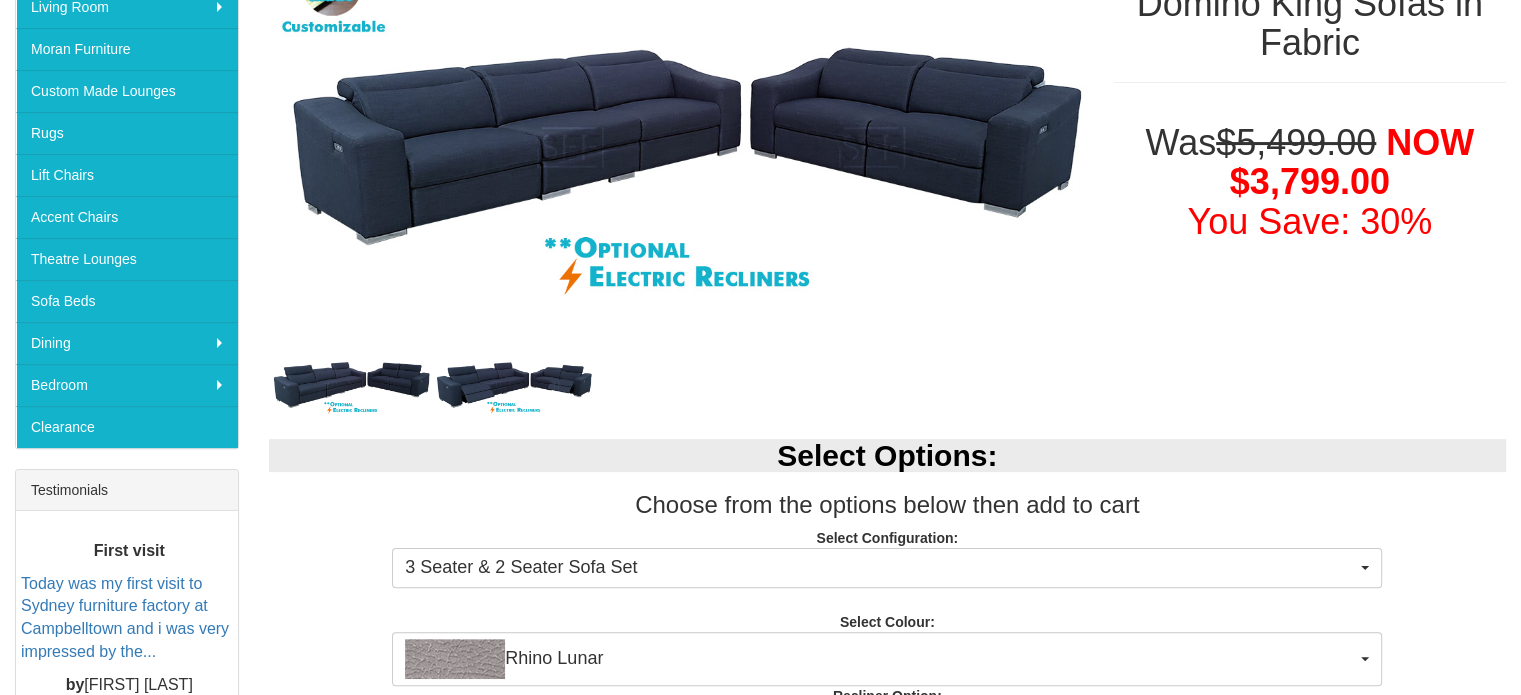 scroll, scrollTop: 500, scrollLeft: 0, axis: vertical 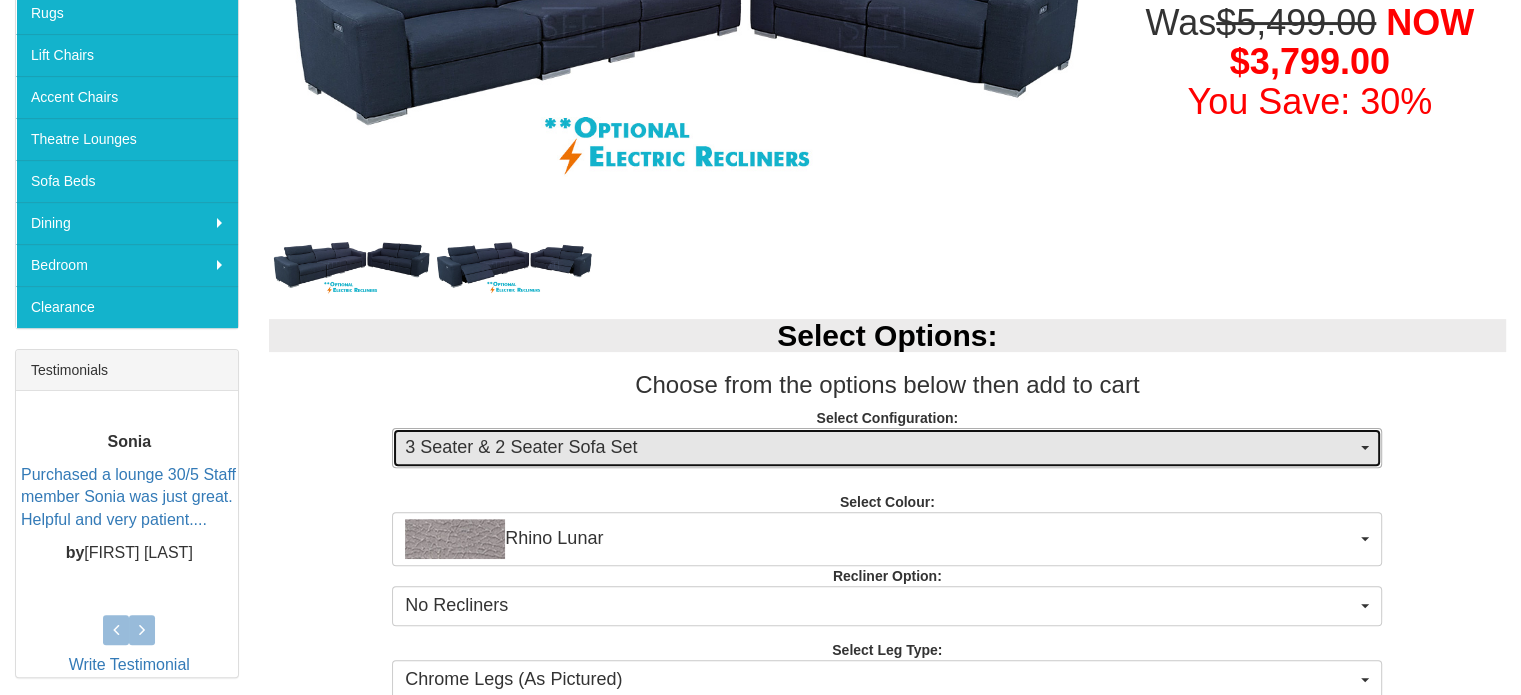 click on "3 Seater & 2 Seater Sofa Set" at bounding box center [880, 448] 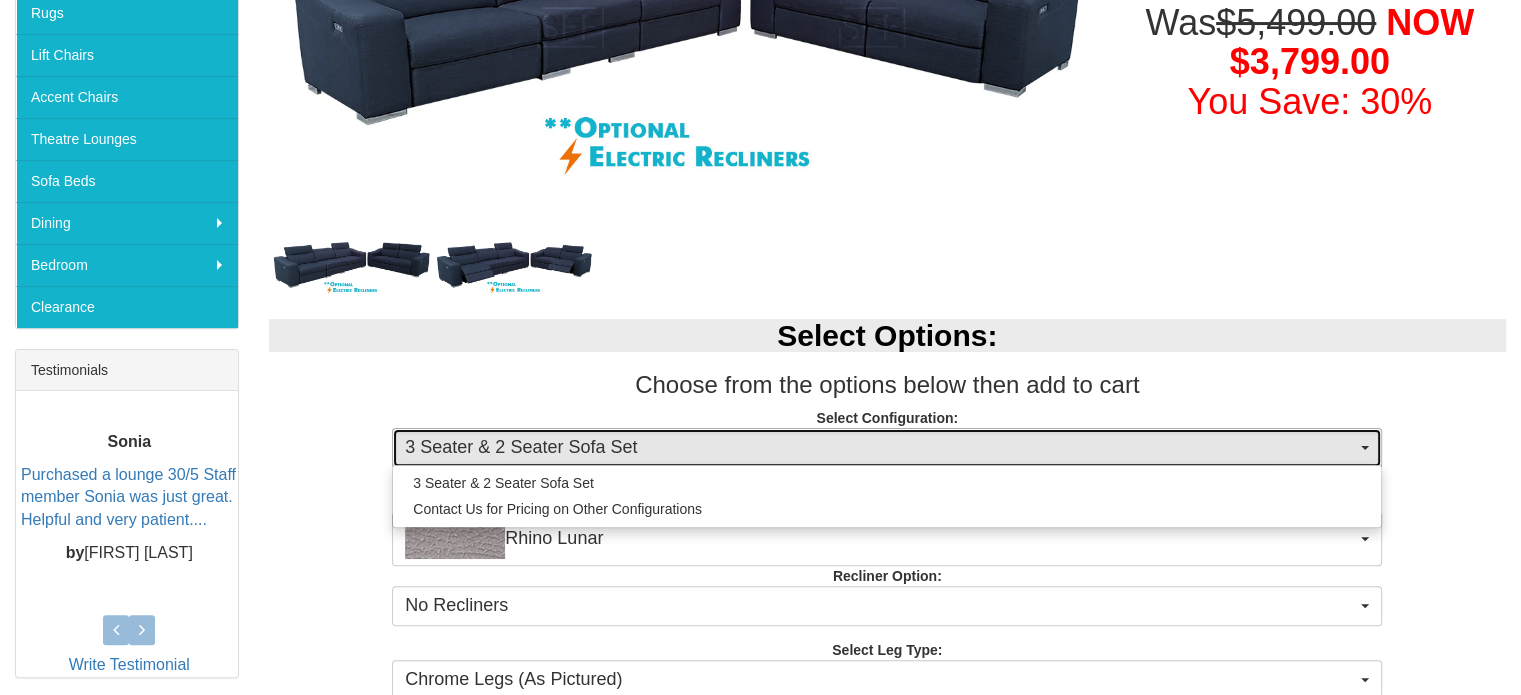 click on "3 Seater & 2 Seater Sofa Set" at bounding box center (880, 448) 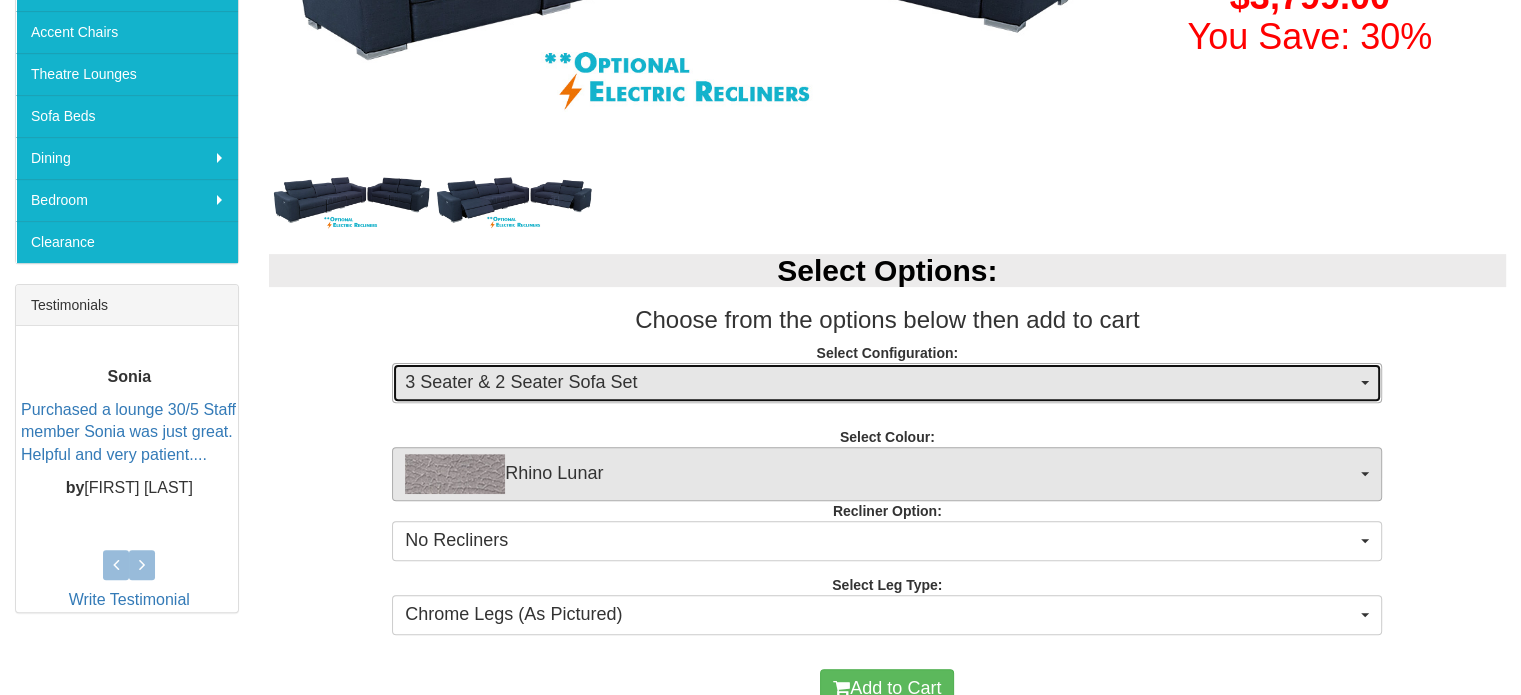 scroll, scrollTop: 600, scrollLeft: 0, axis: vertical 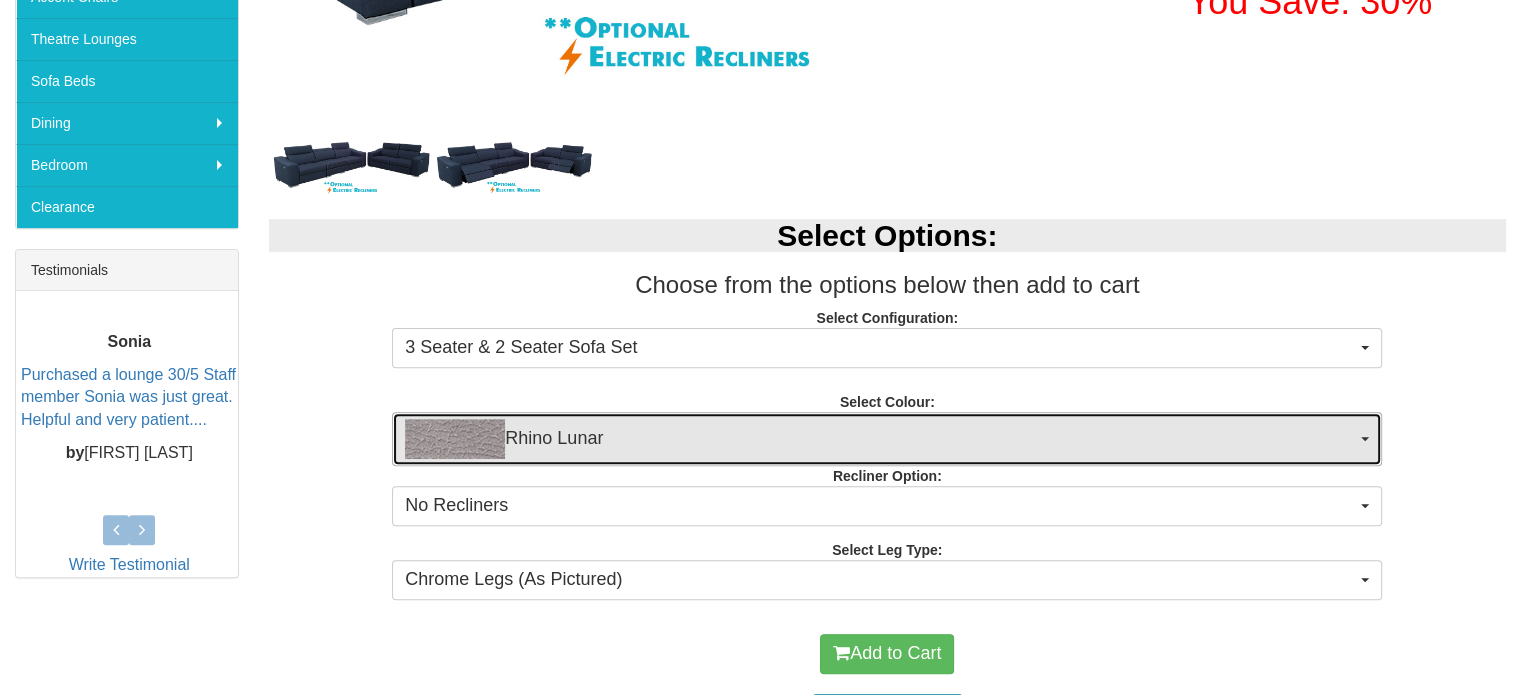 click on "Rhino Lunar" at bounding box center [880, 439] 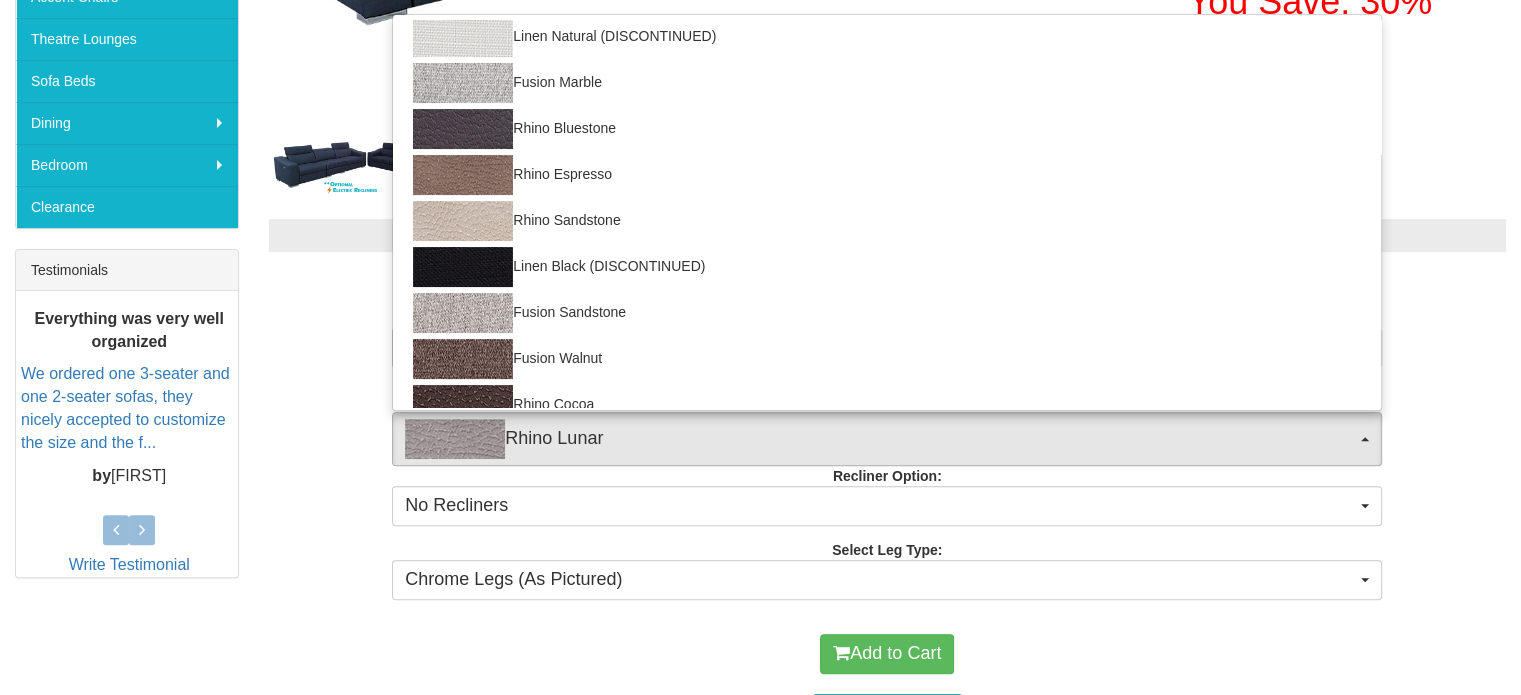 scroll, scrollTop: 394, scrollLeft: 0, axis: vertical 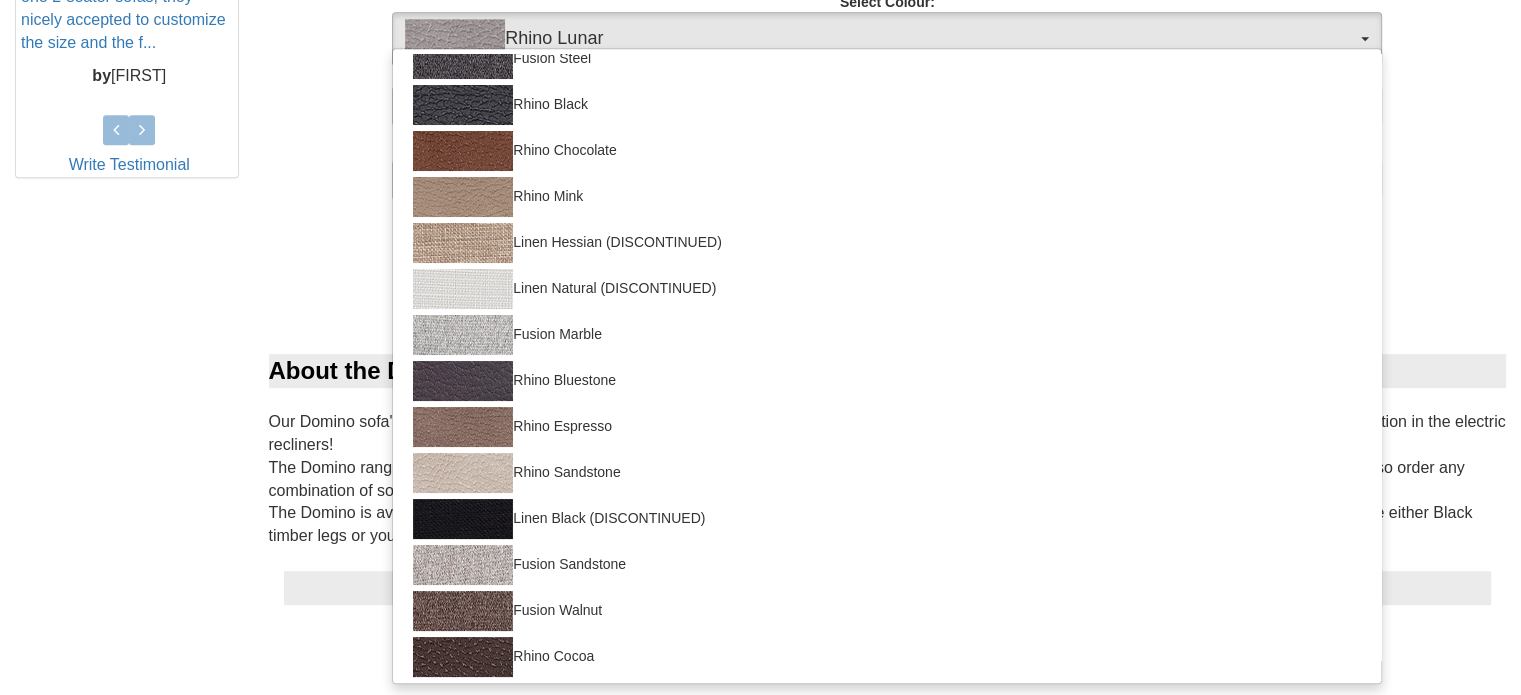click on "Add to Cart" at bounding box center (888, 254) 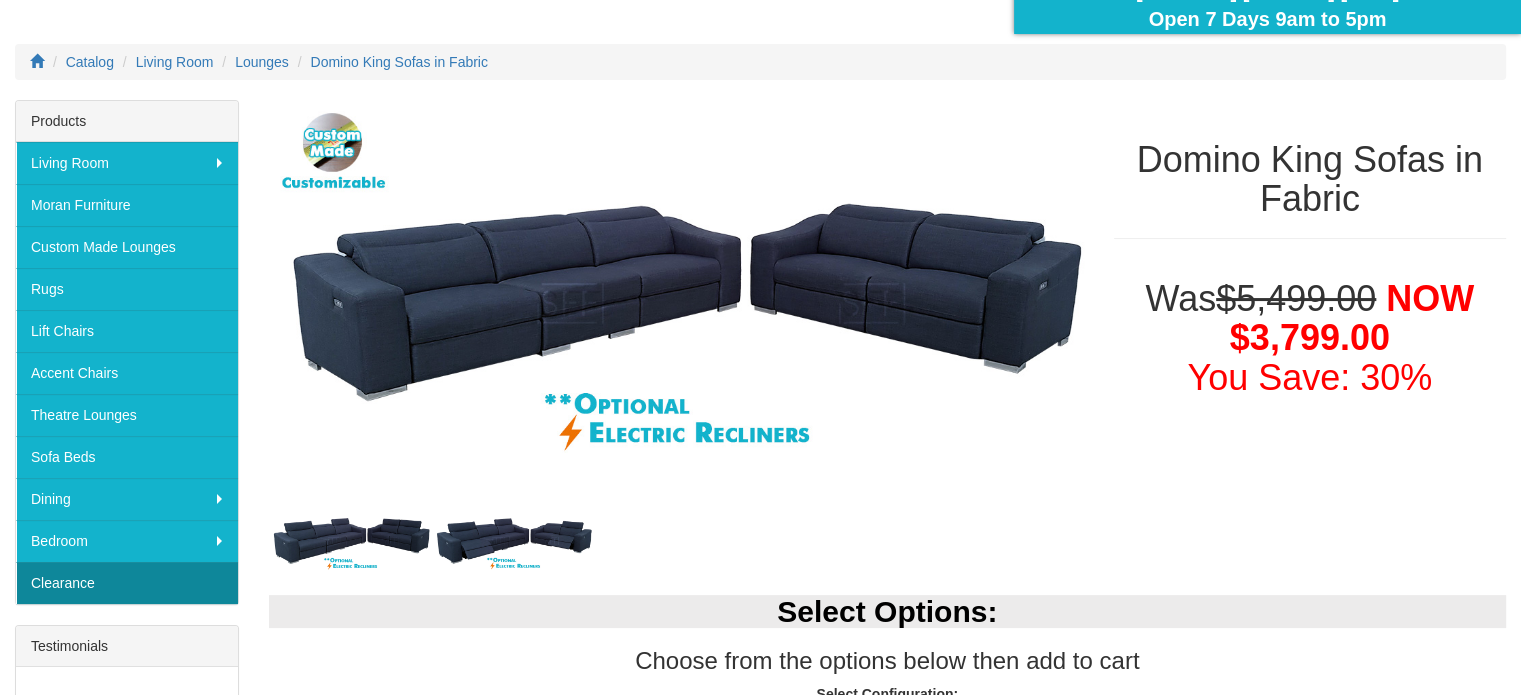 scroll, scrollTop: 300, scrollLeft: 0, axis: vertical 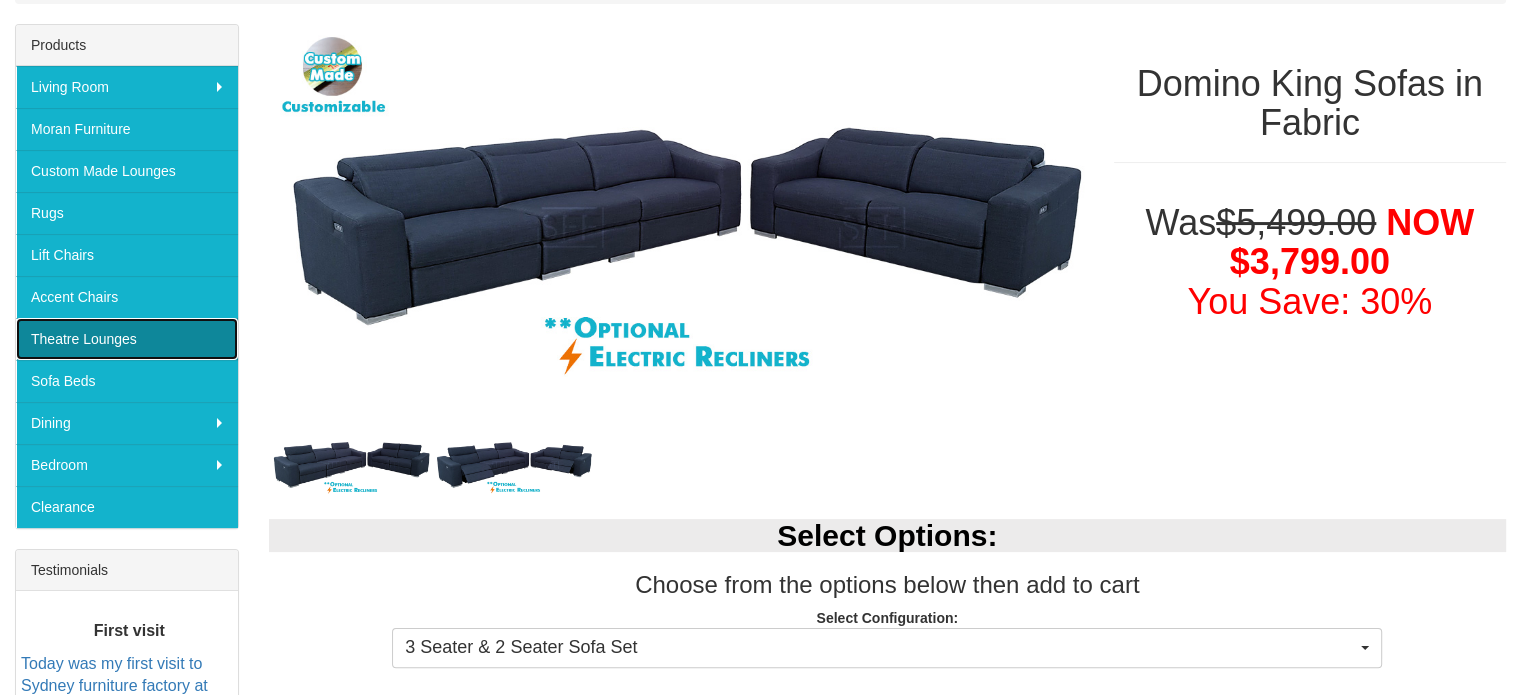 click on "Theatre Lounges" at bounding box center [127, 339] 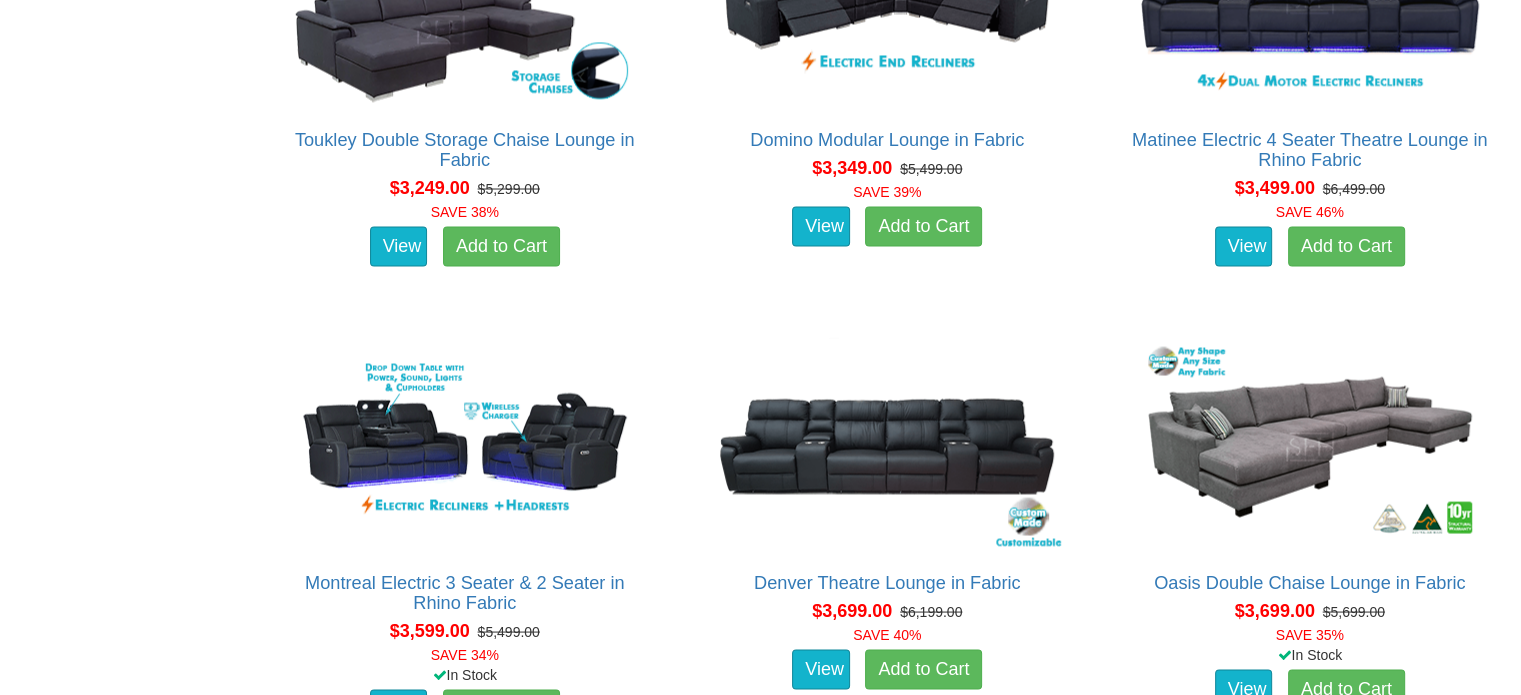 scroll, scrollTop: 3800, scrollLeft: 0, axis: vertical 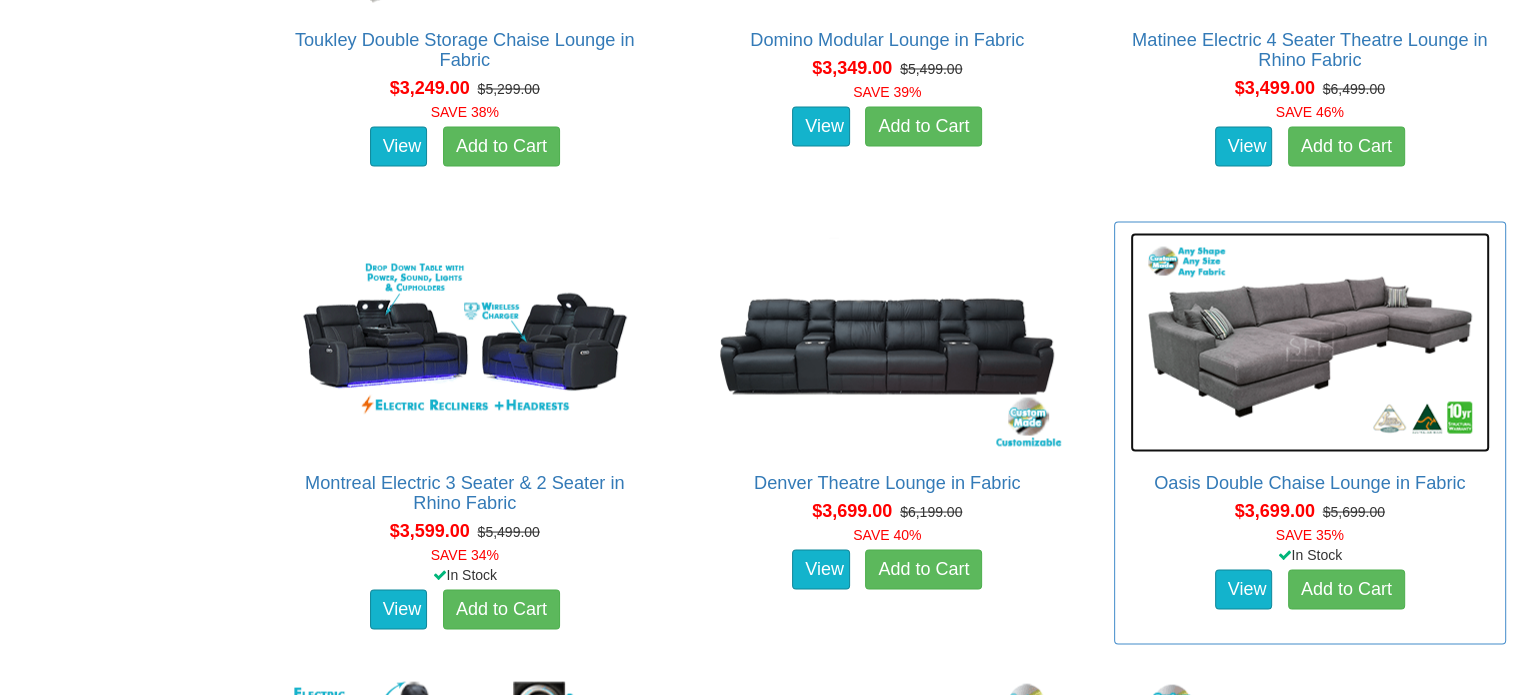 click at bounding box center [1310, 342] 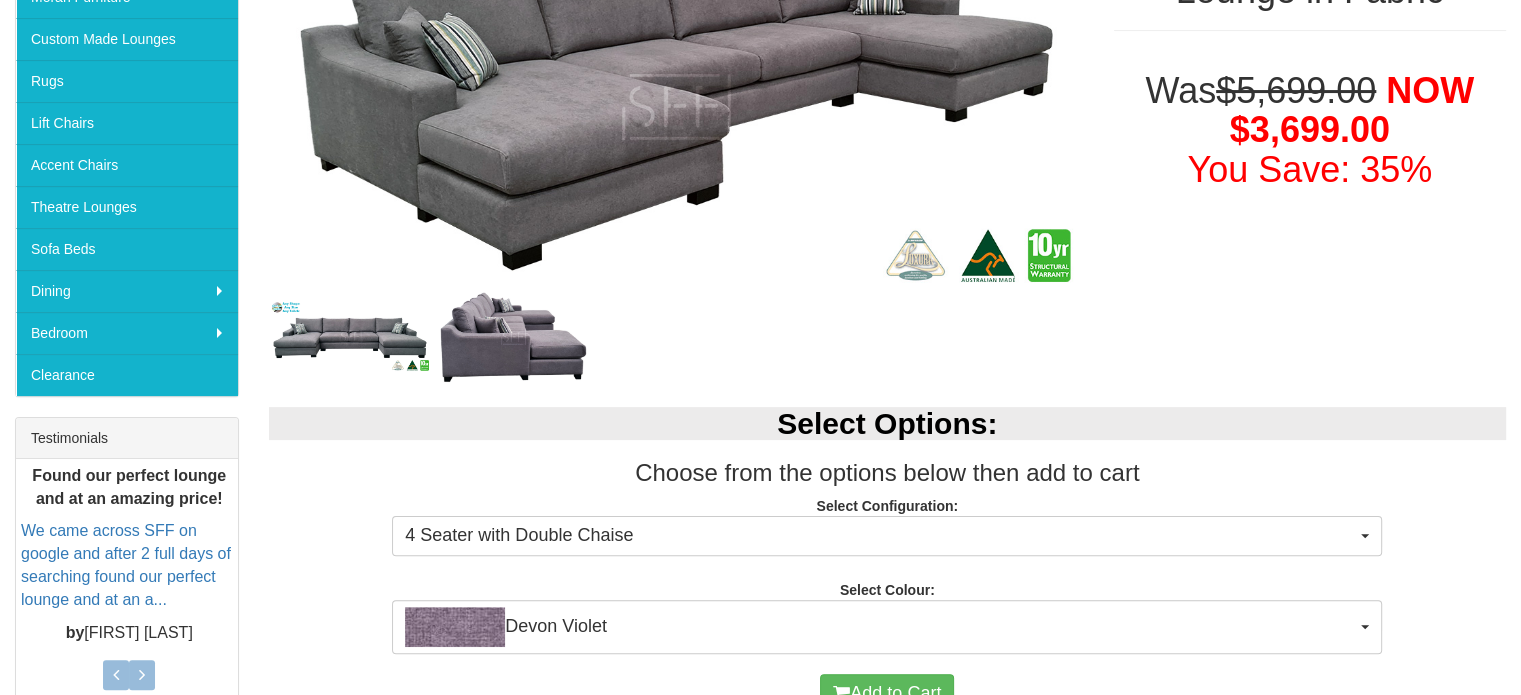 scroll, scrollTop: 700, scrollLeft: 0, axis: vertical 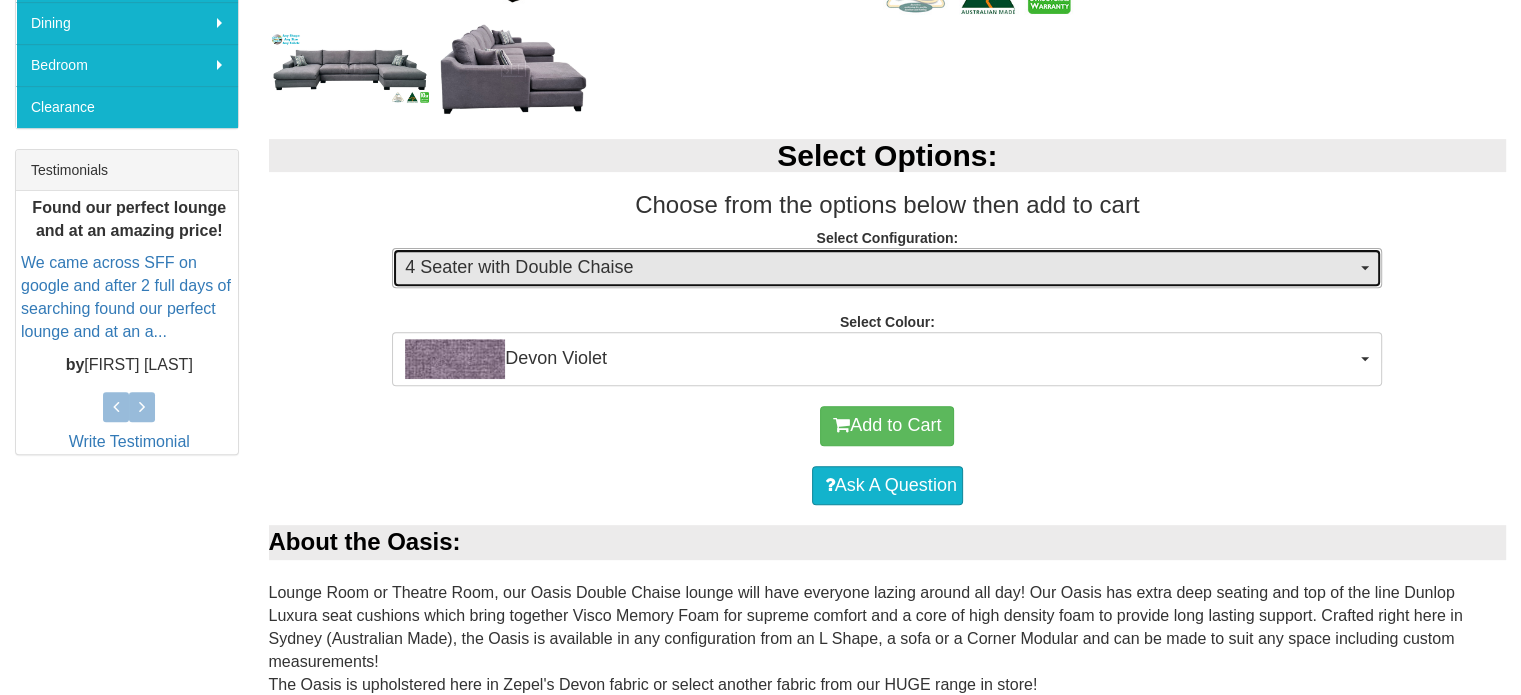 click on "4 Seater with Double Chaise" at bounding box center (887, 268) 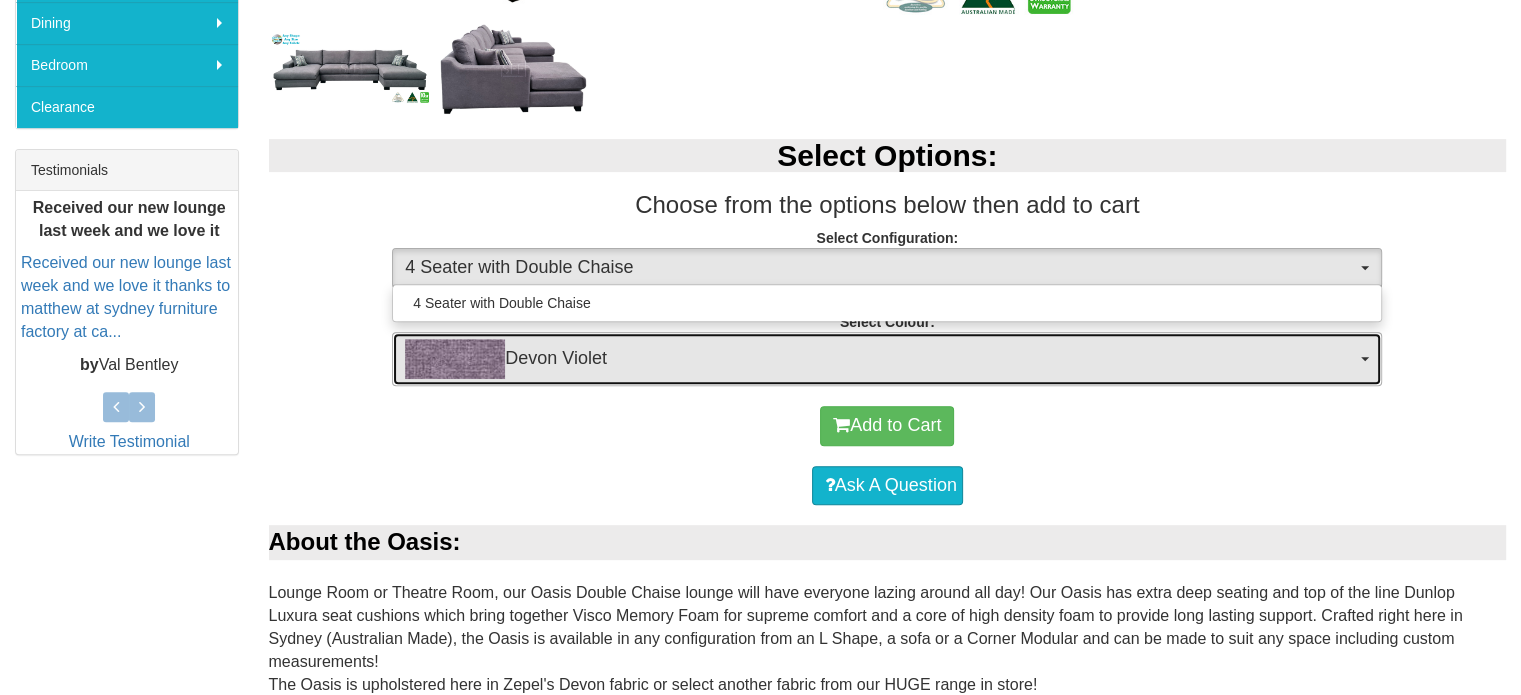 click on "Devon Violet" at bounding box center (880, 359) 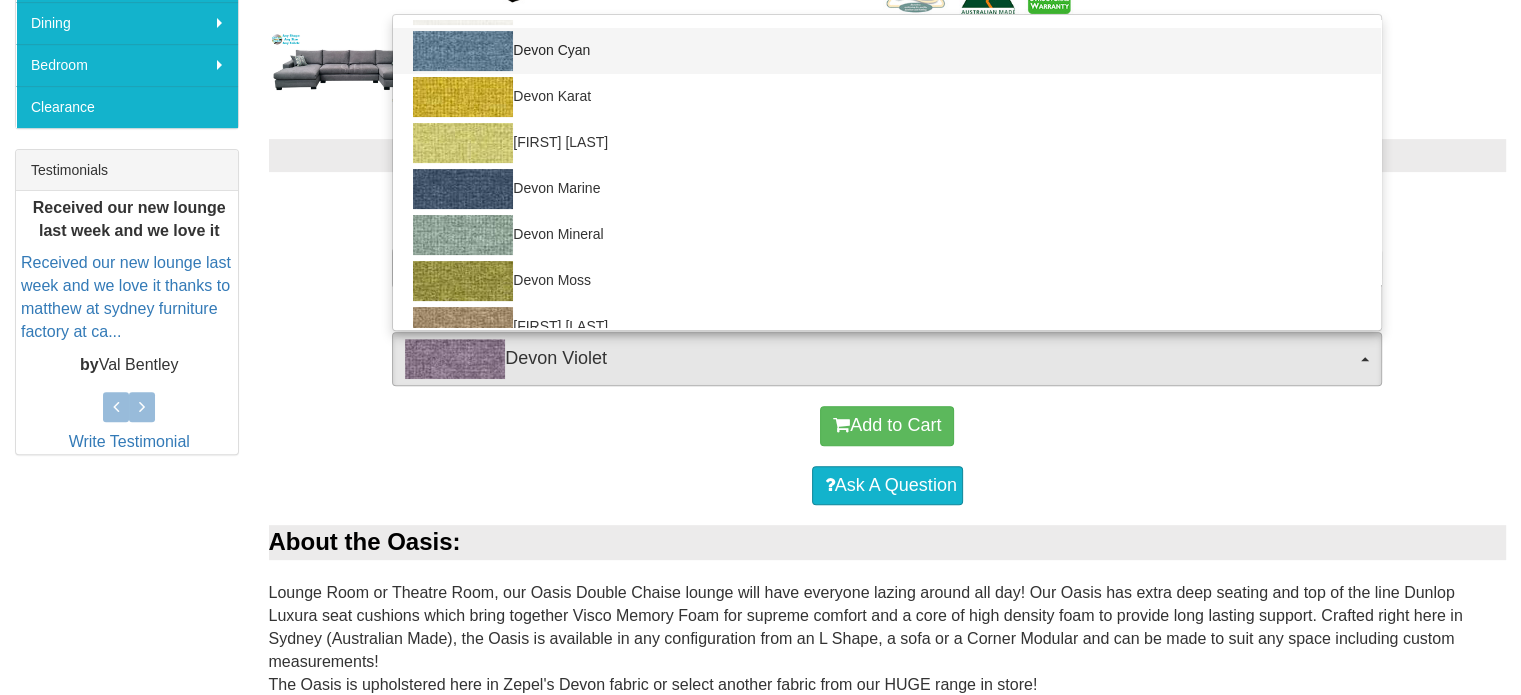 scroll, scrollTop: 500, scrollLeft: 0, axis: vertical 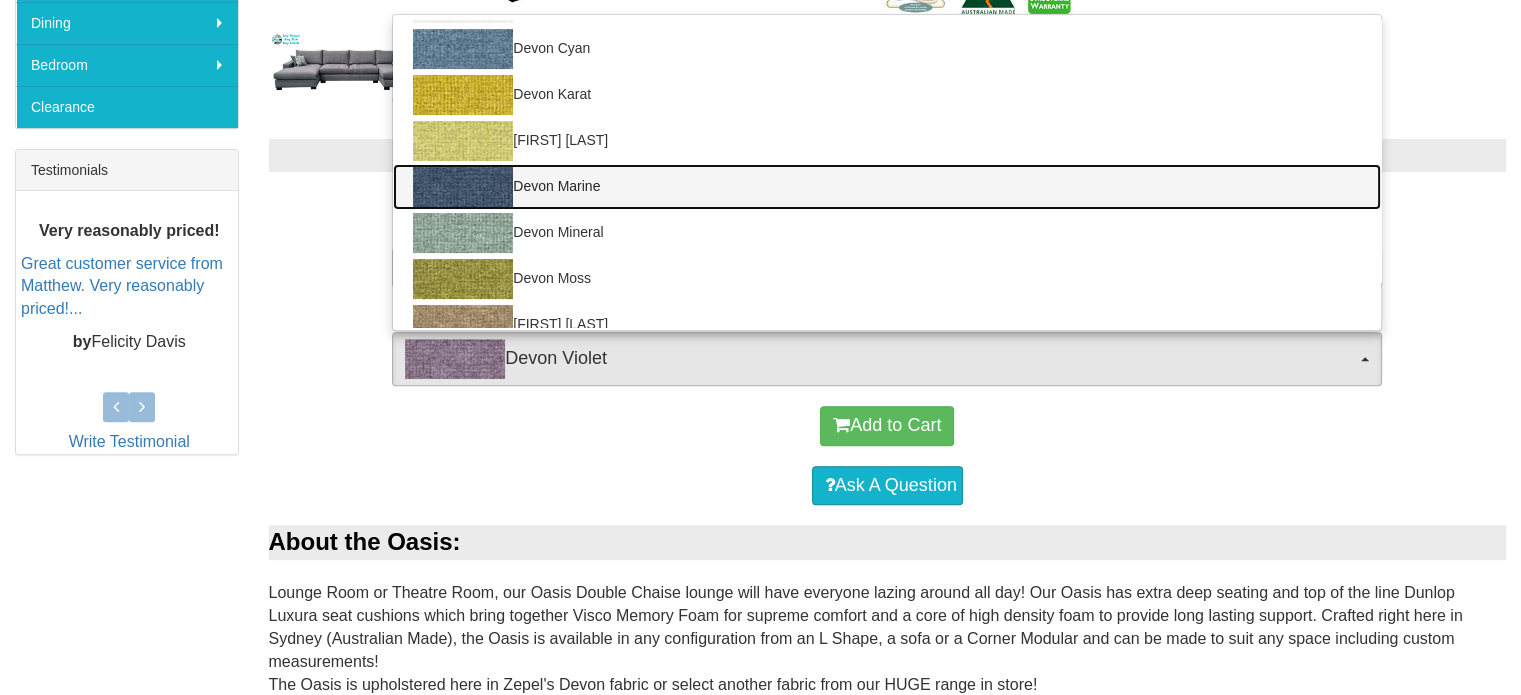 click on "Devon Marine" at bounding box center [887, 187] 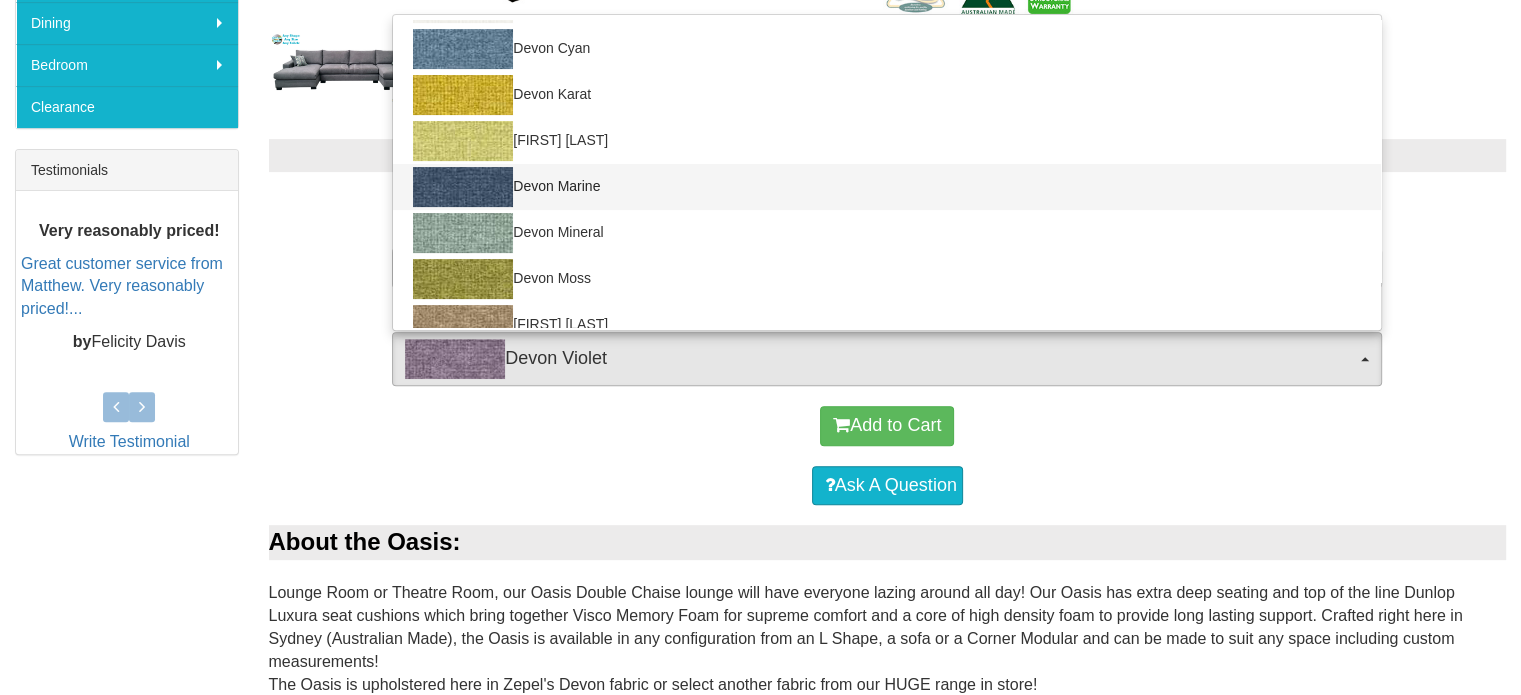 select on "1025" 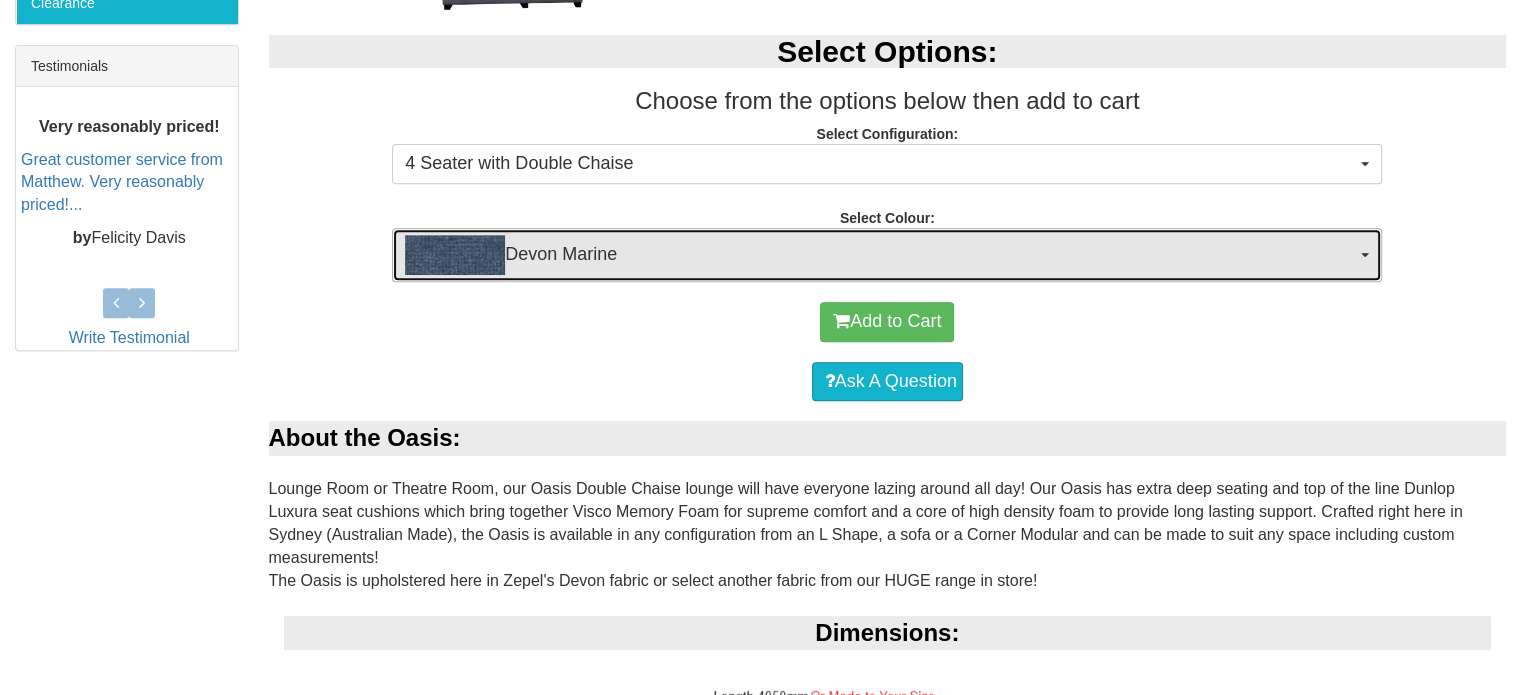 scroll, scrollTop: 704, scrollLeft: 0, axis: vertical 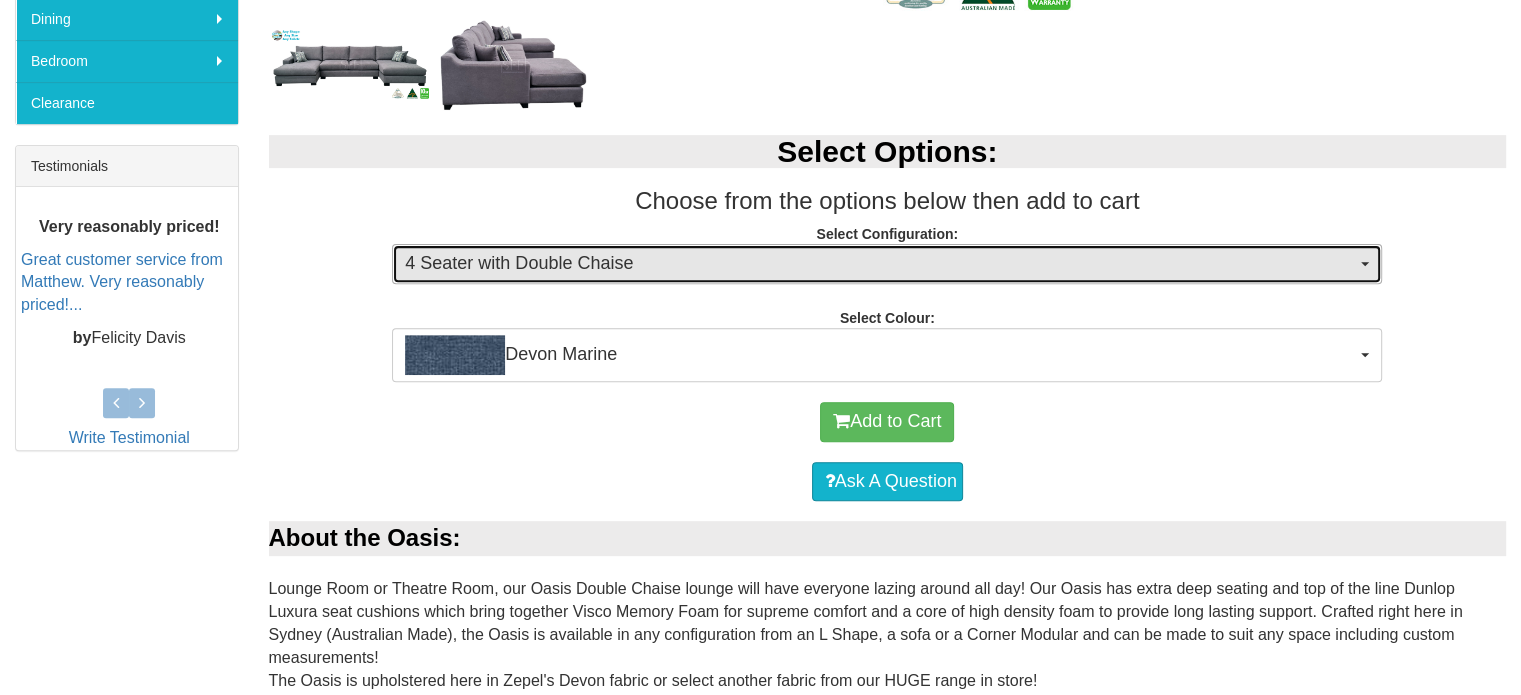 click on "4 Seater with Double Chaise" at bounding box center (880, 264) 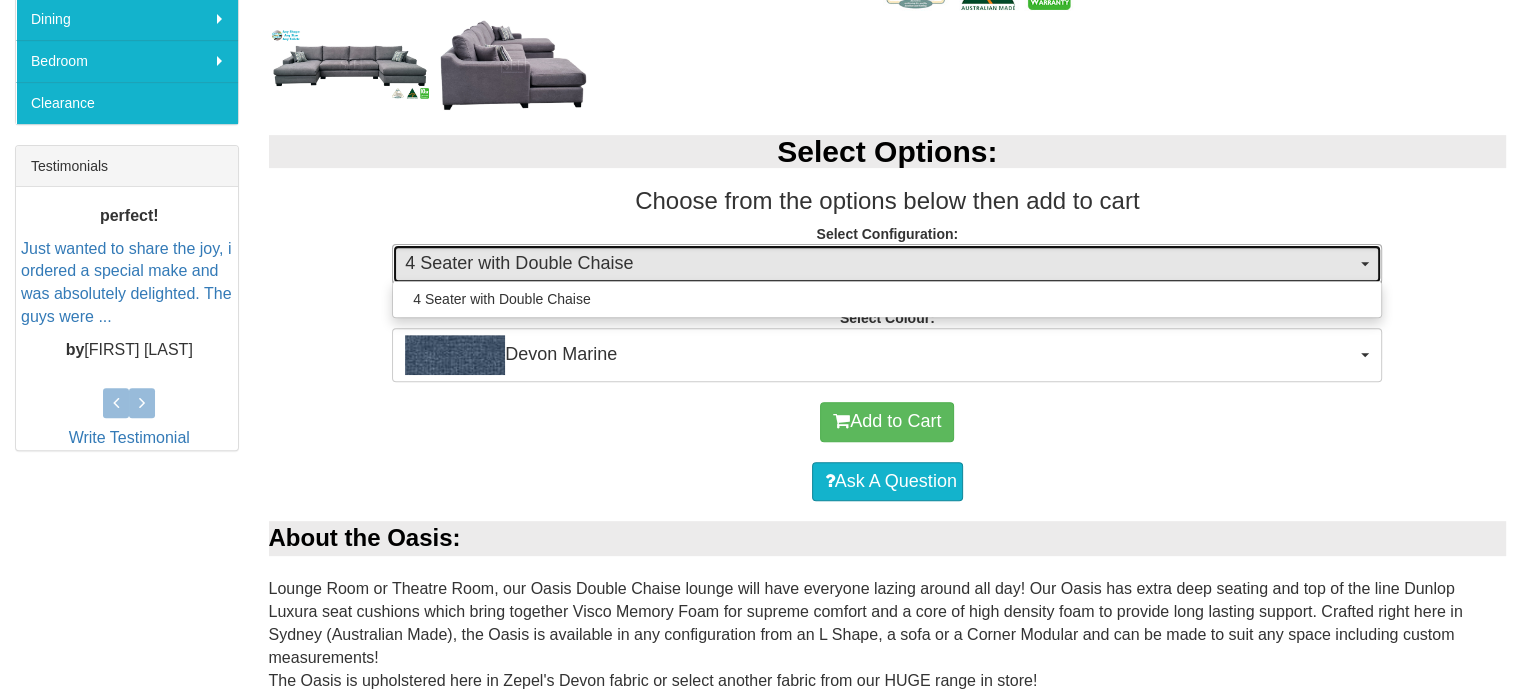 click on "4 Seater with Double Chaise" at bounding box center (880, 264) 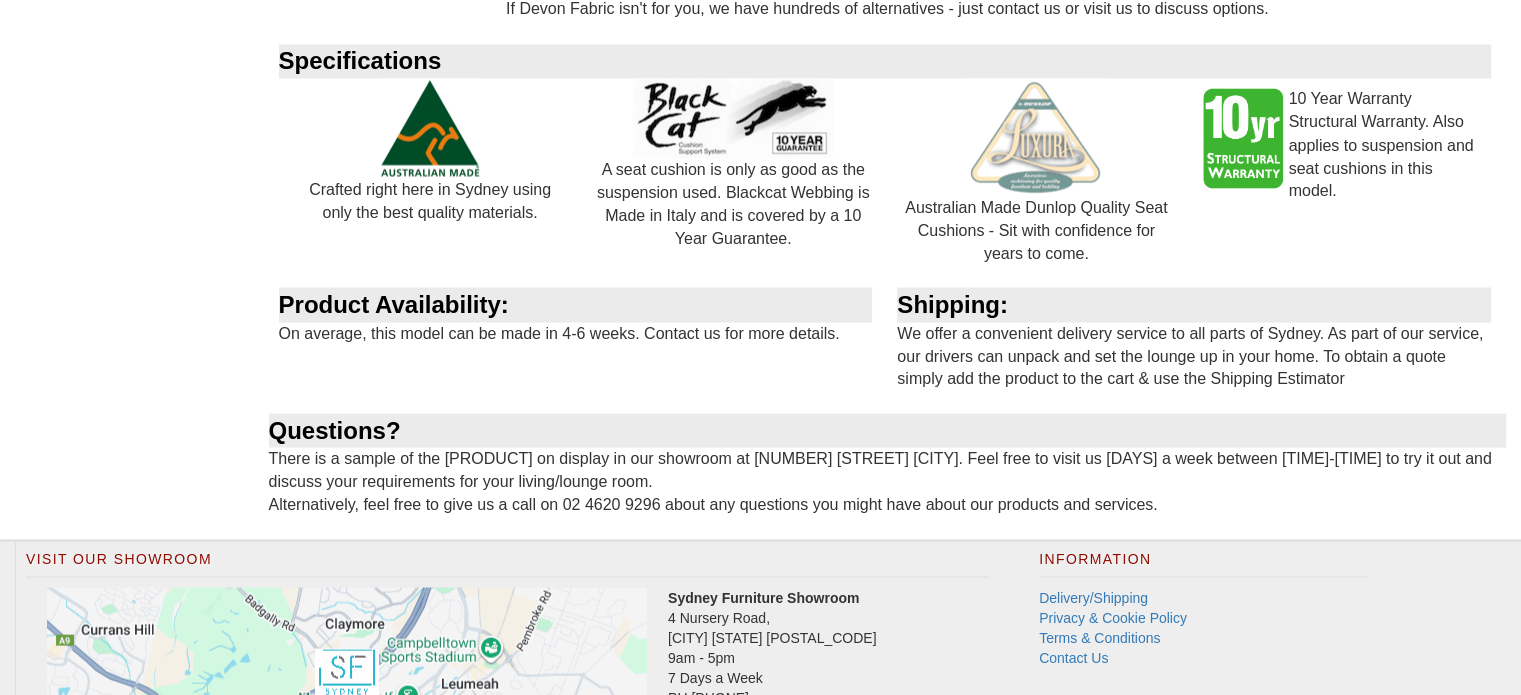 scroll, scrollTop: 3700, scrollLeft: 0, axis: vertical 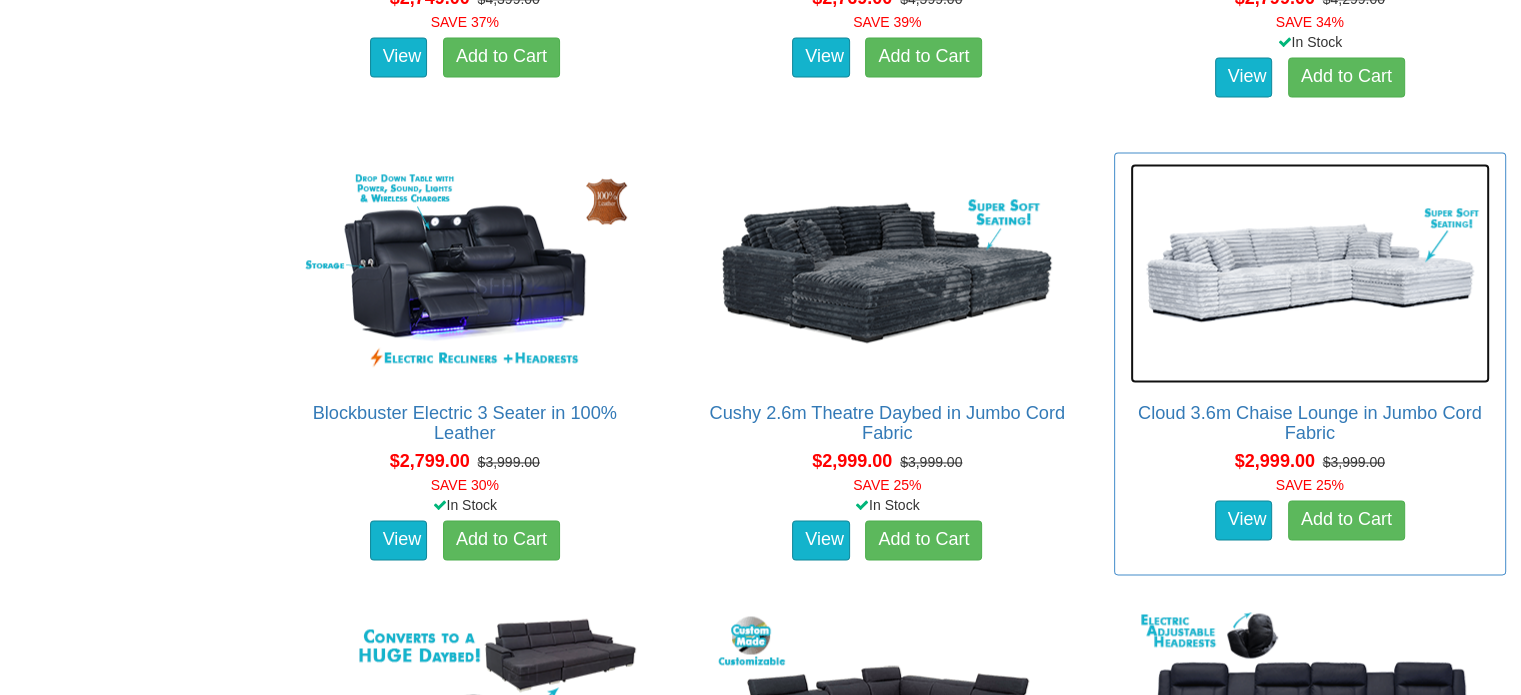 click at bounding box center [1310, 273] 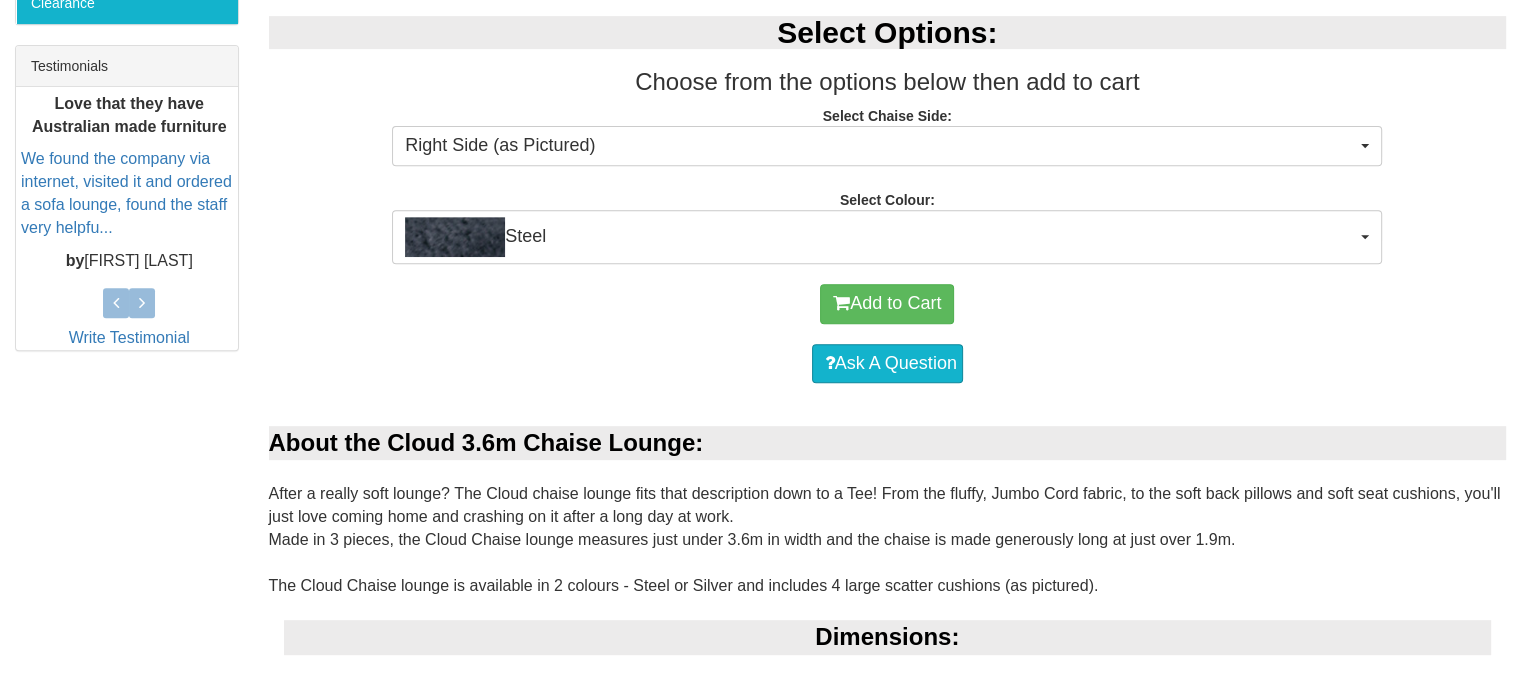 scroll, scrollTop: 900, scrollLeft: 0, axis: vertical 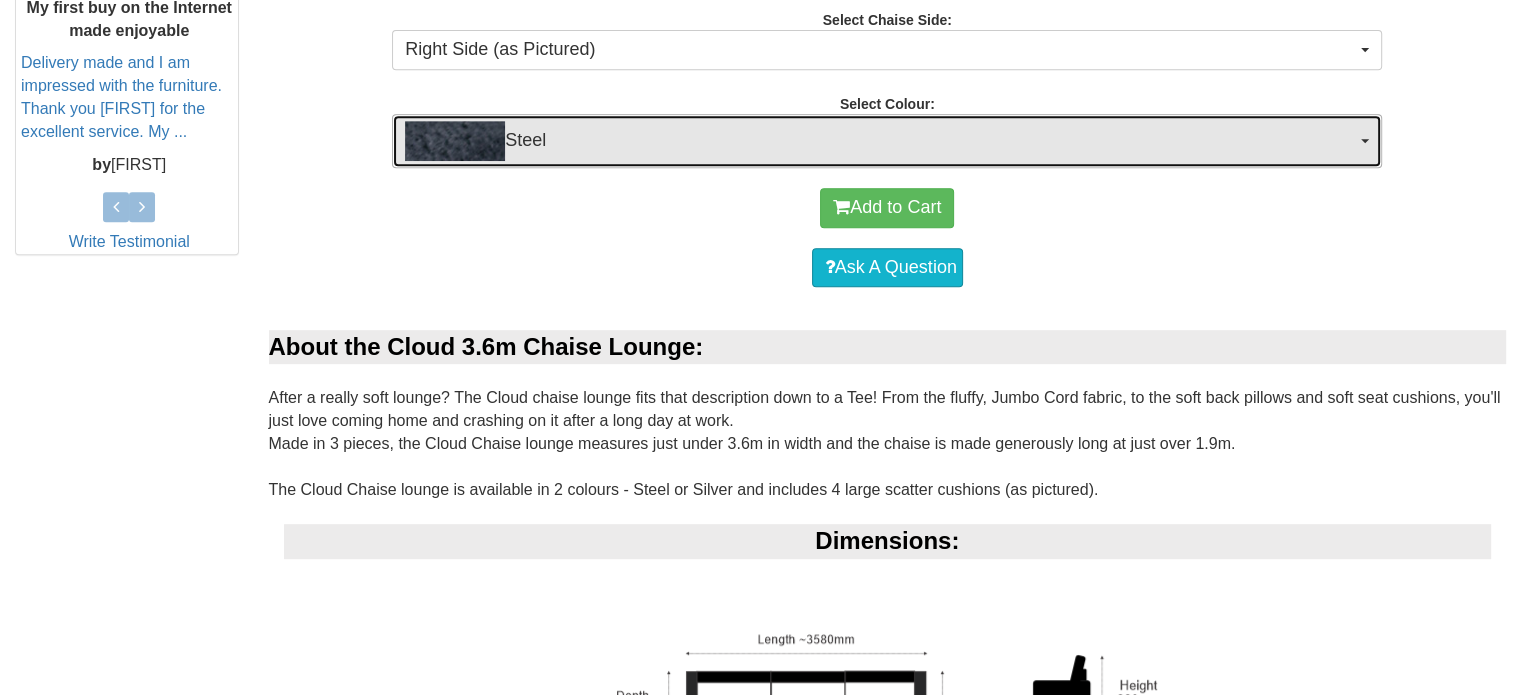 click on "Steel" at bounding box center (880, 141) 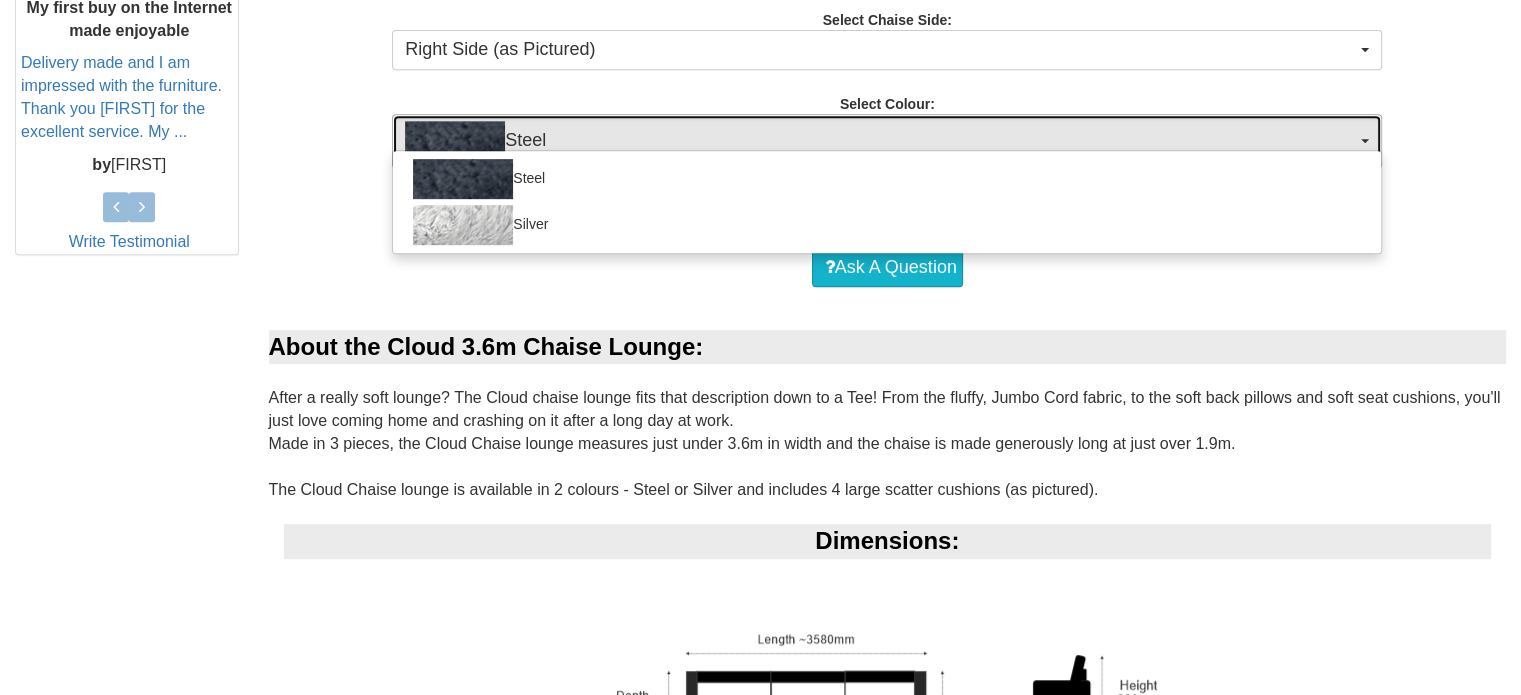 click on "Steel" at bounding box center (880, 141) 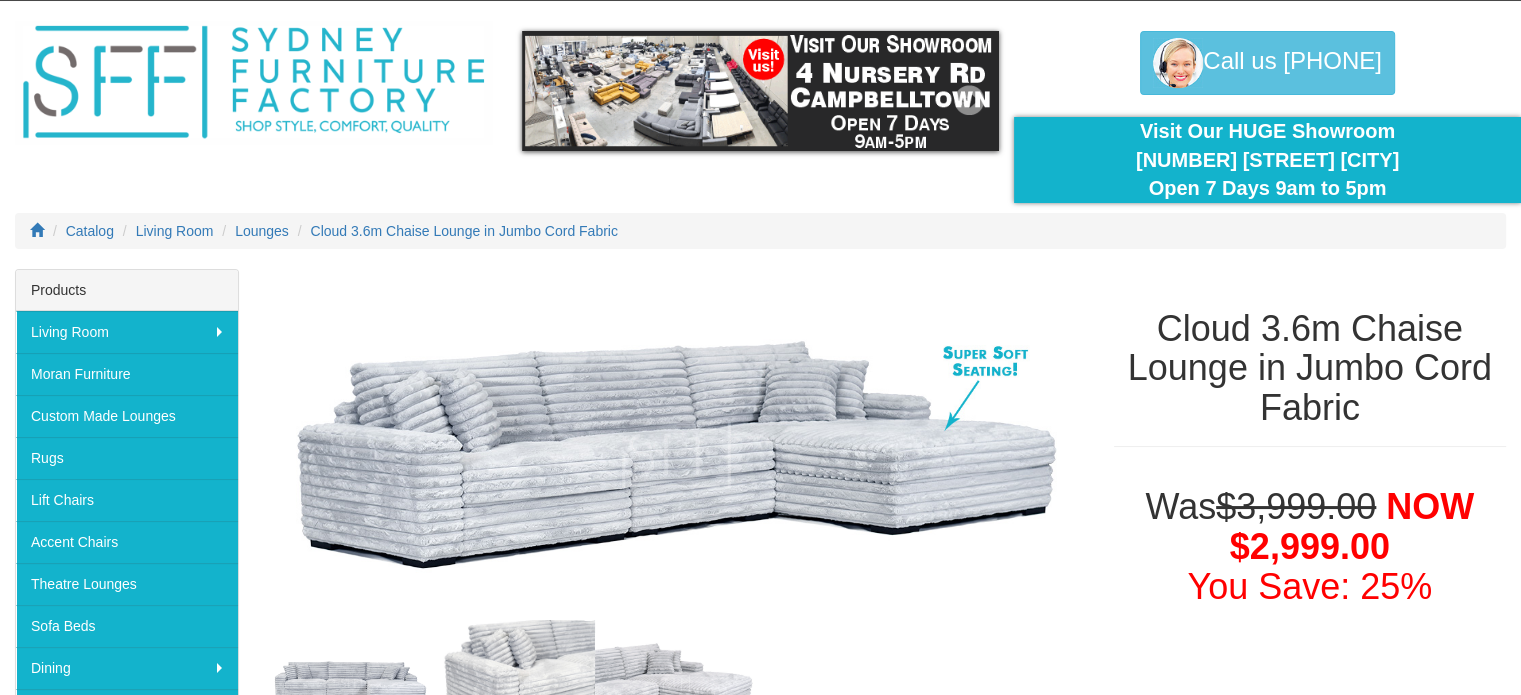 scroll, scrollTop: 0, scrollLeft: 0, axis: both 